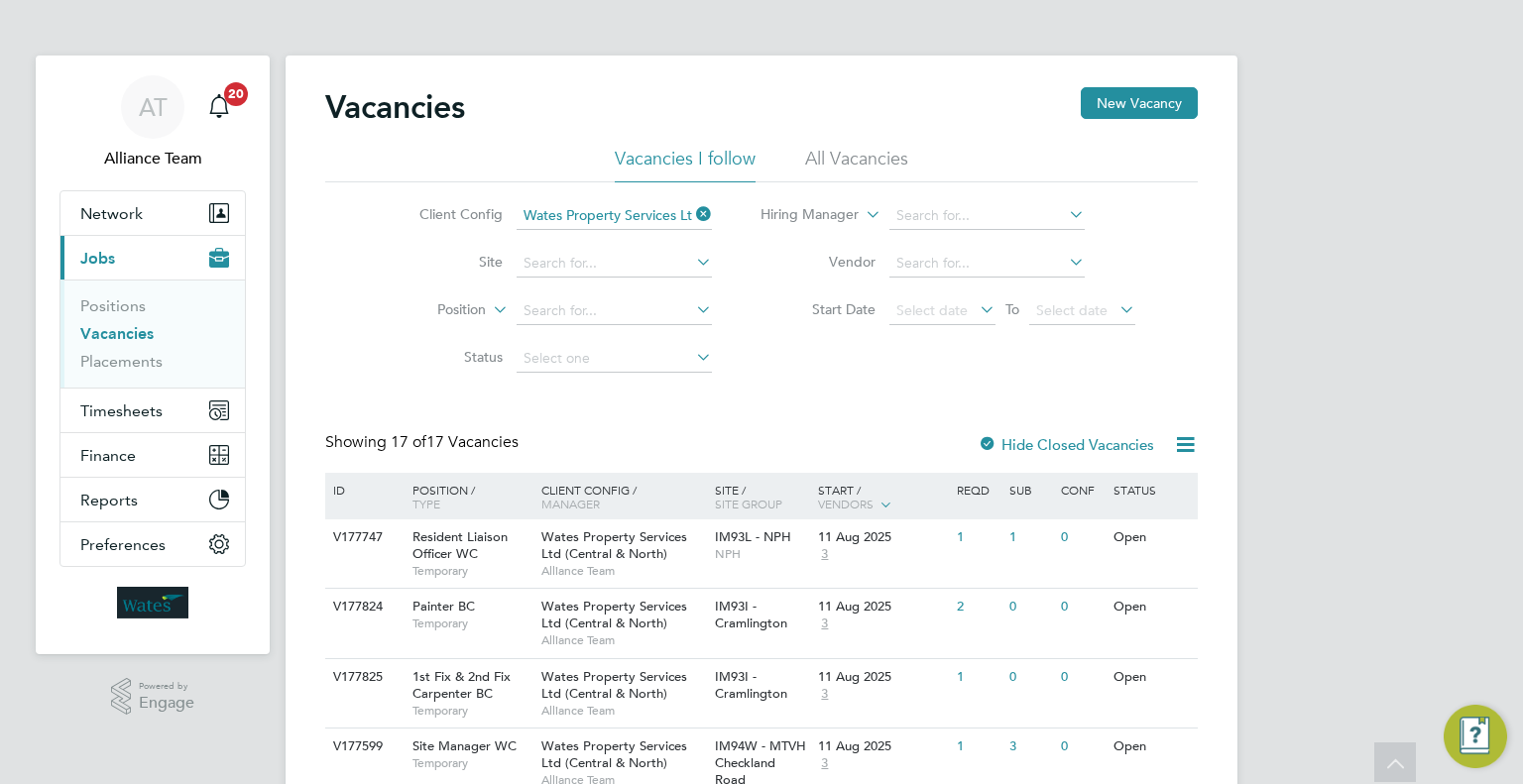 scroll, scrollTop: 422, scrollLeft: 0, axis: vertical 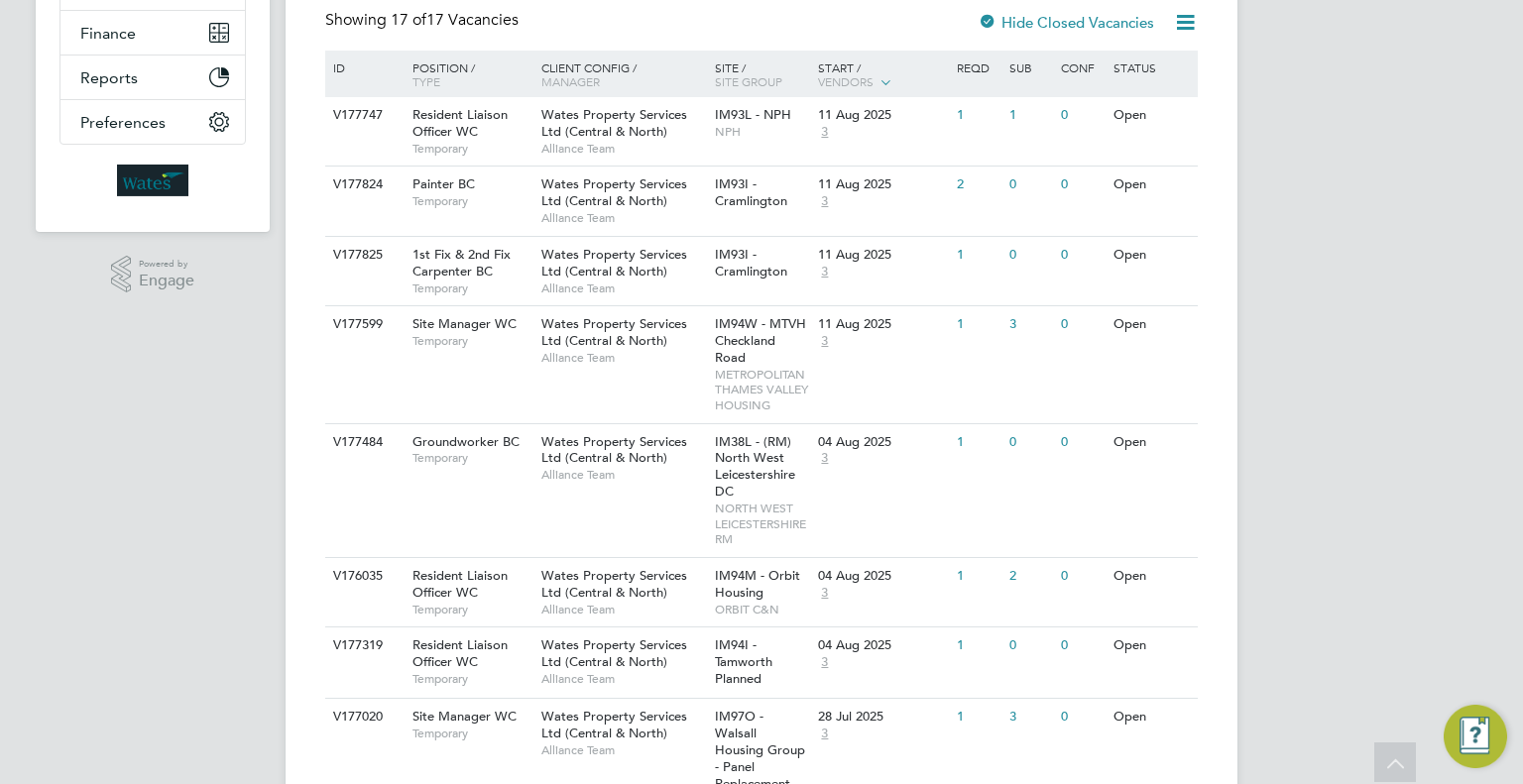 click on "Resident Liaison Officer WC   Temporary" 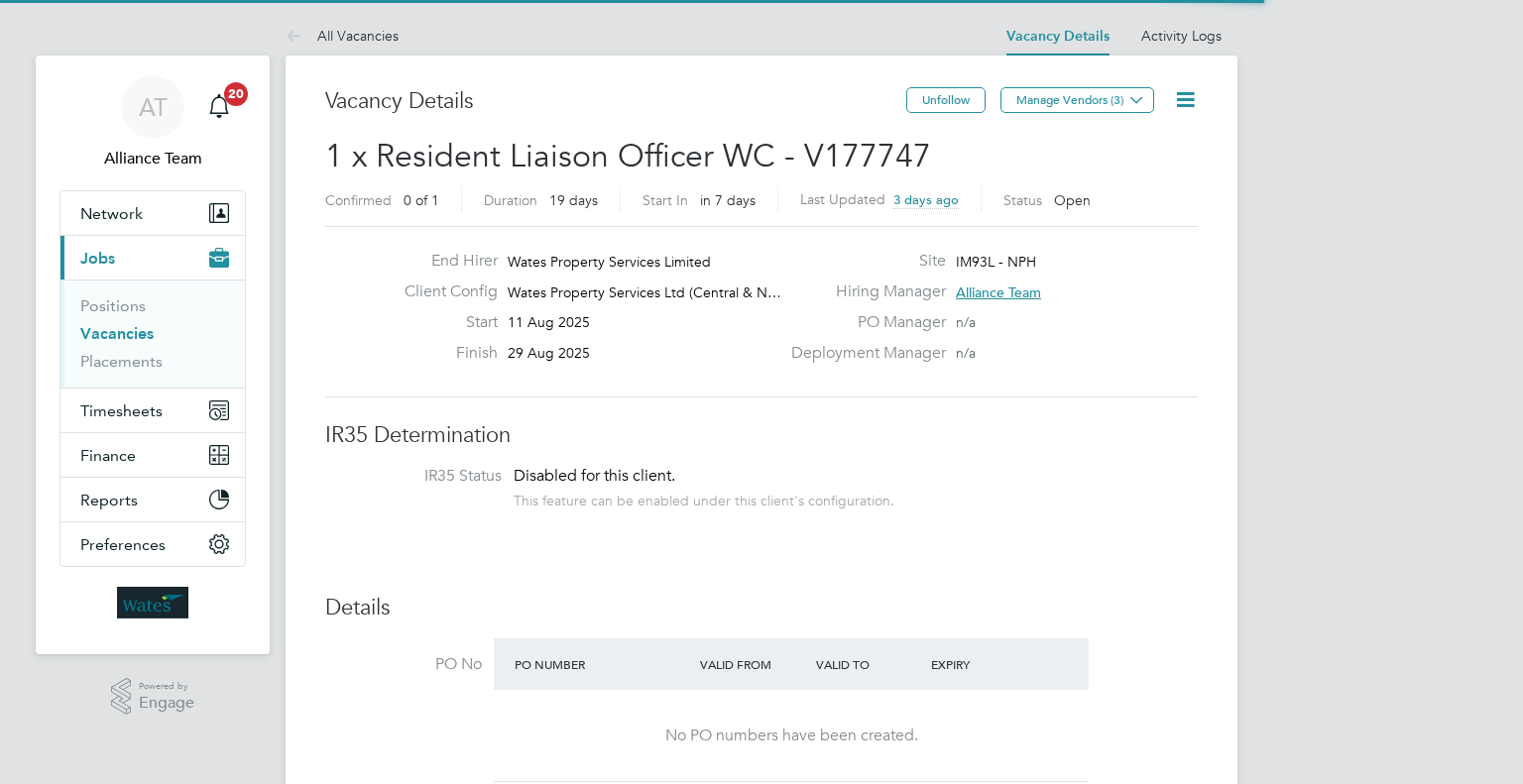 scroll, scrollTop: 0, scrollLeft: 0, axis: both 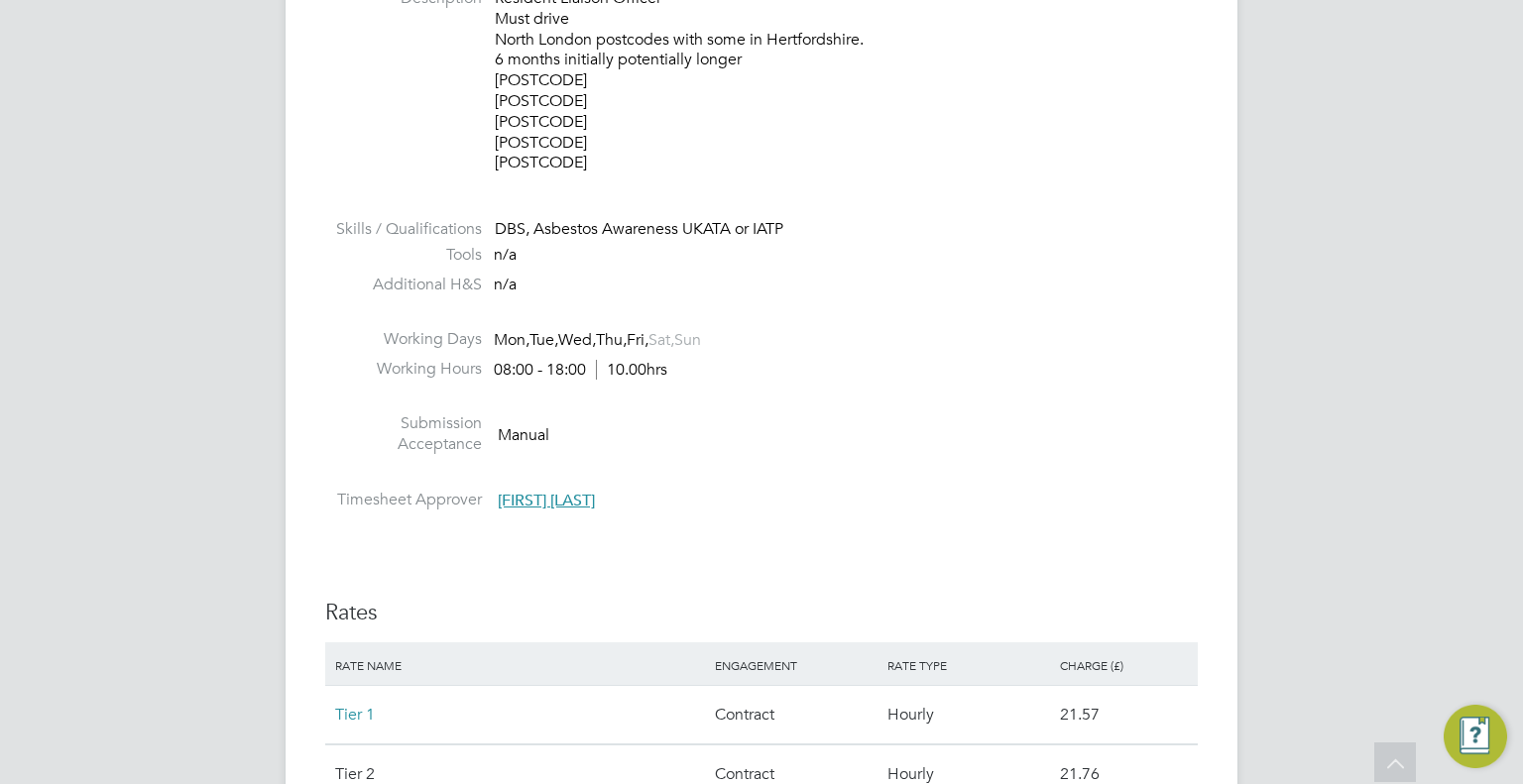 type 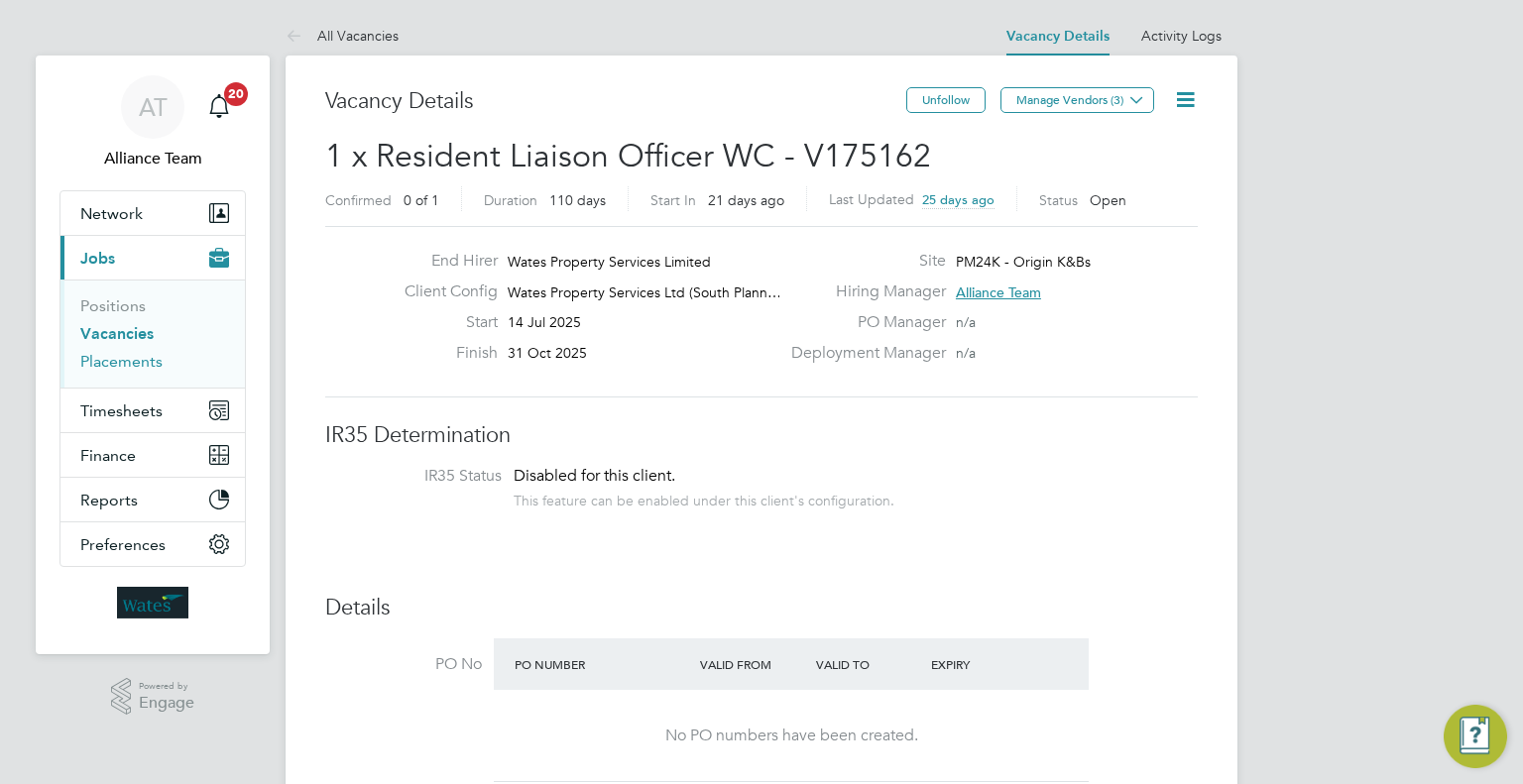 click on "Placements" at bounding box center [121, 361] 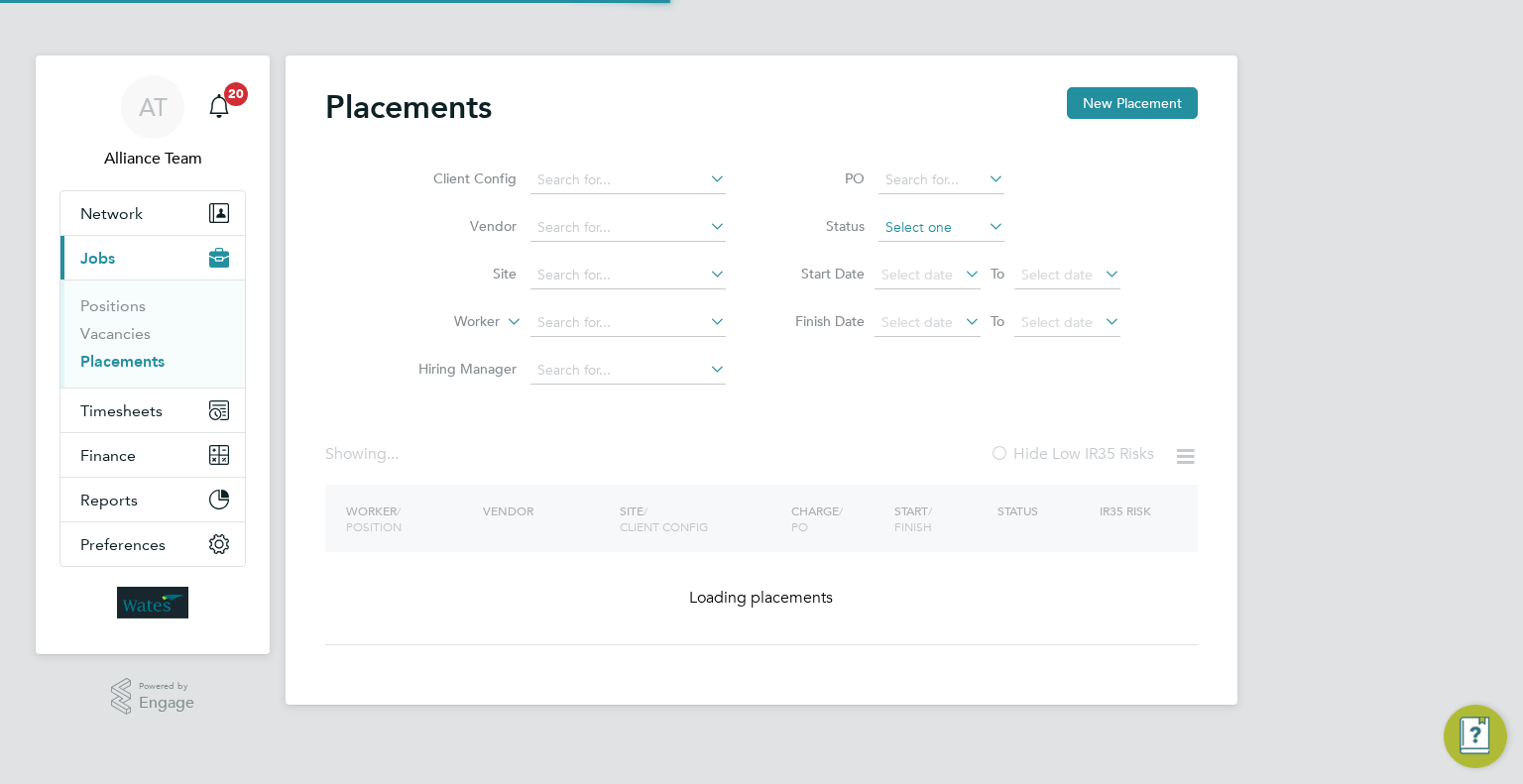 click 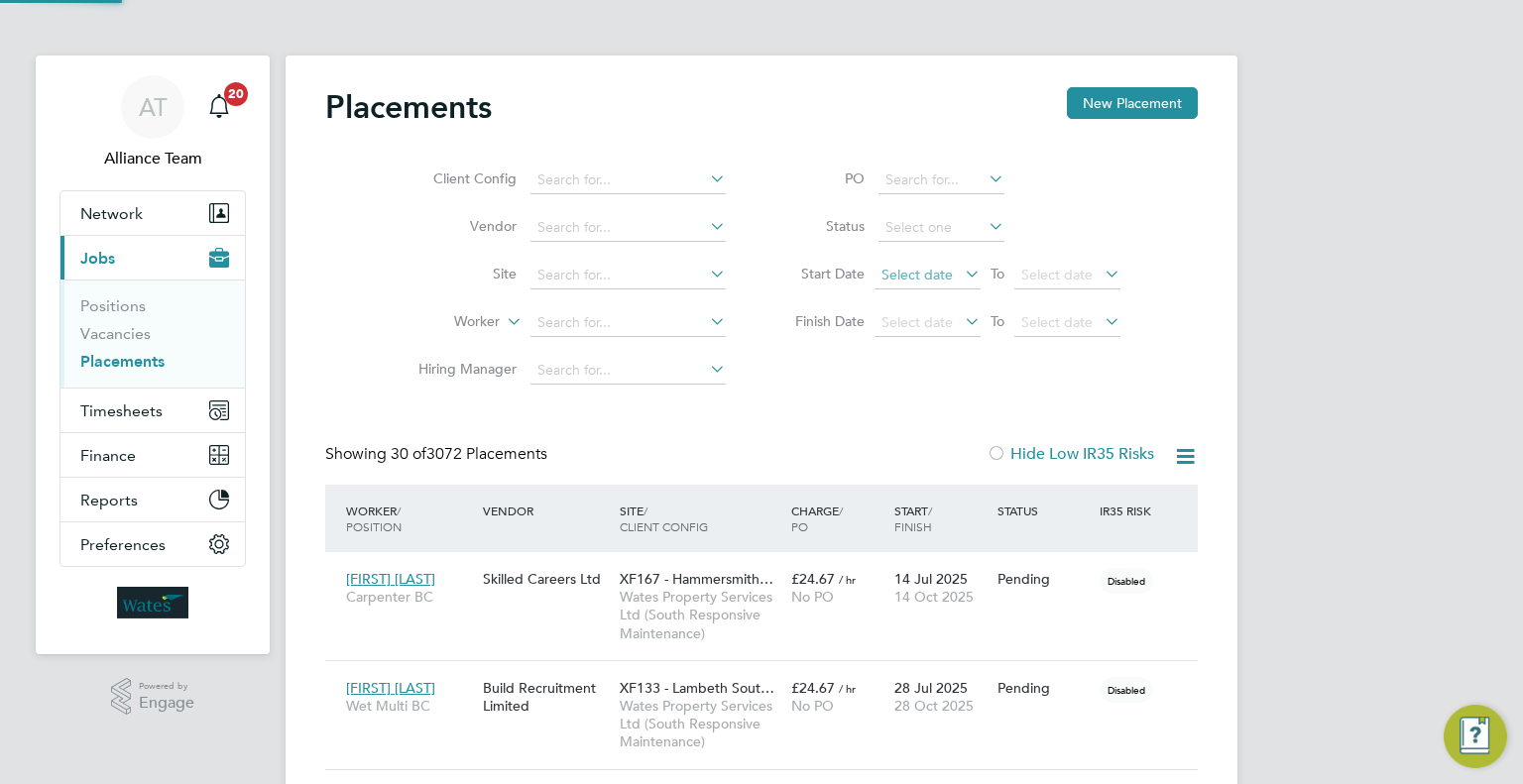 click 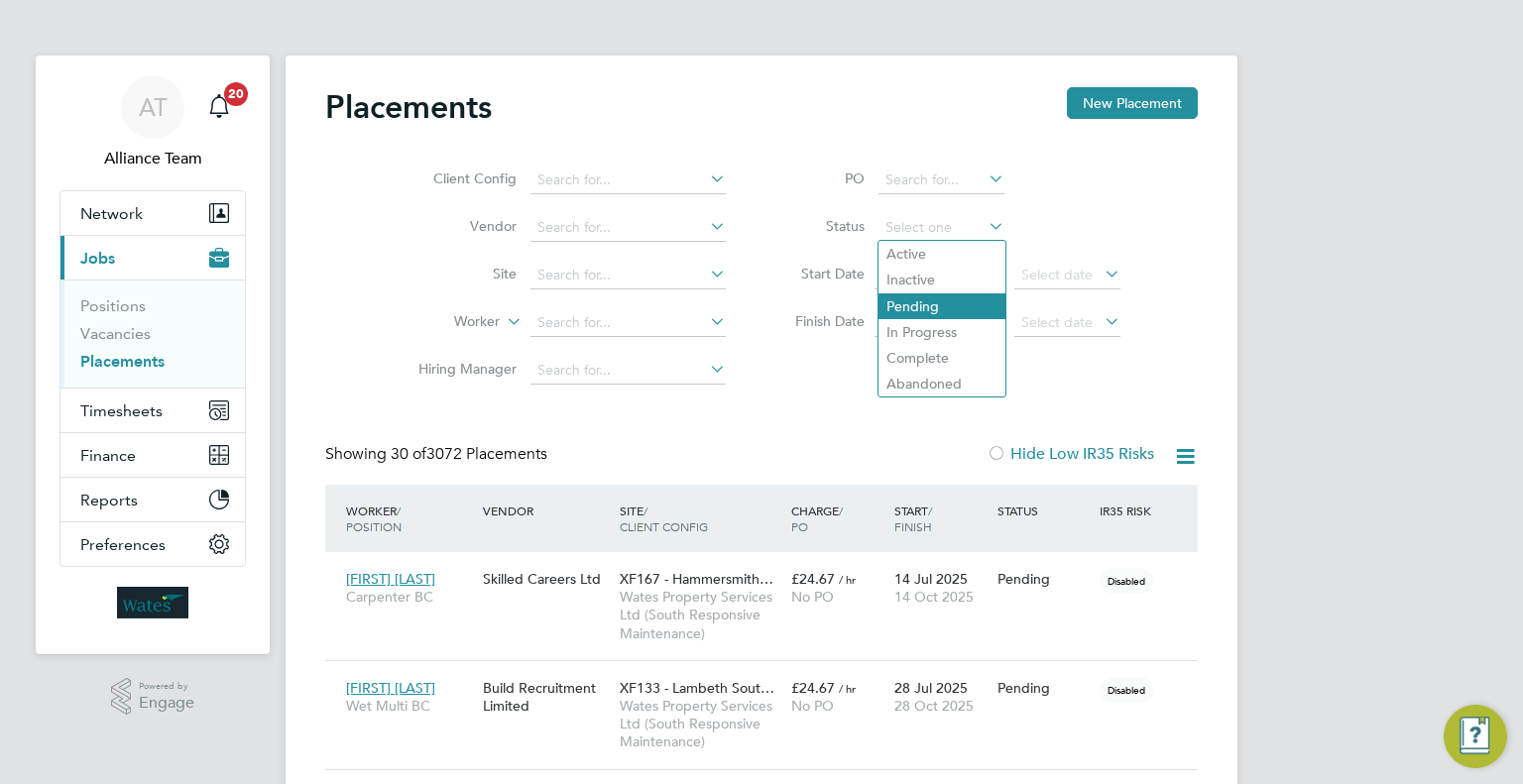 click on "Pending" 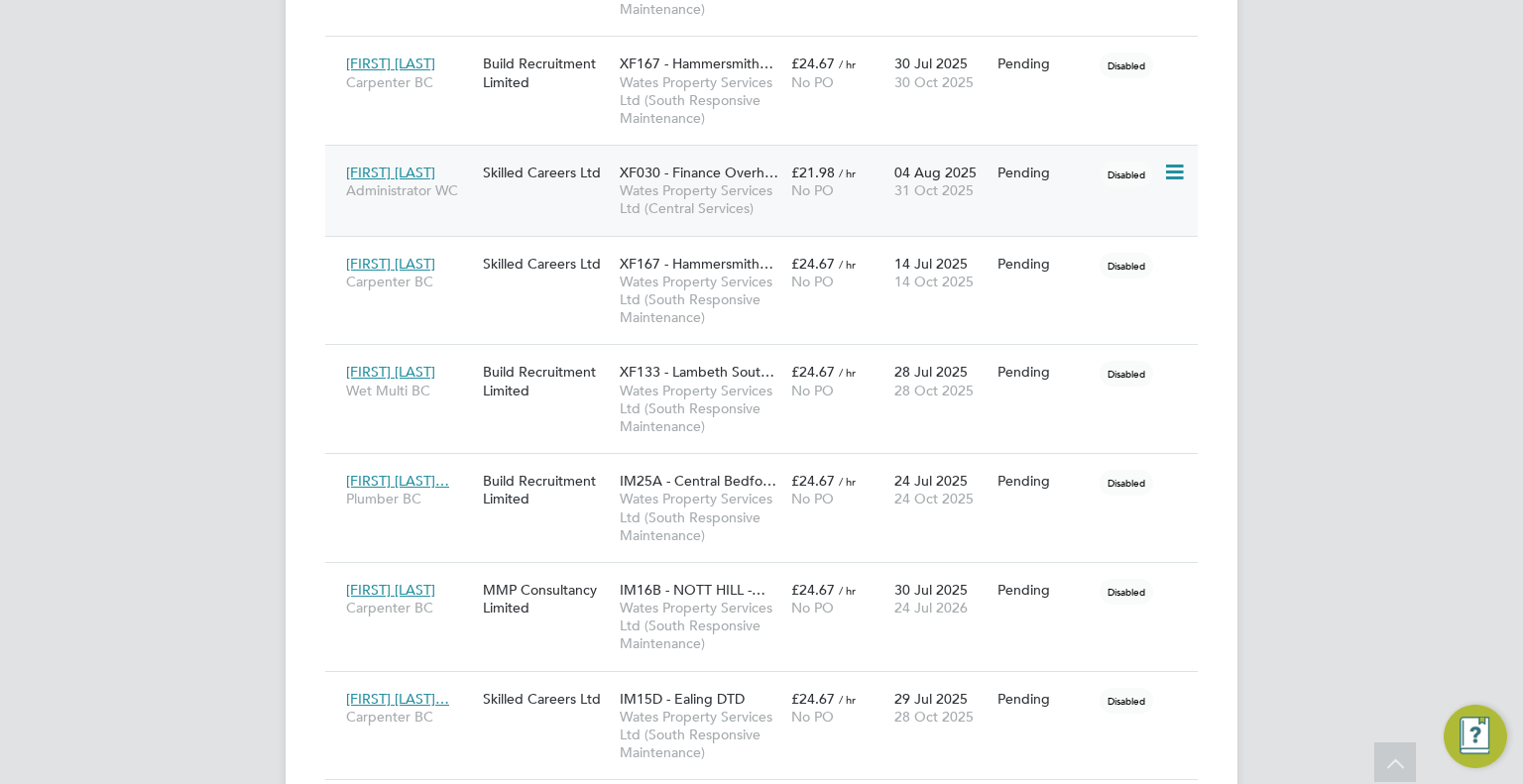 click 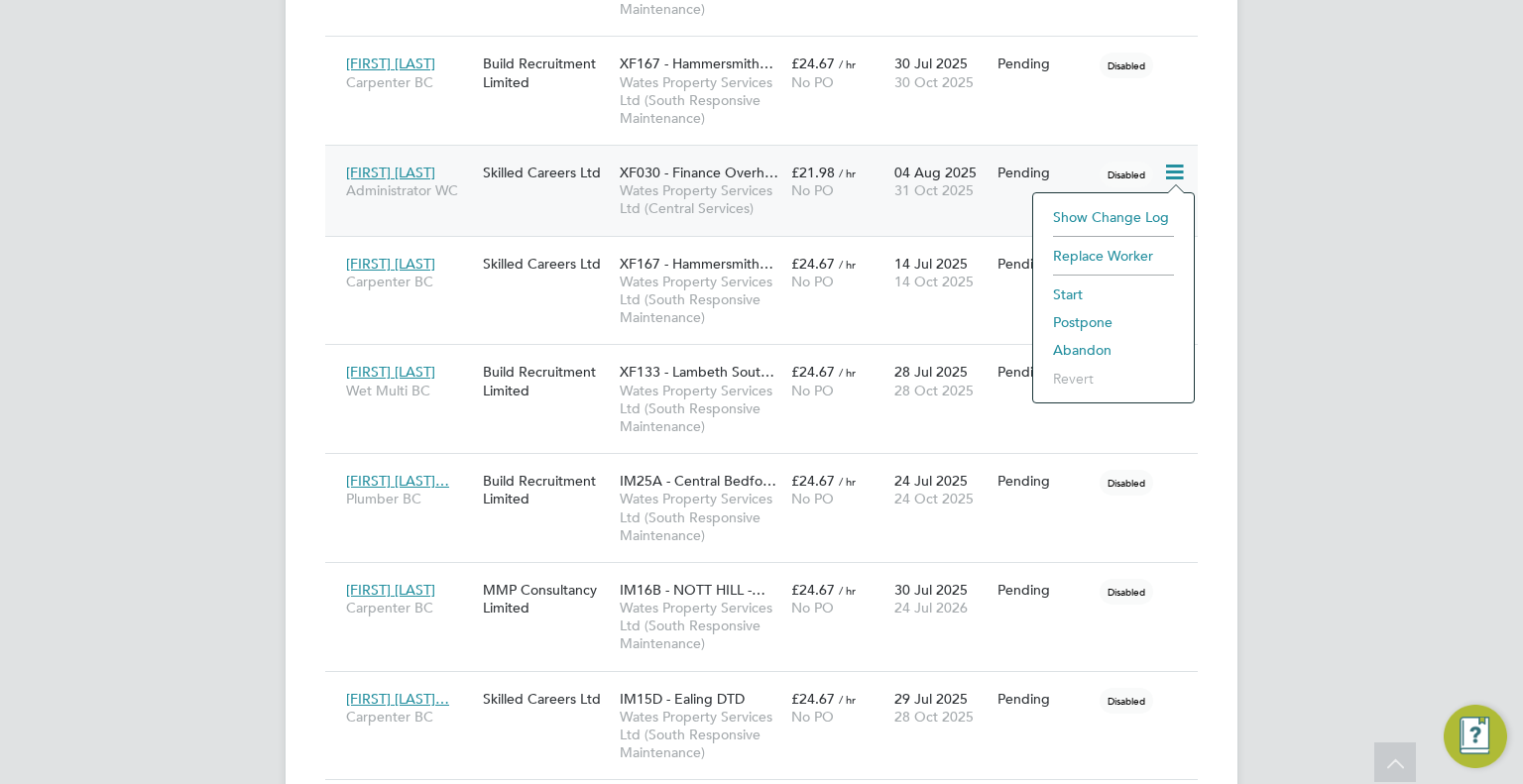 click on "Start" 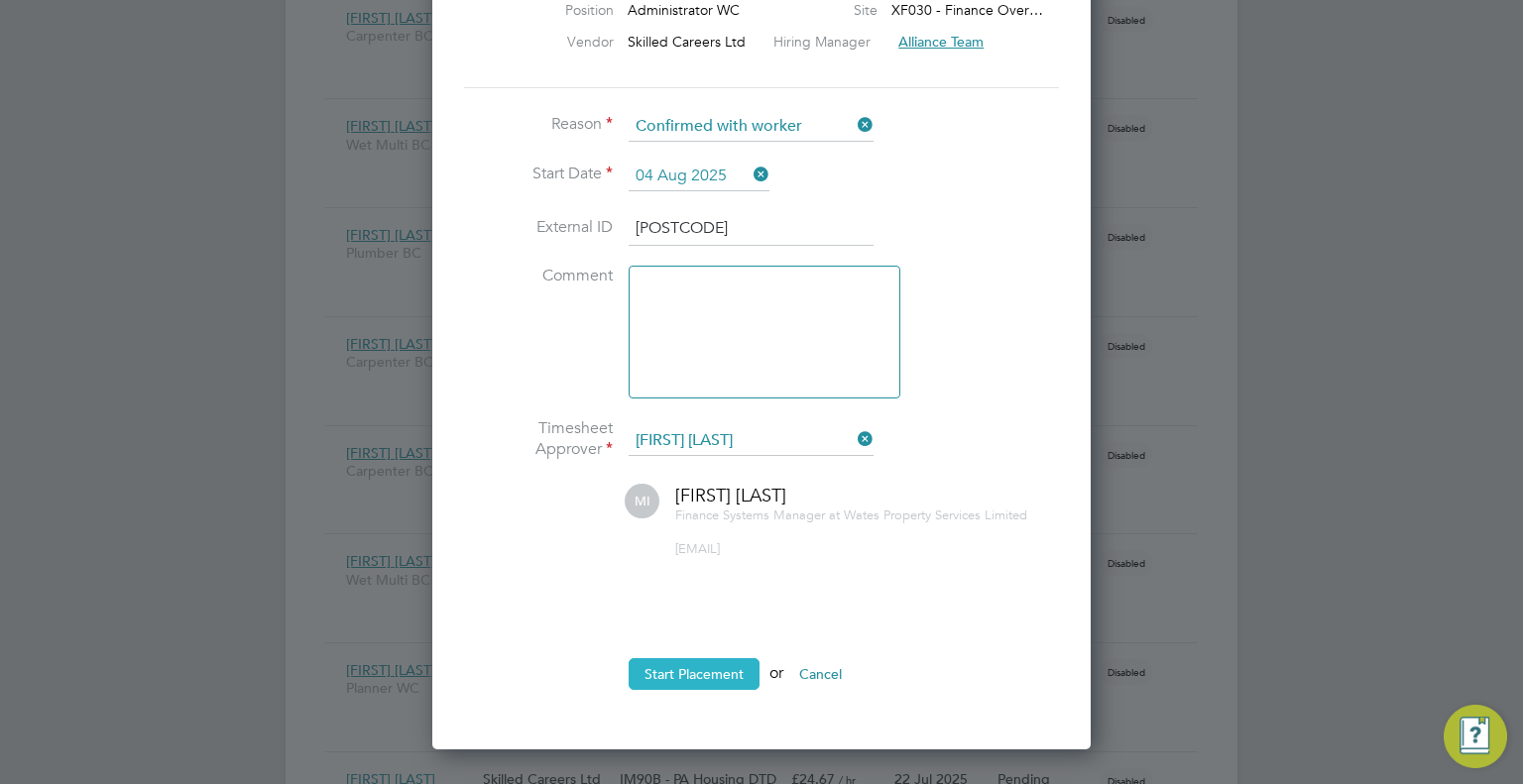click on "Start Placement" 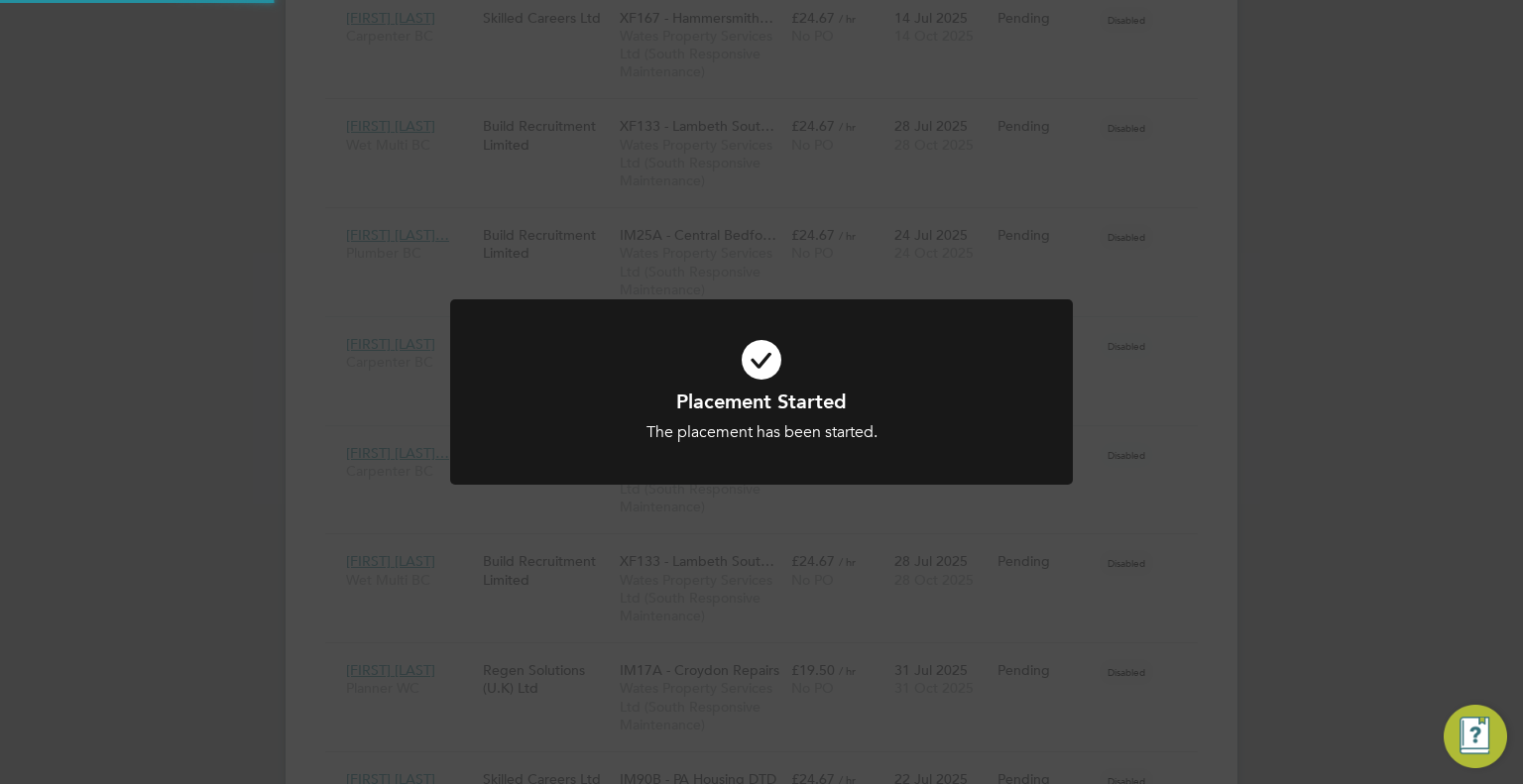 type 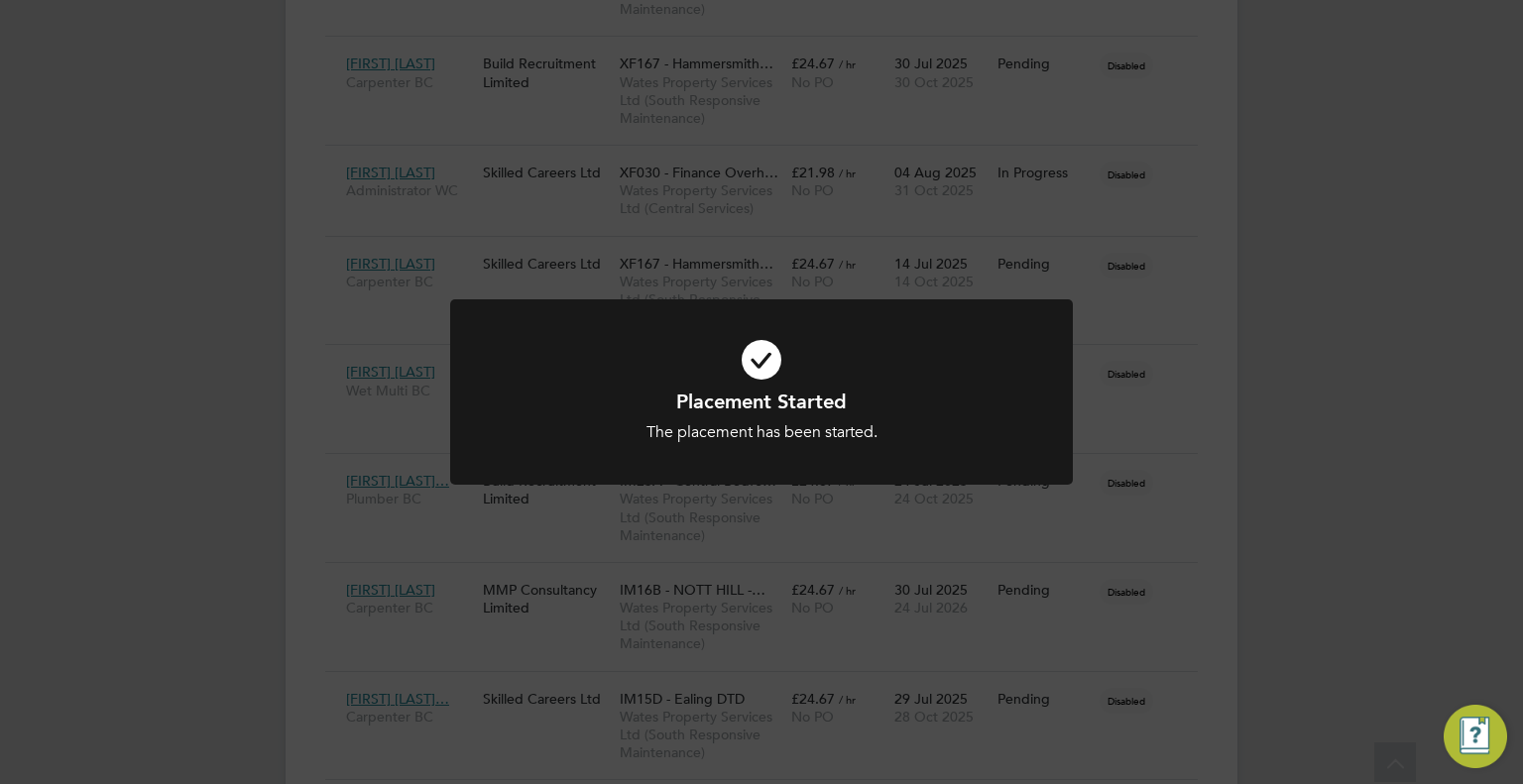 click on "Placement Started The placement has been started. Cancel Okay" 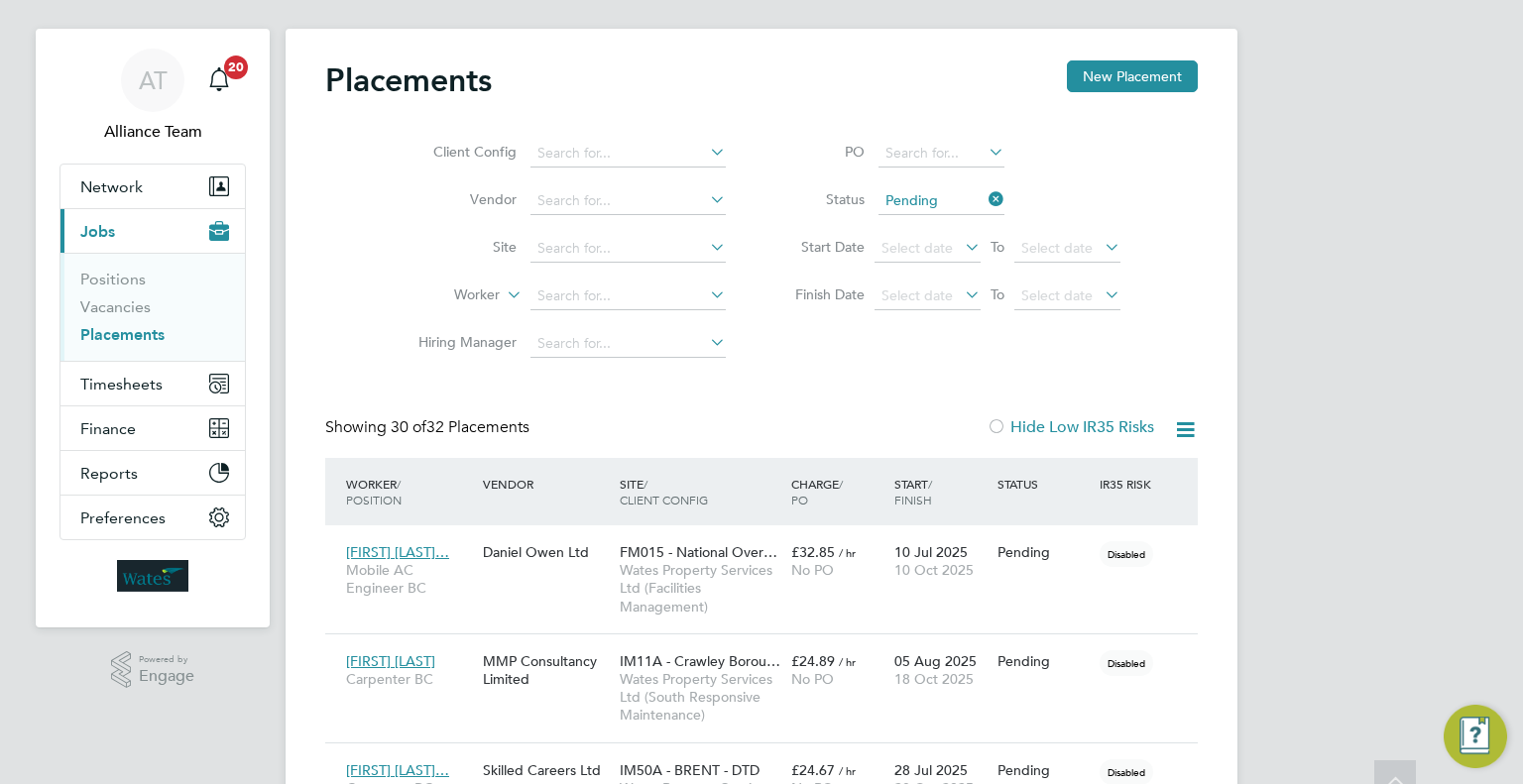 scroll, scrollTop: 0, scrollLeft: 0, axis: both 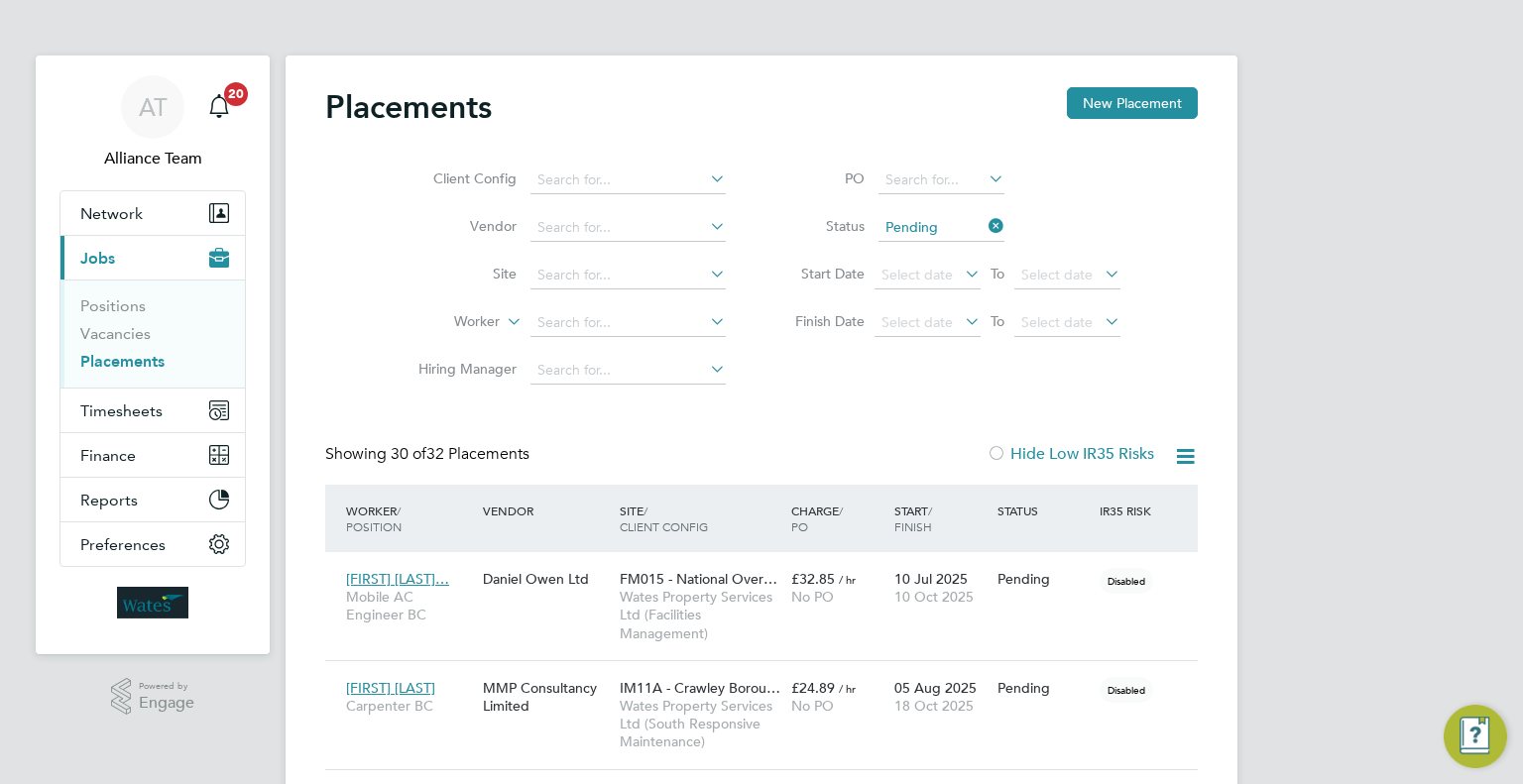 type 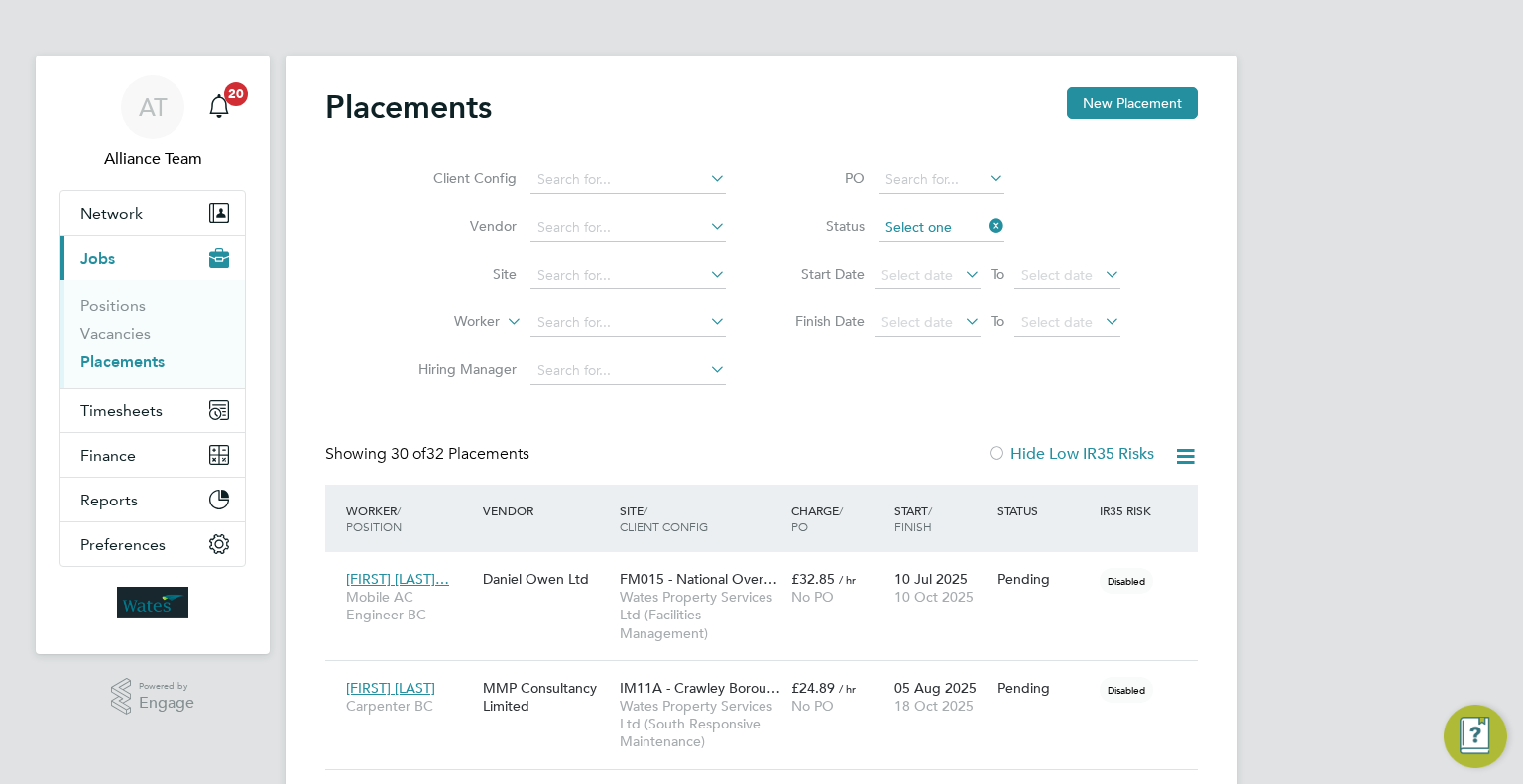 click 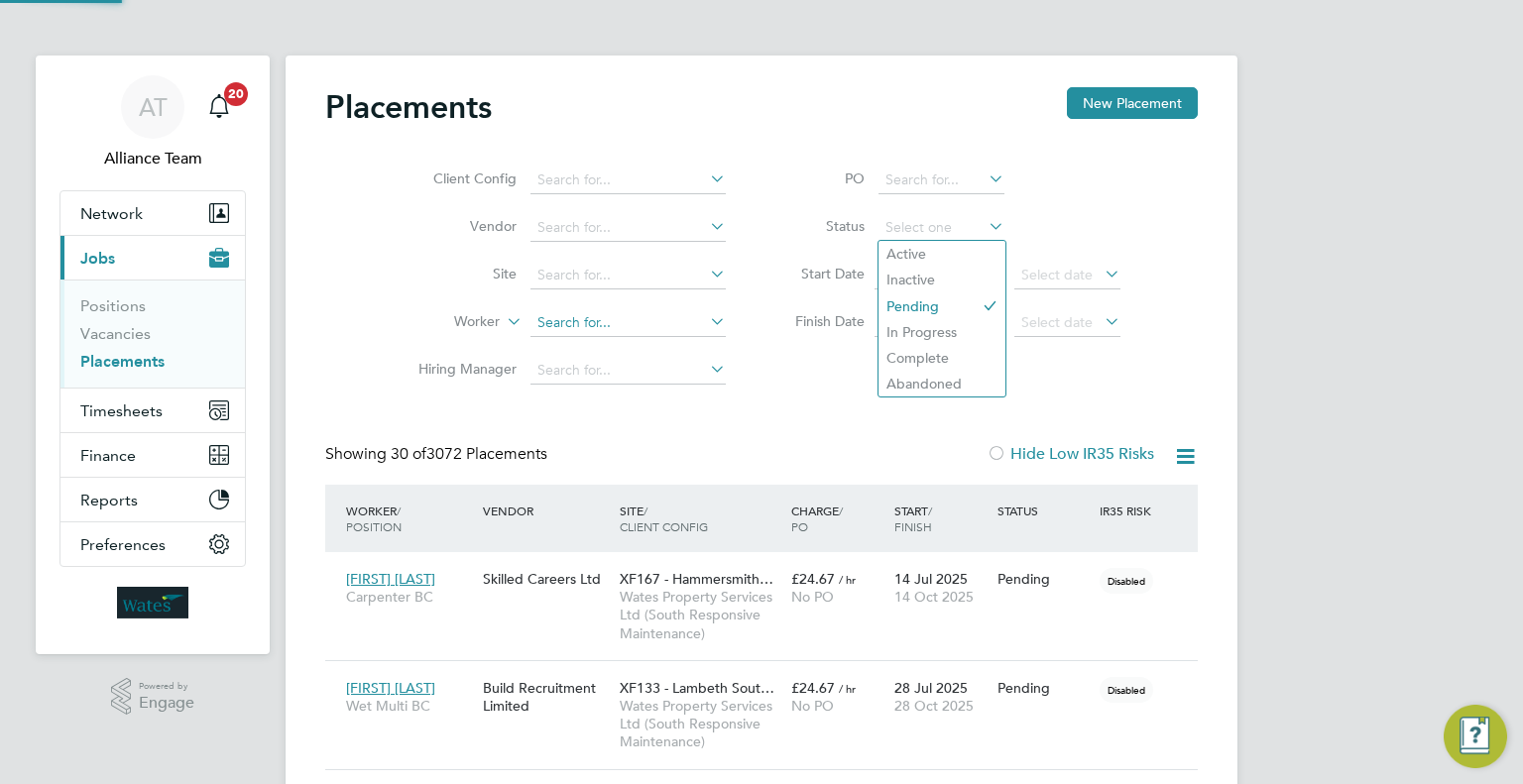 scroll, scrollTop: 9, scrollLeft: 9, axis: both 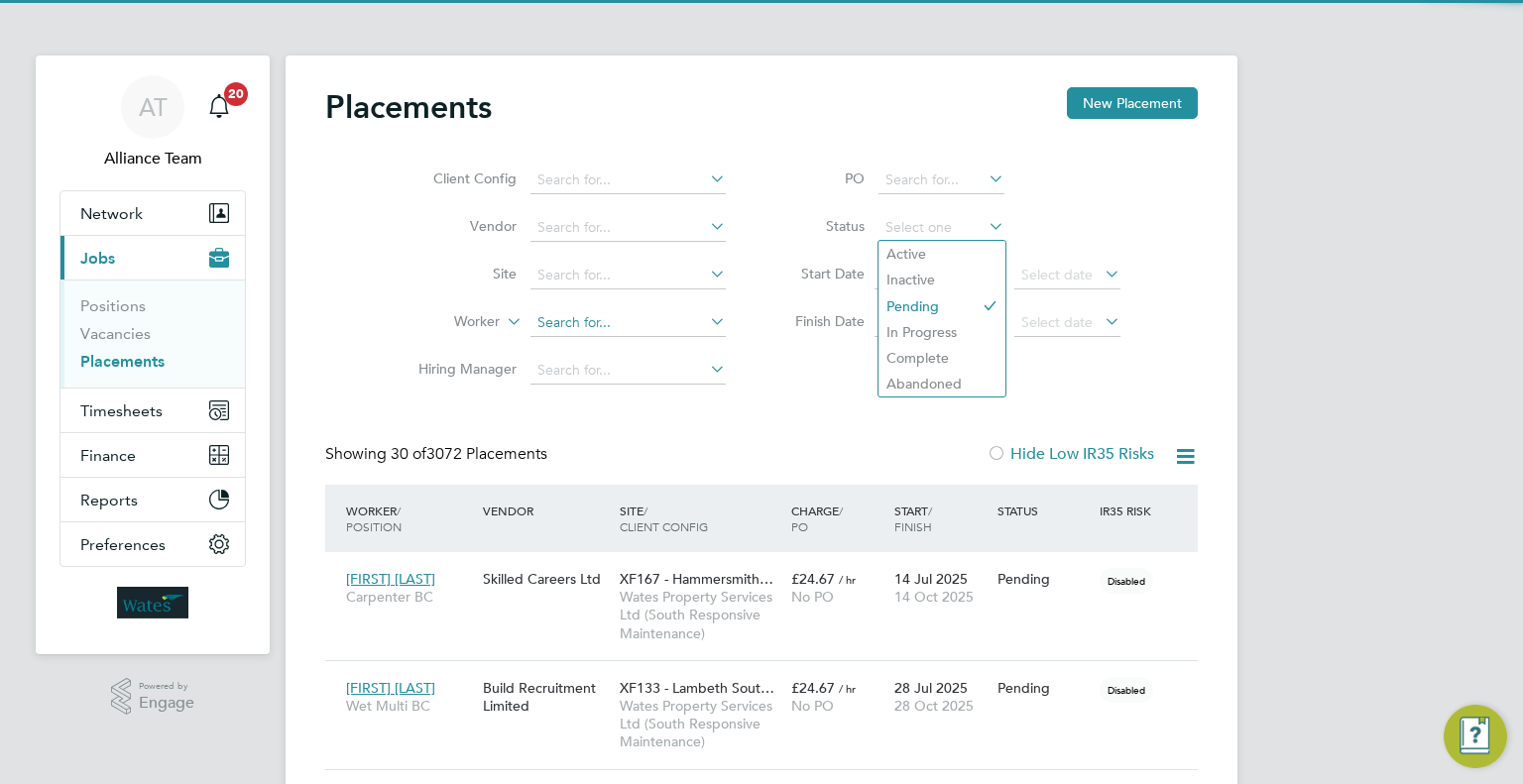 click 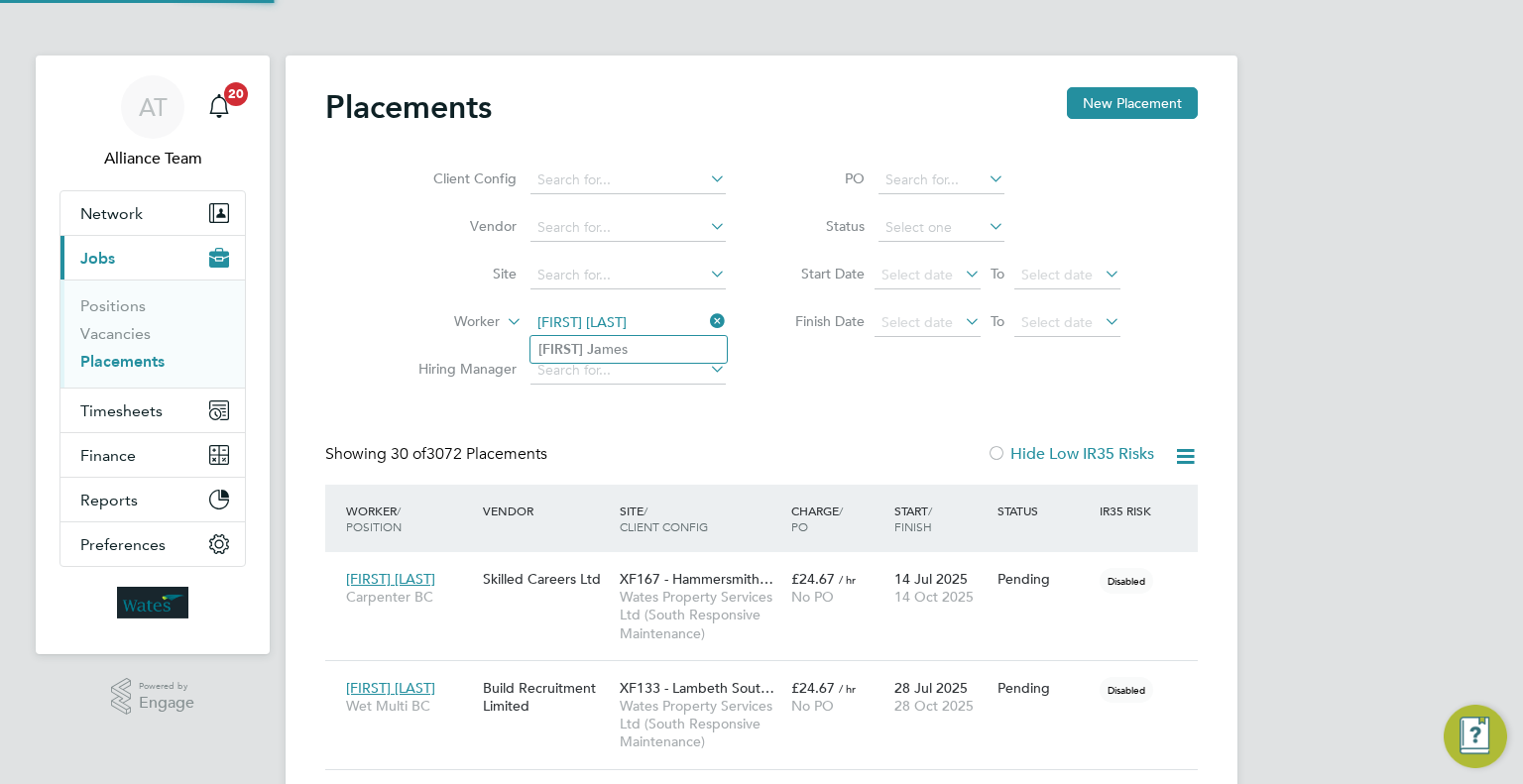 click on "Shane   Ja mes" 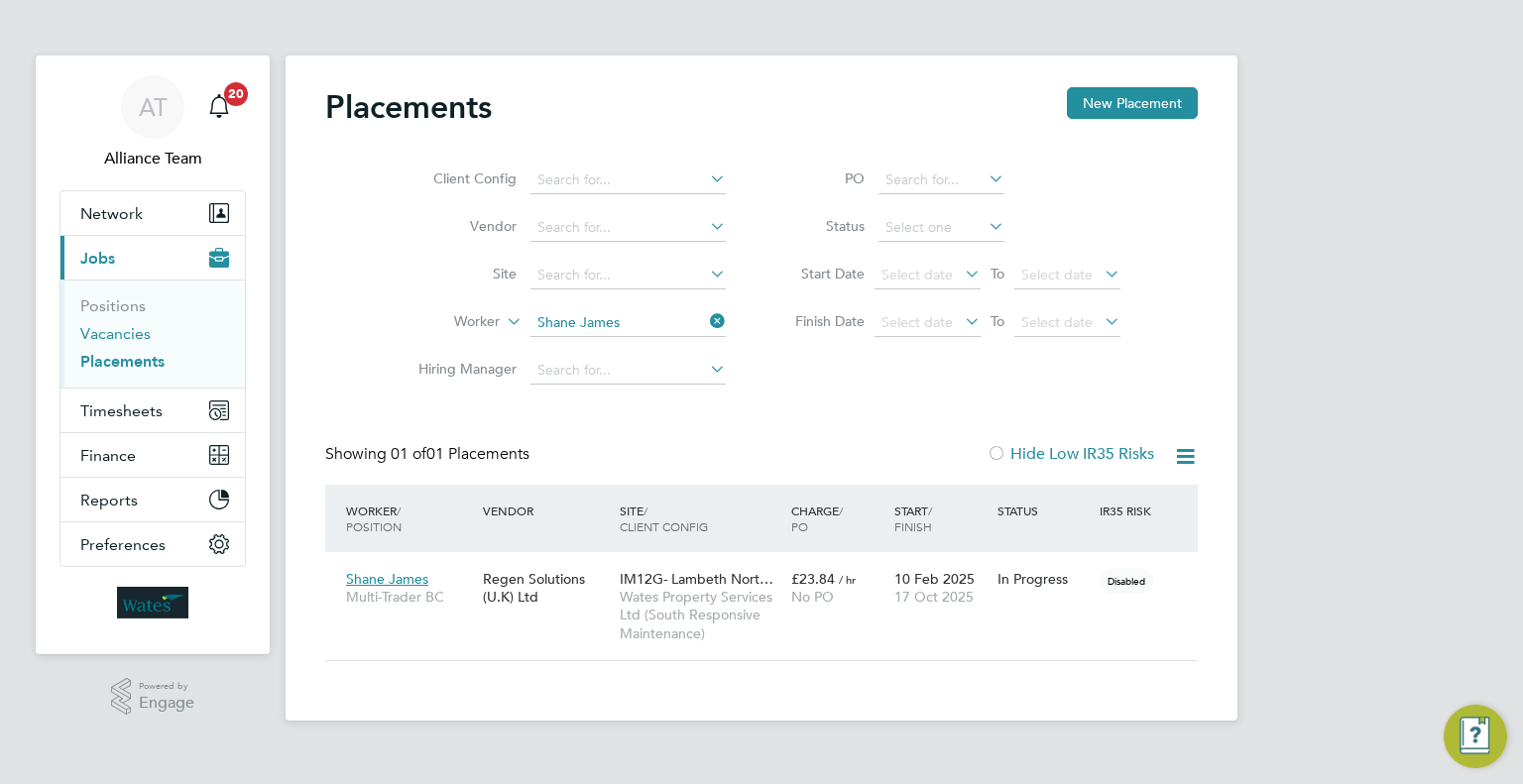 click on "Vacancies" at bounding box center [115, 333] 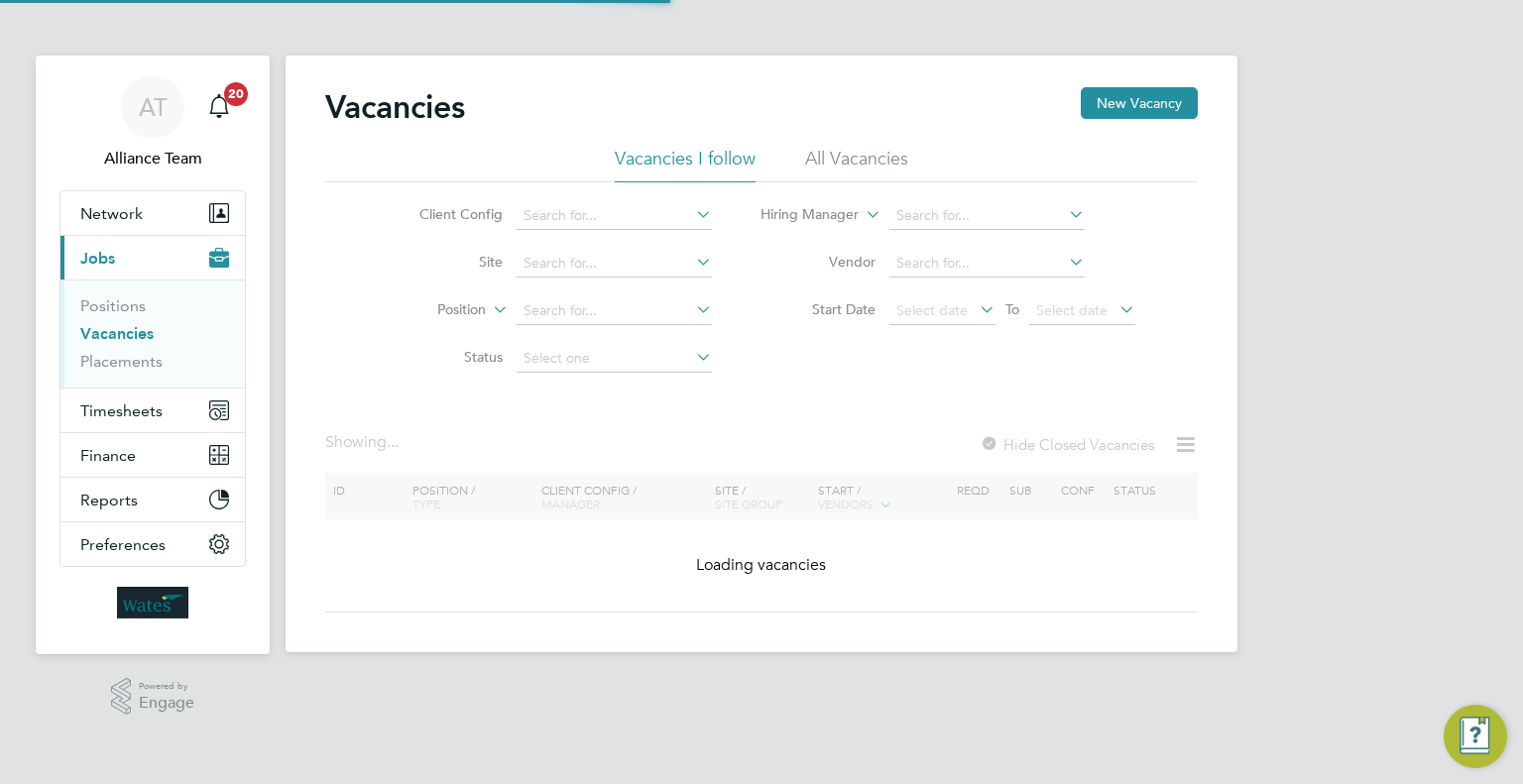 click on "Client Config" 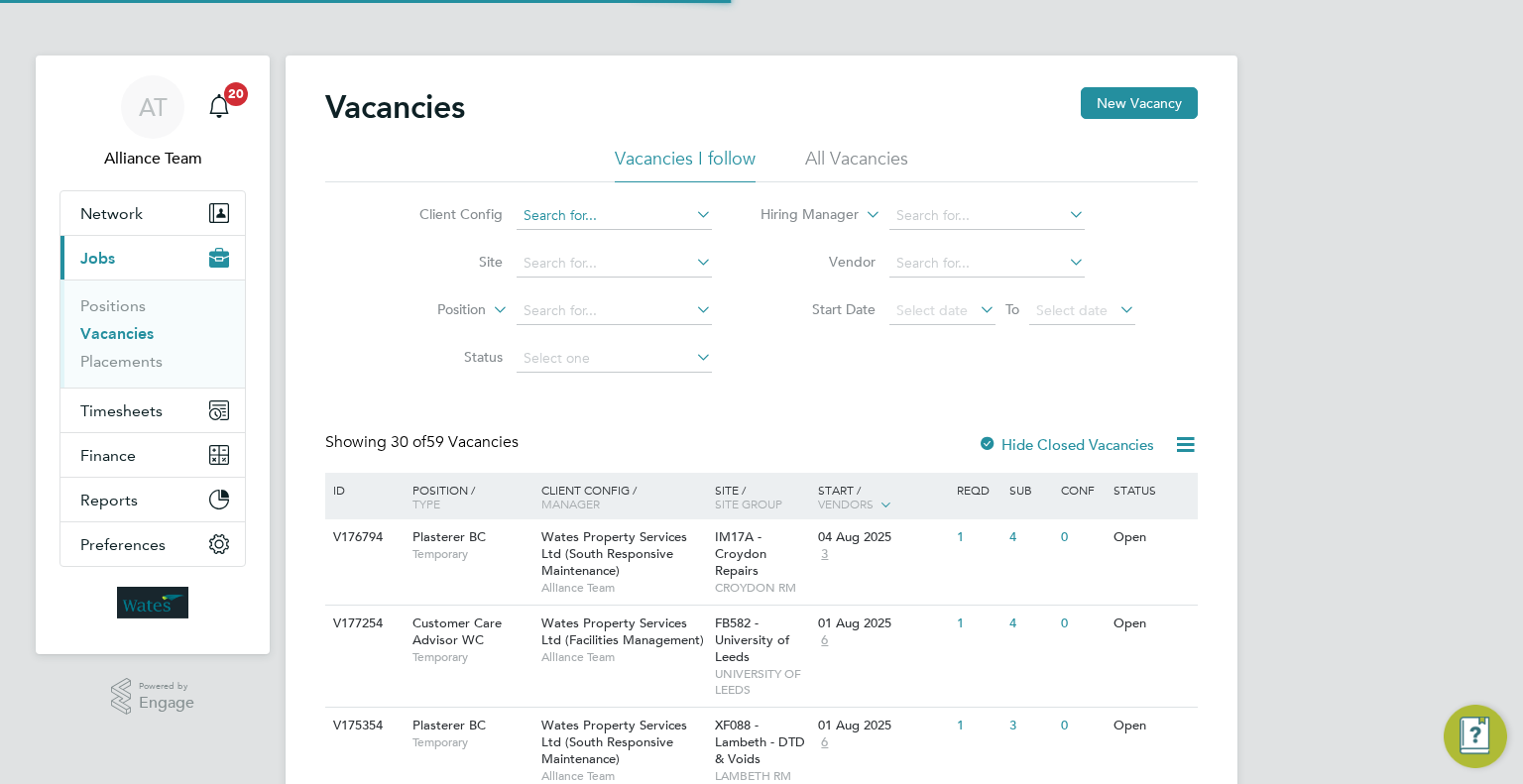 click 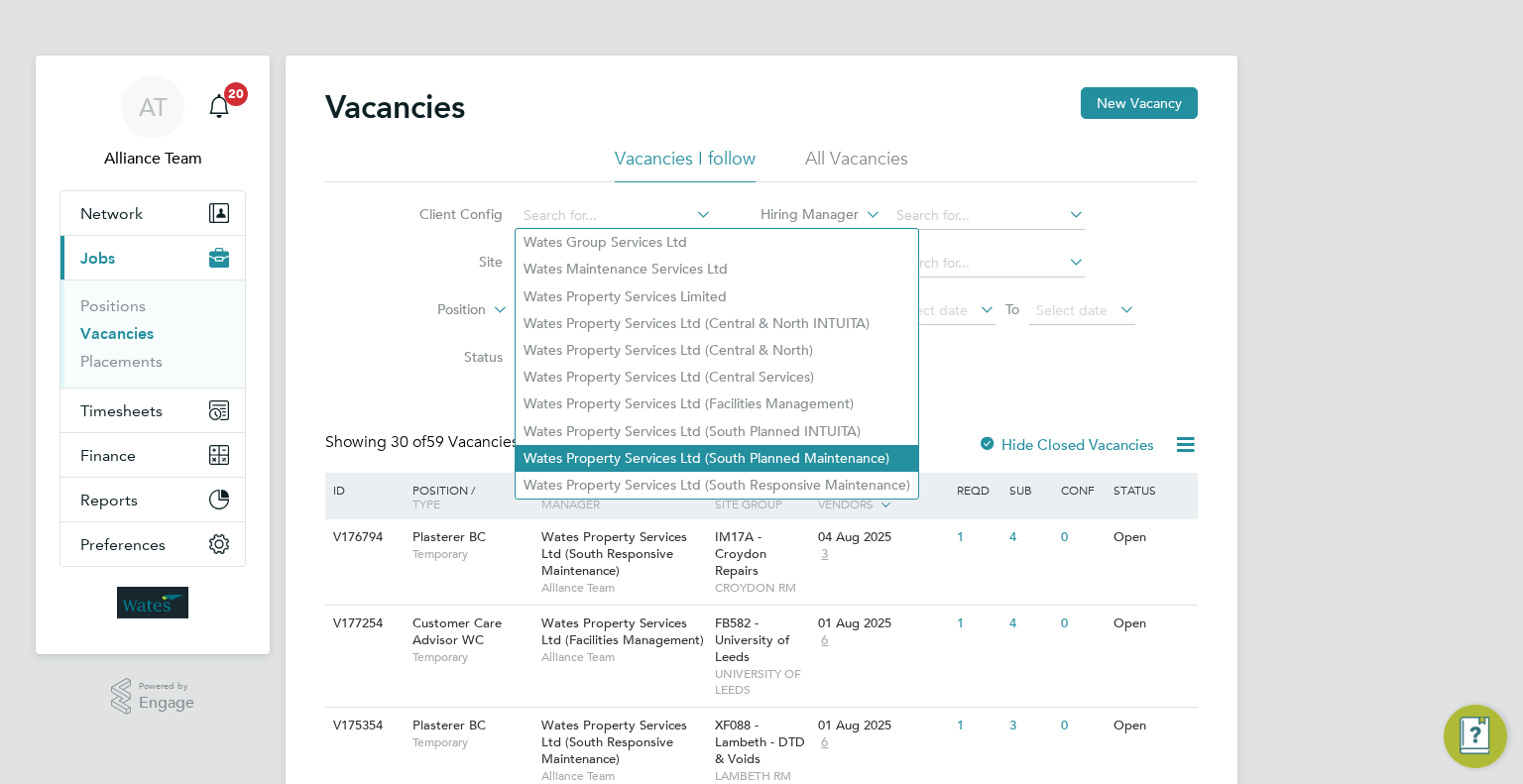 click on "Wates Property Services Ltd (South Planned Maintenance)" 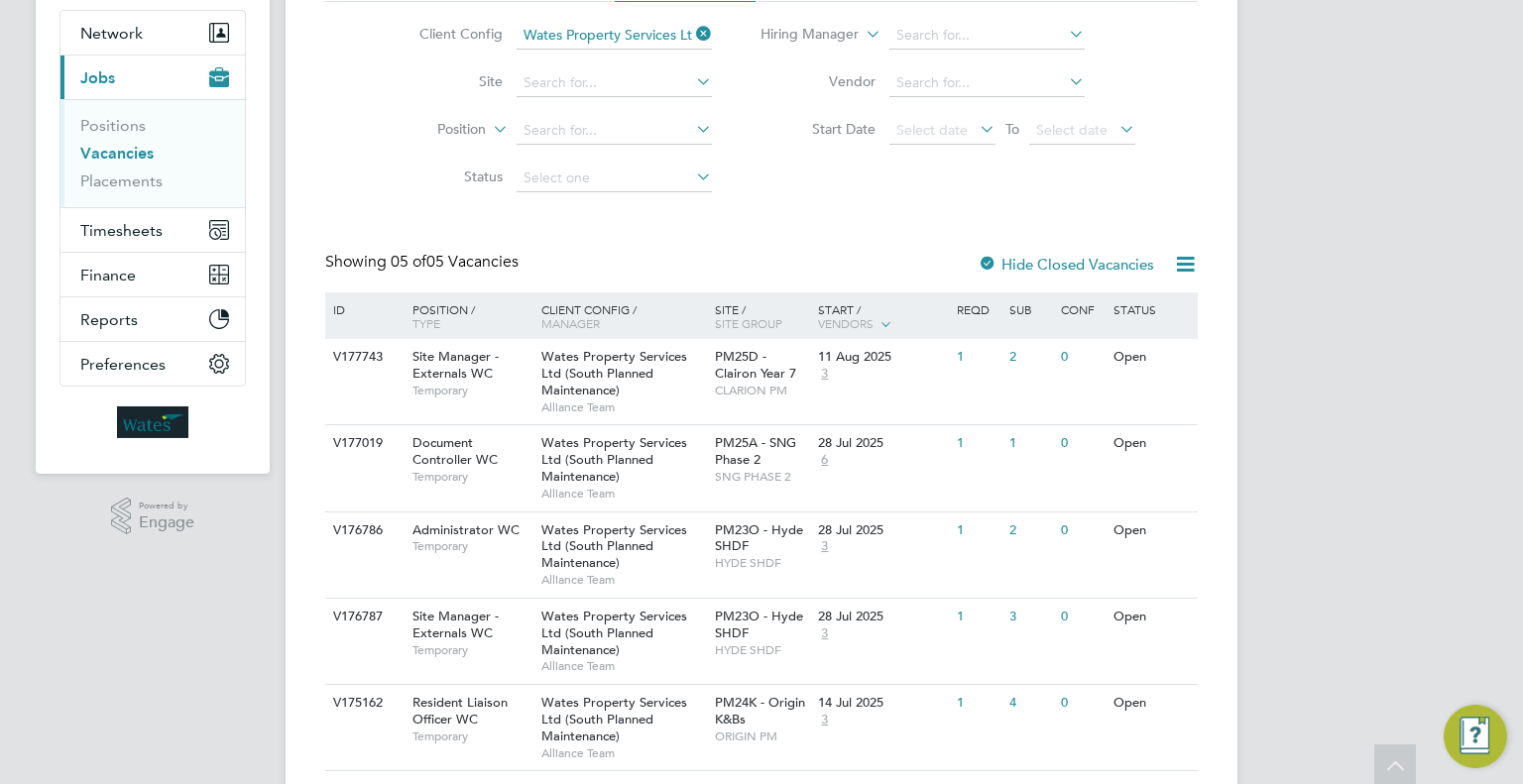 scroll, scrollTop: 197, scrollLeft: 0, axis: vertical 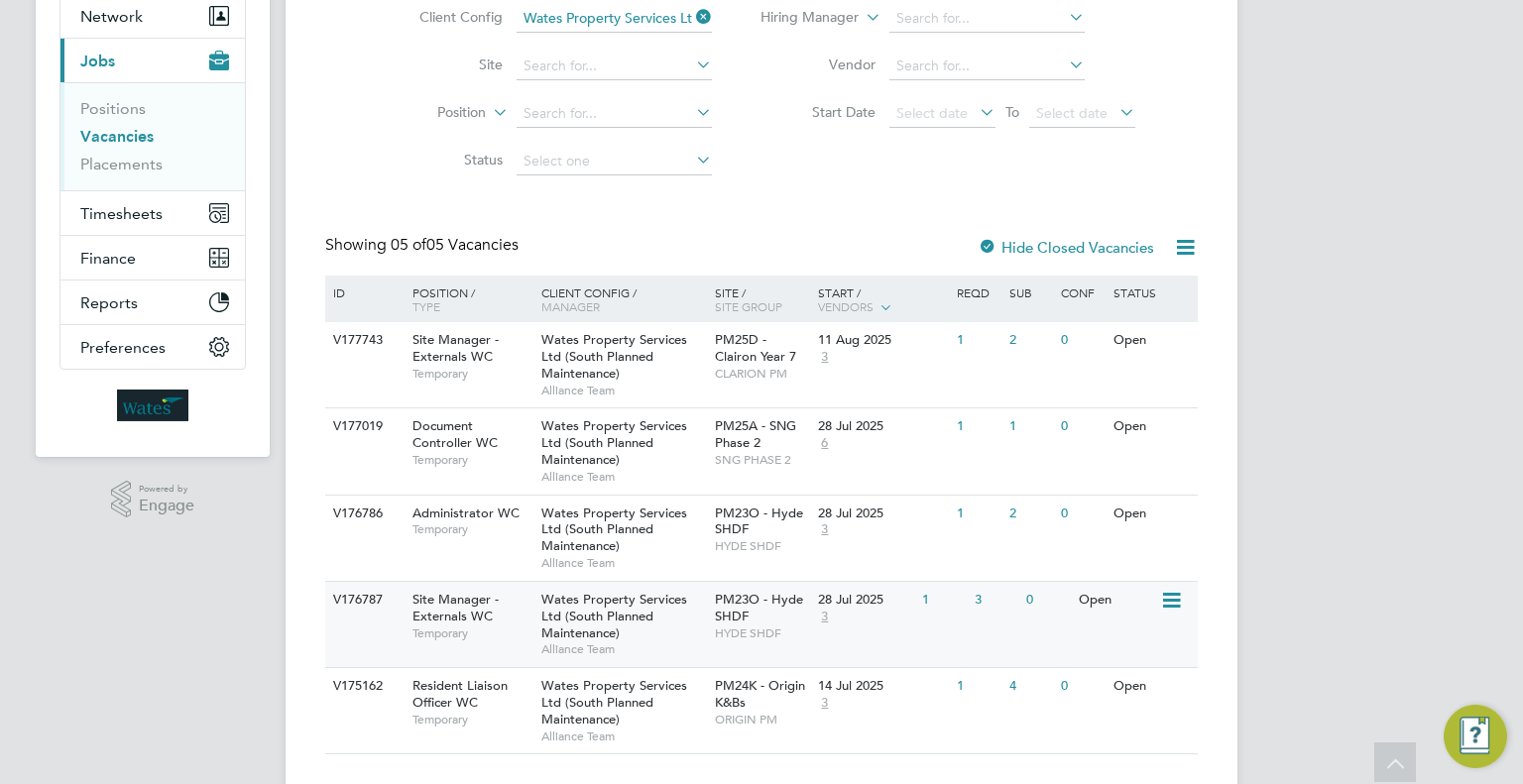 click on "V176787 Site Manager - Externals WC   Temporary Wates Property Services Ltd (South Planned Maintenance)   Alliance Team PM23O - Hyde SHDF   HYDE SHDF 28 Jul 2025 3 1 3 0 Open" 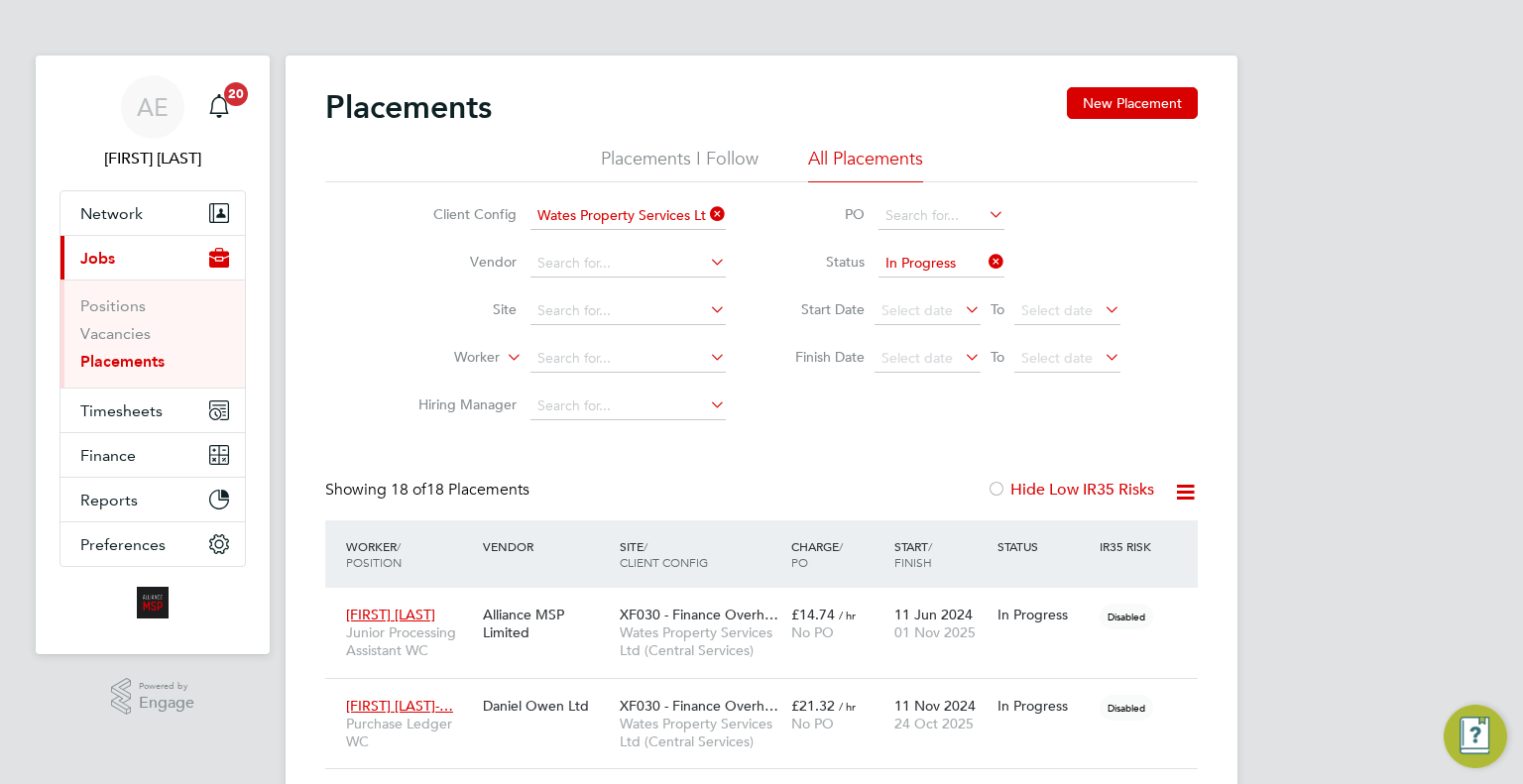 scroll, scrollTop: 0, scrollLeft: 0, axis: both 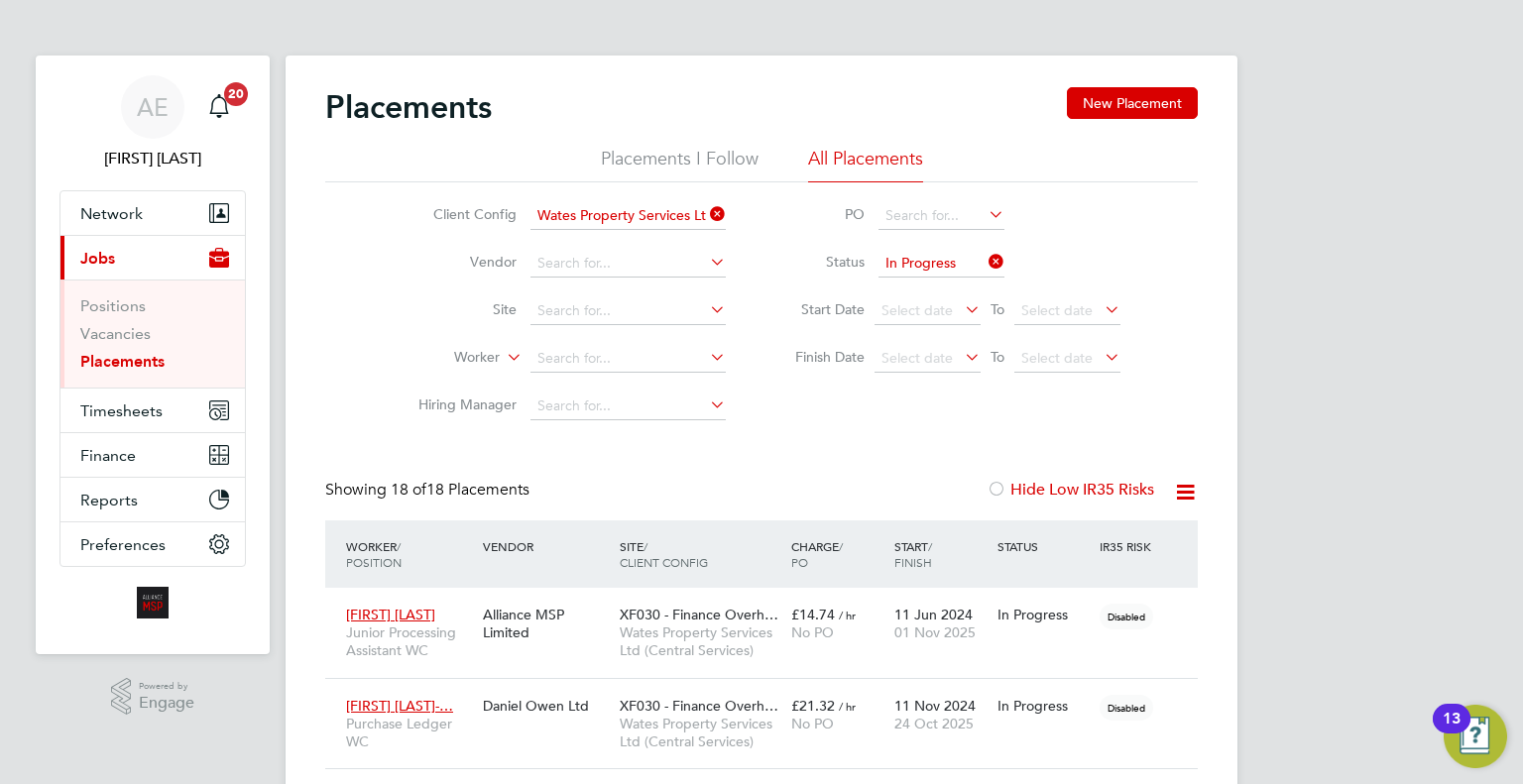 click on "Placements" at bounding box center (122, 361) 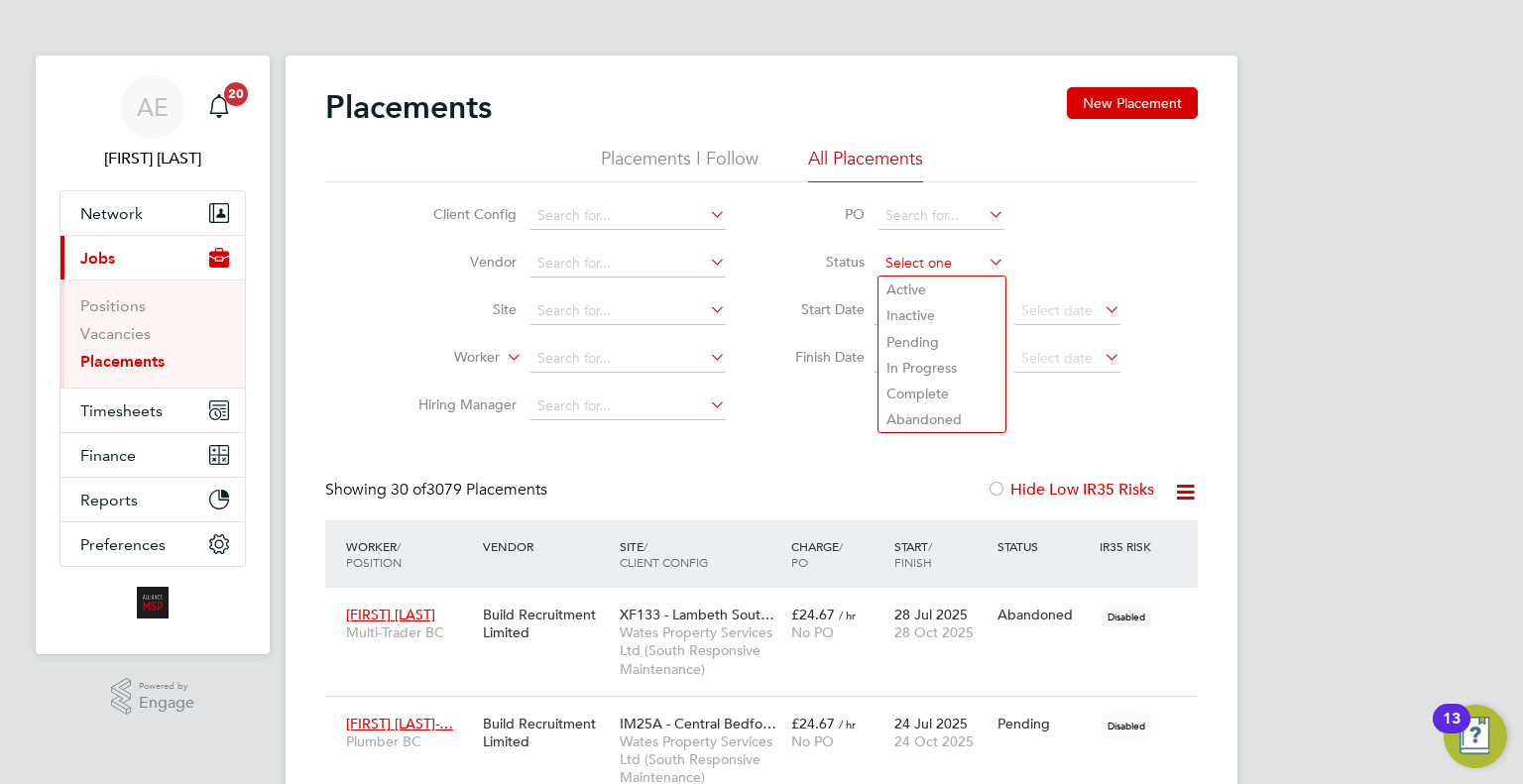 click 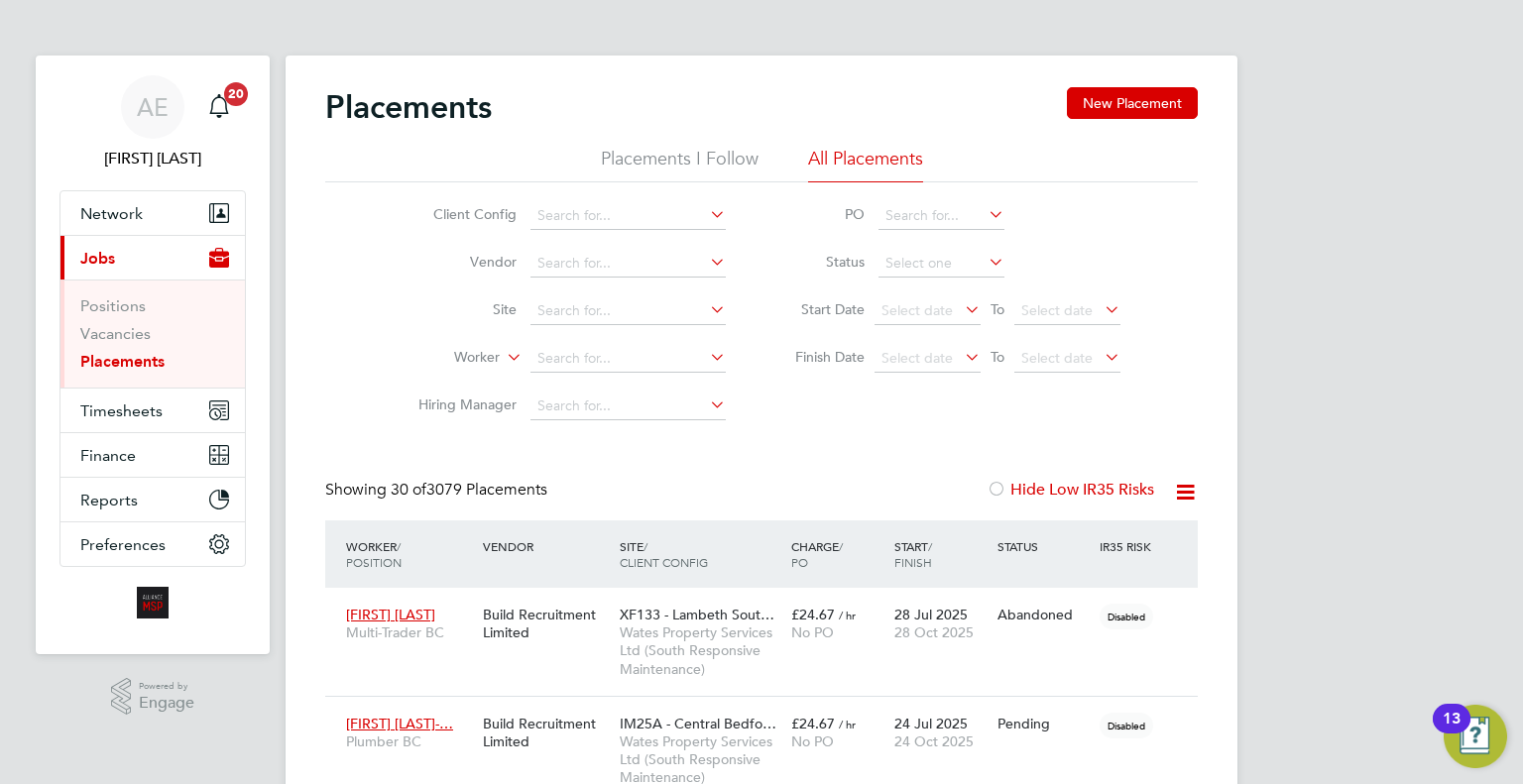 click on "Pending" 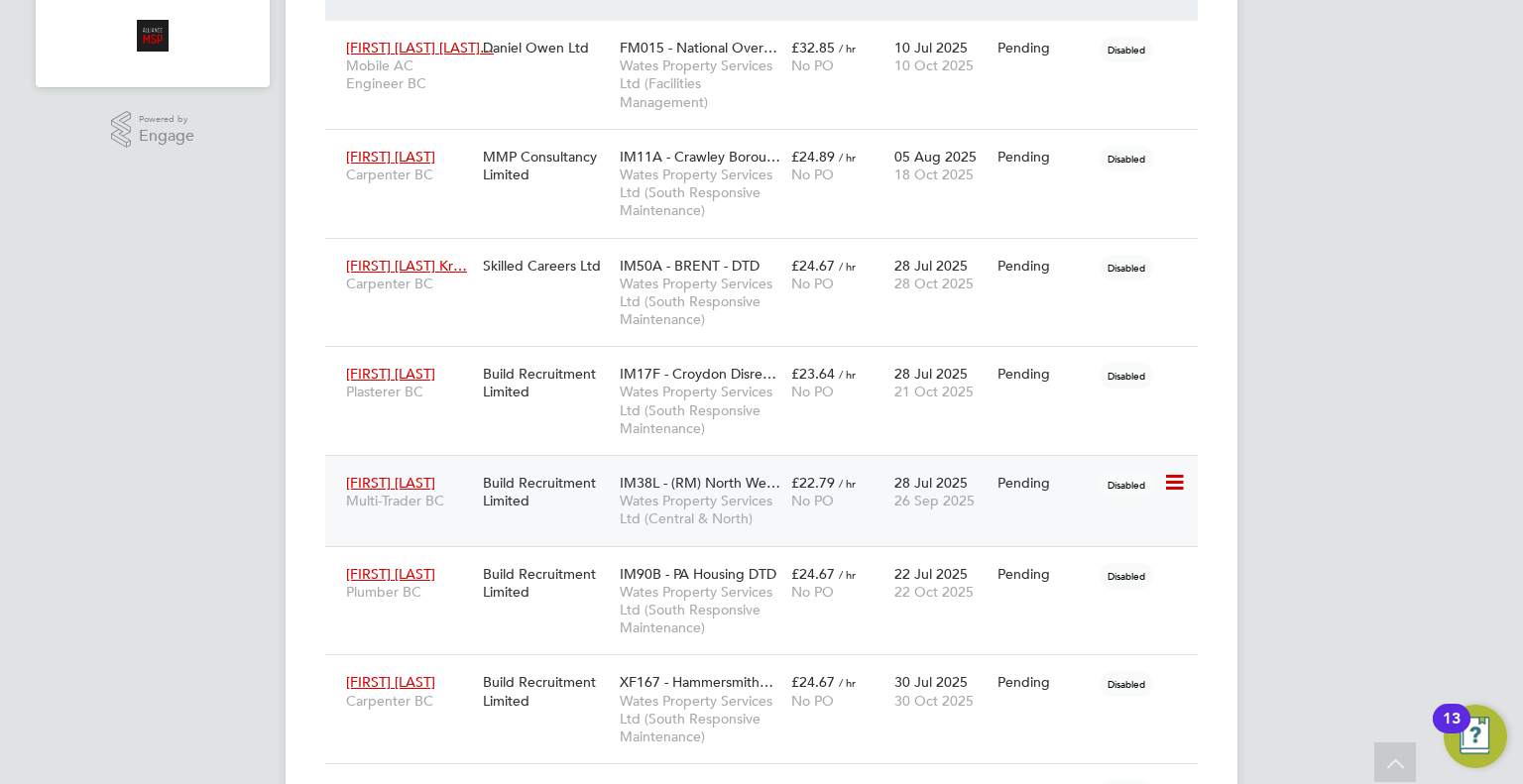 click 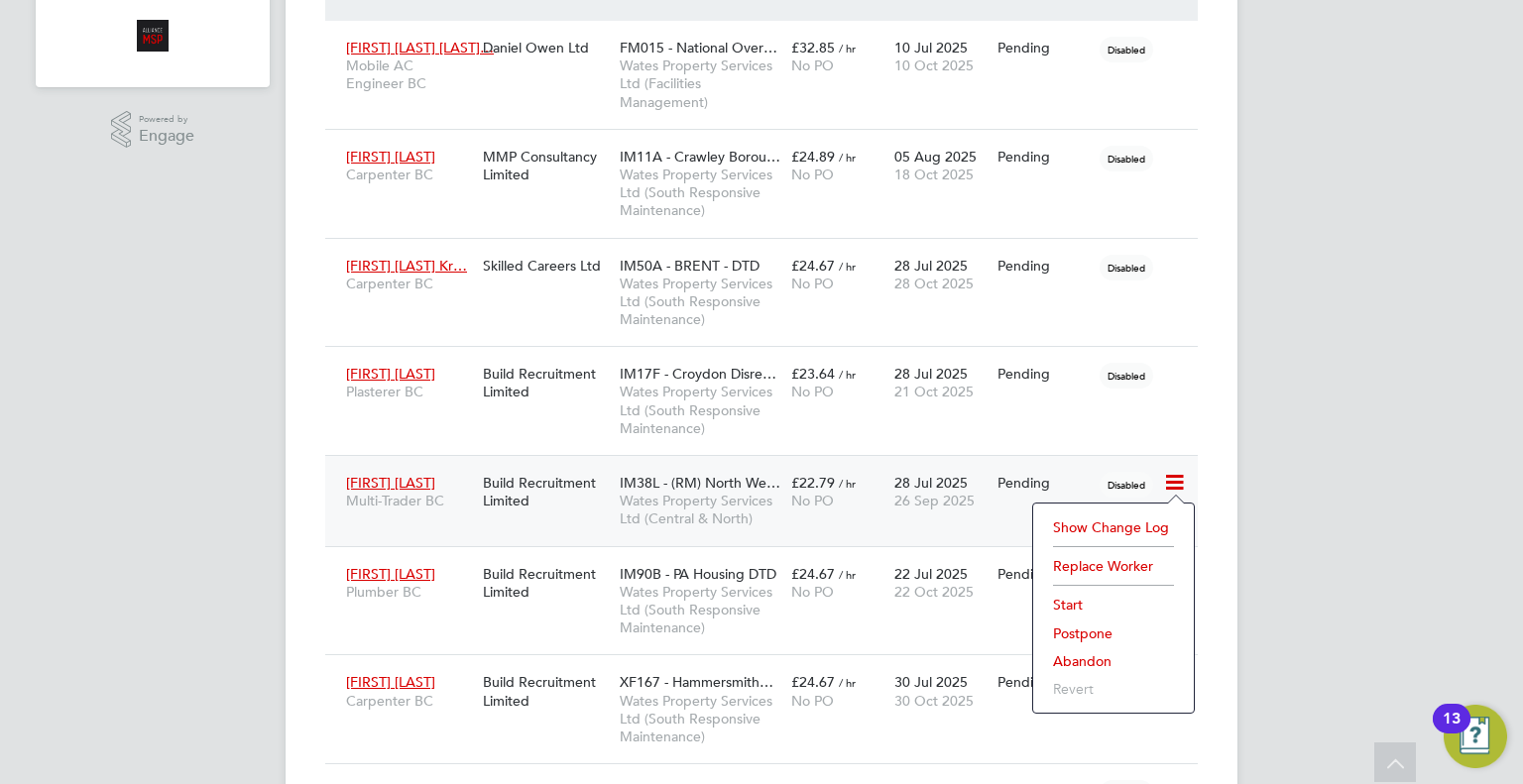 click on "Start" 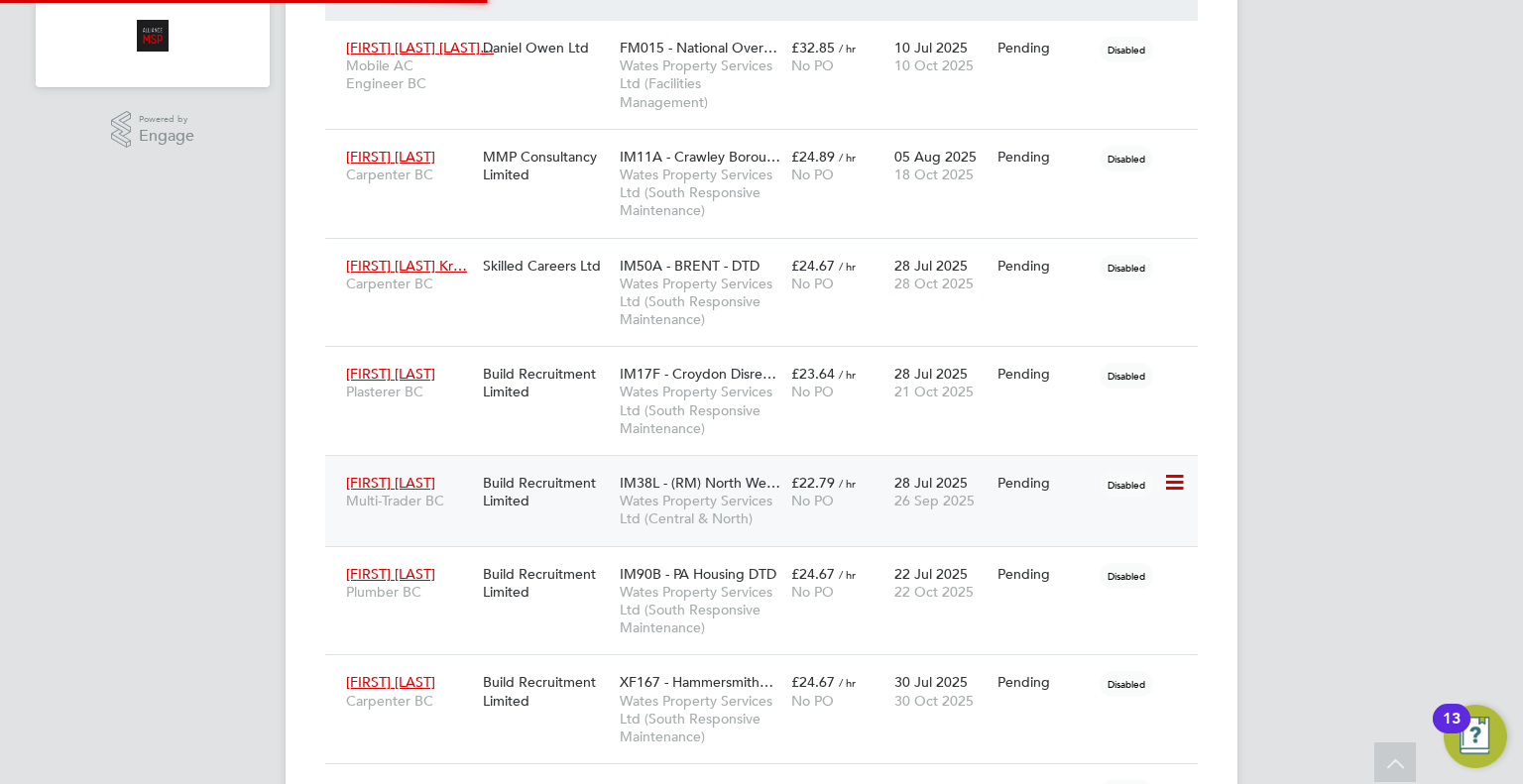 type on "Michael Jennings" 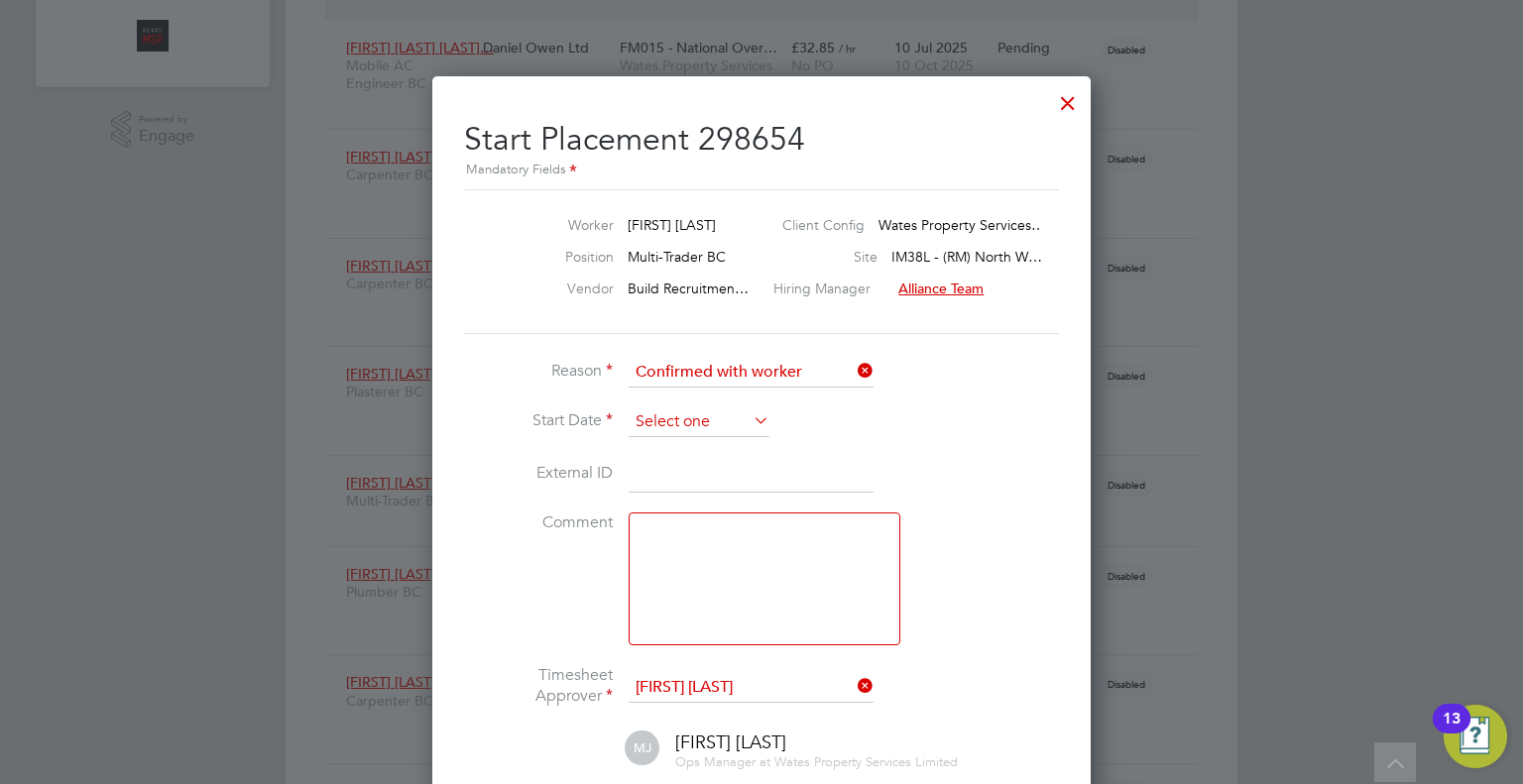 click 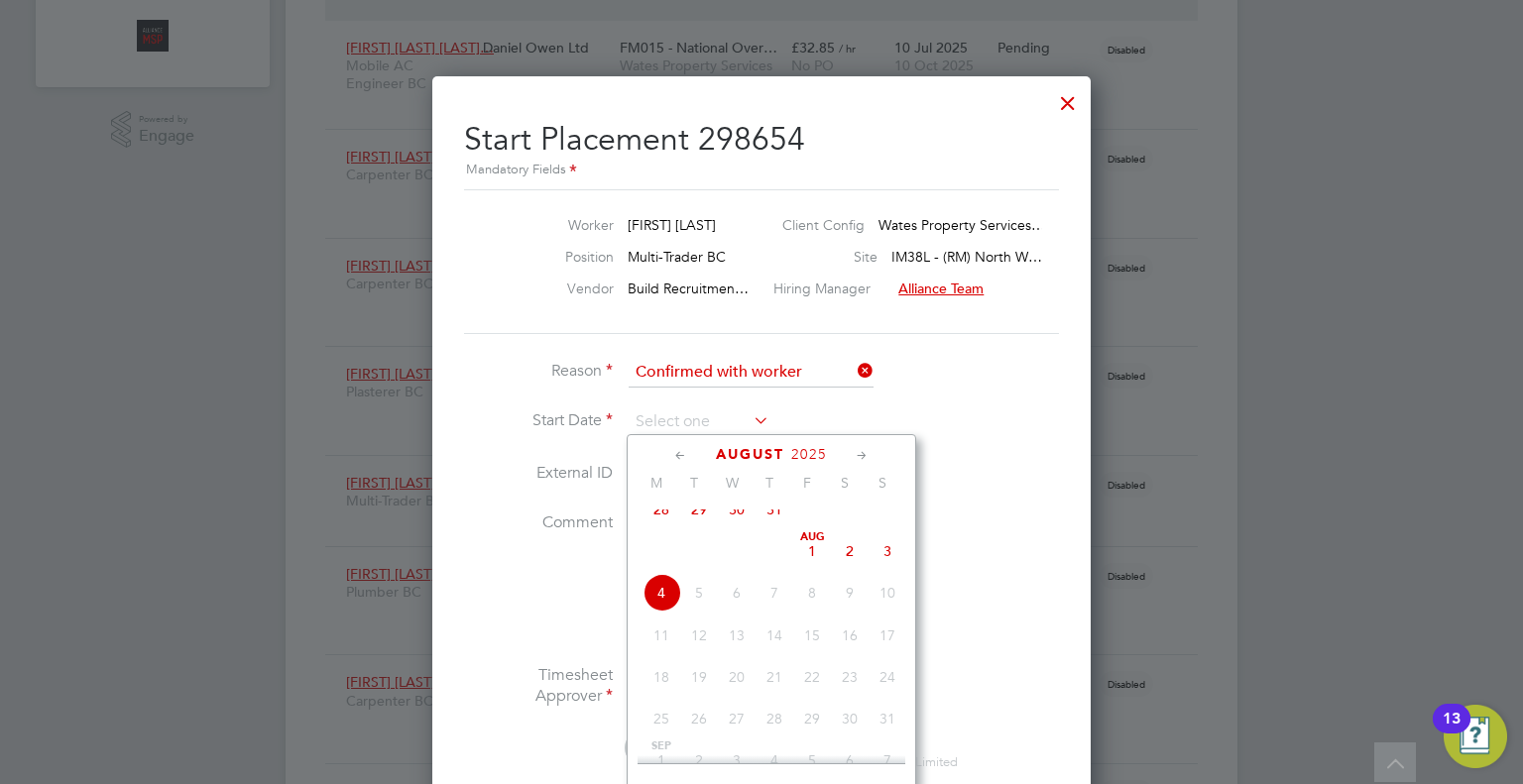 click on "28" 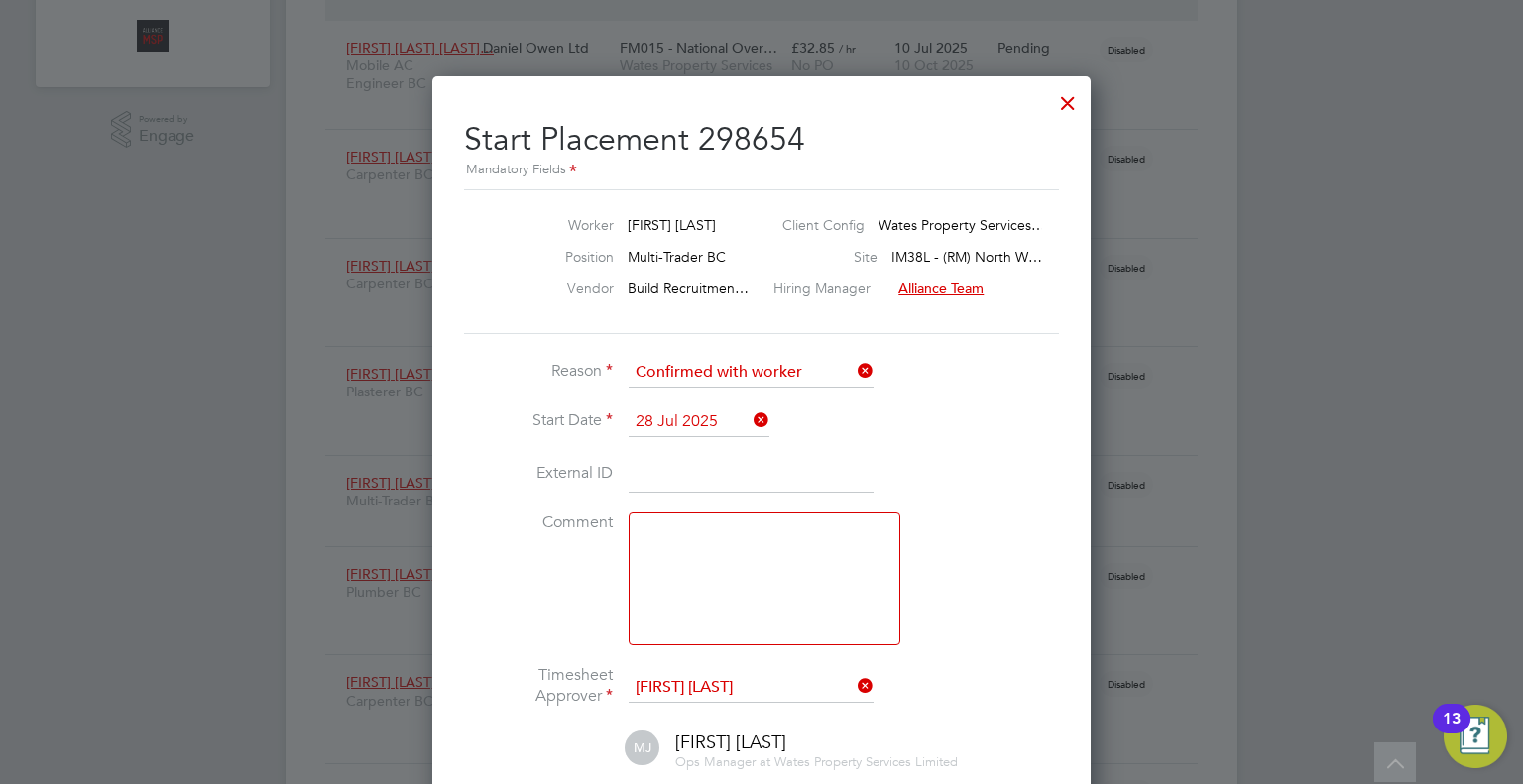 click 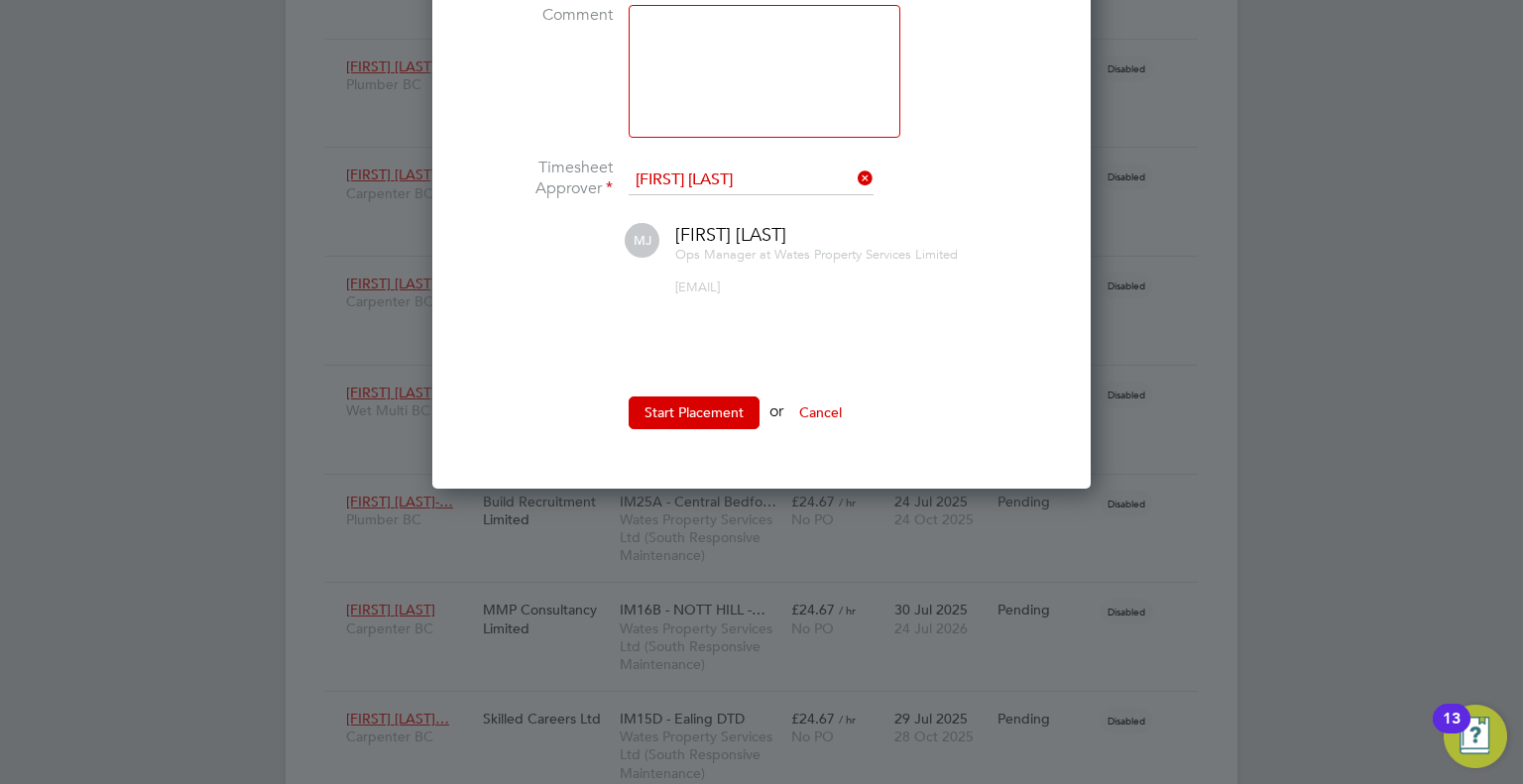 type on "08022" 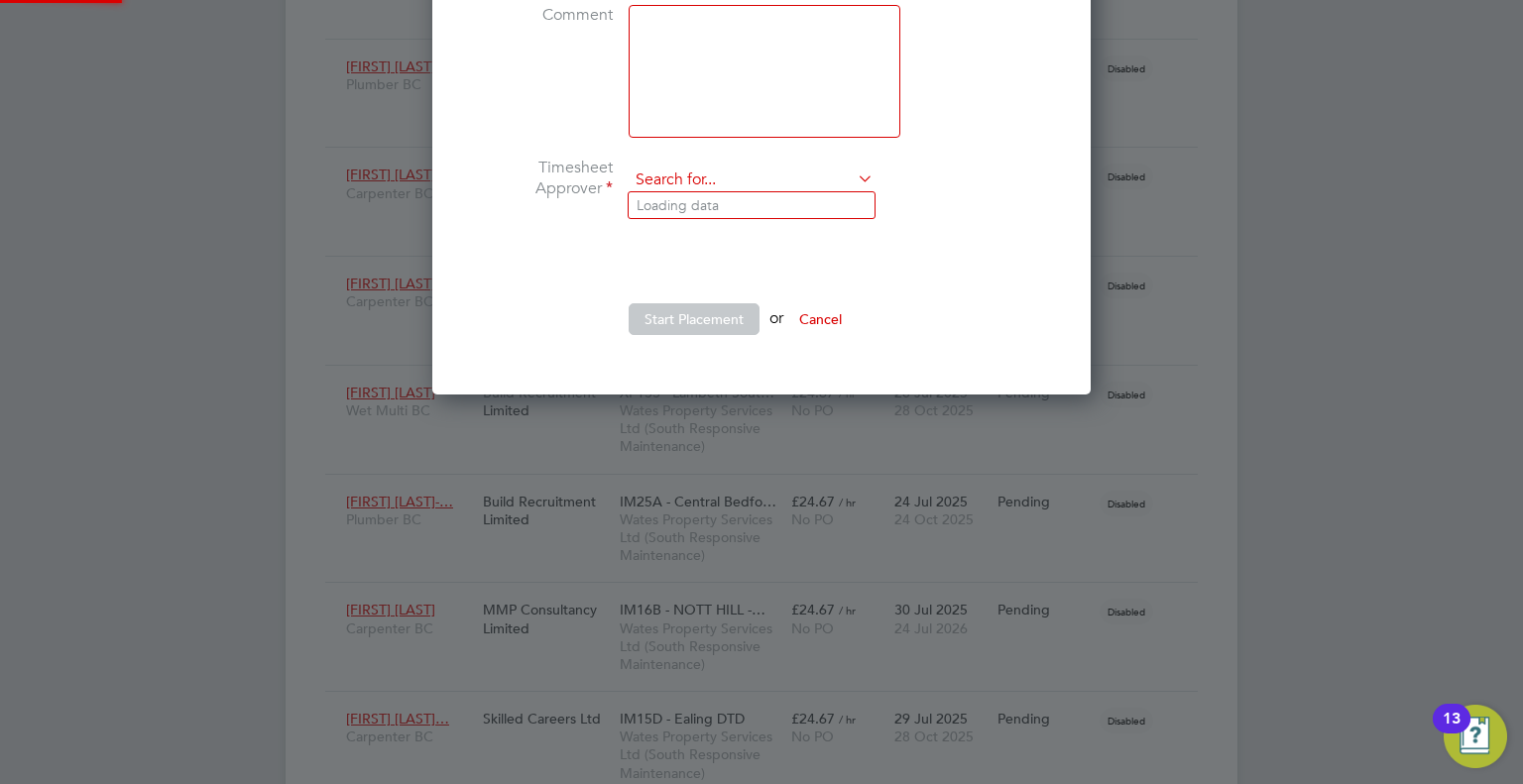click 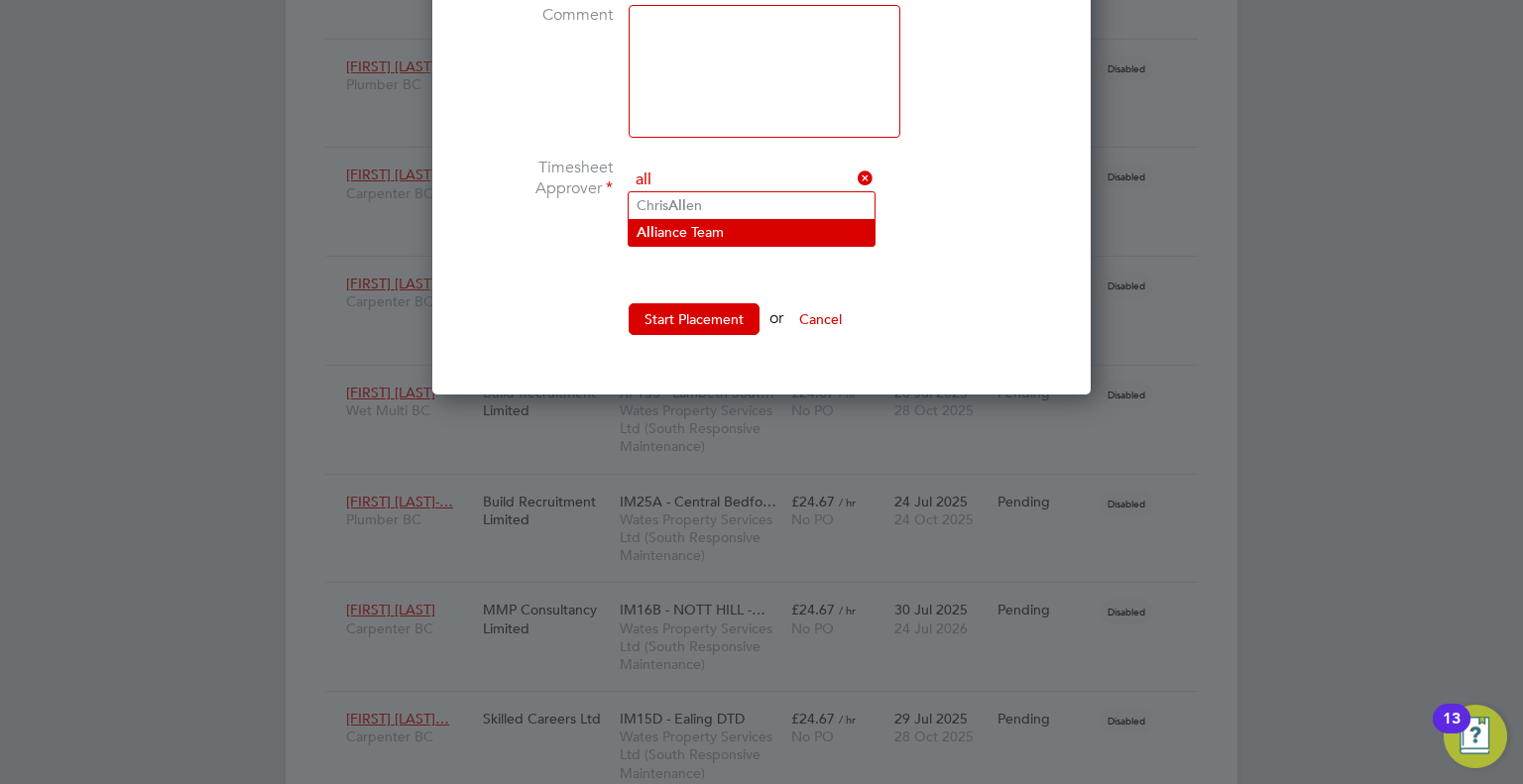 click on "All iance Team" 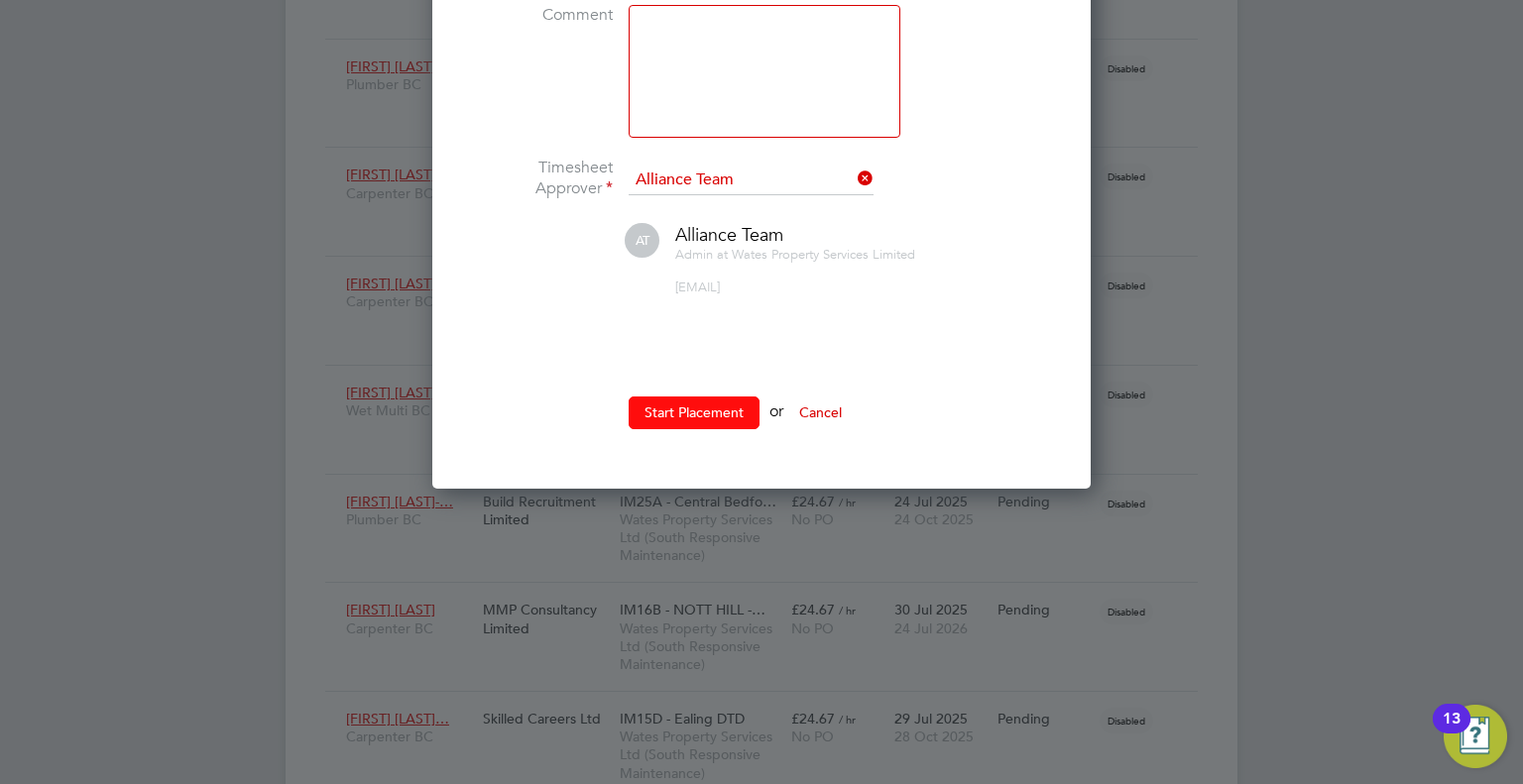 click on "Start Placement" 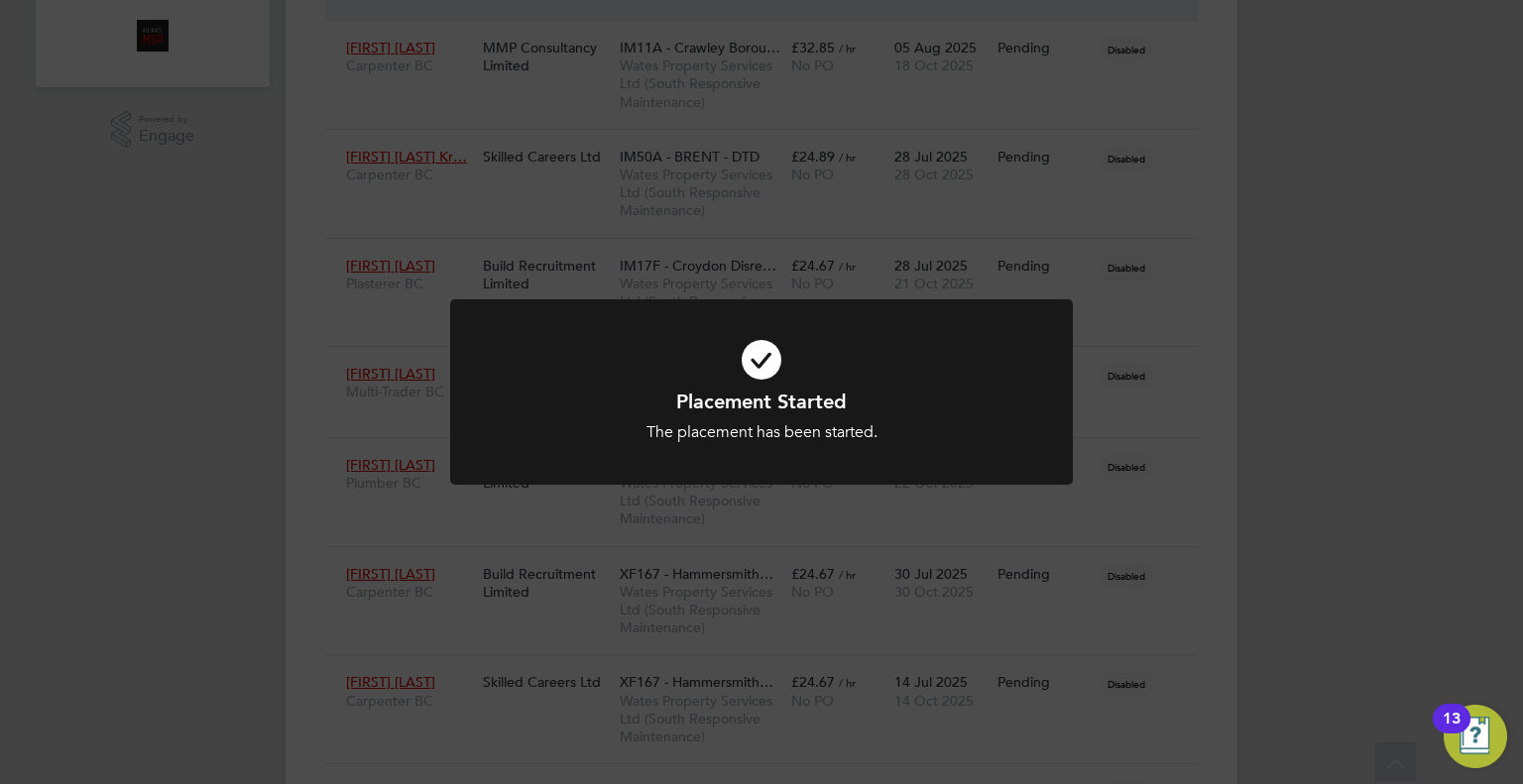 click on "Placement Started The placement has been started. Cancel Okay" 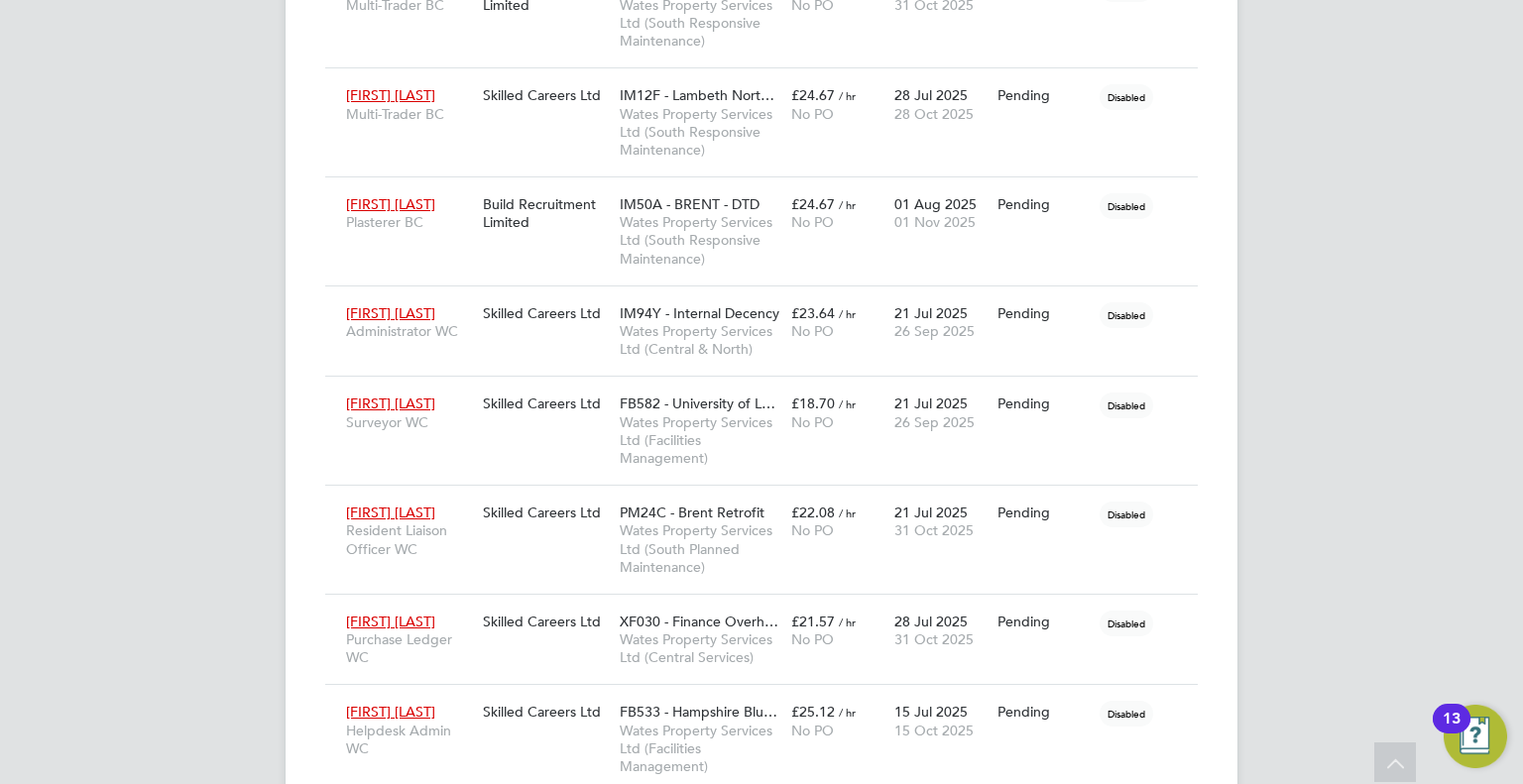scroll, scrollTop: 2898, scrollLeft: 0, axis: vertical 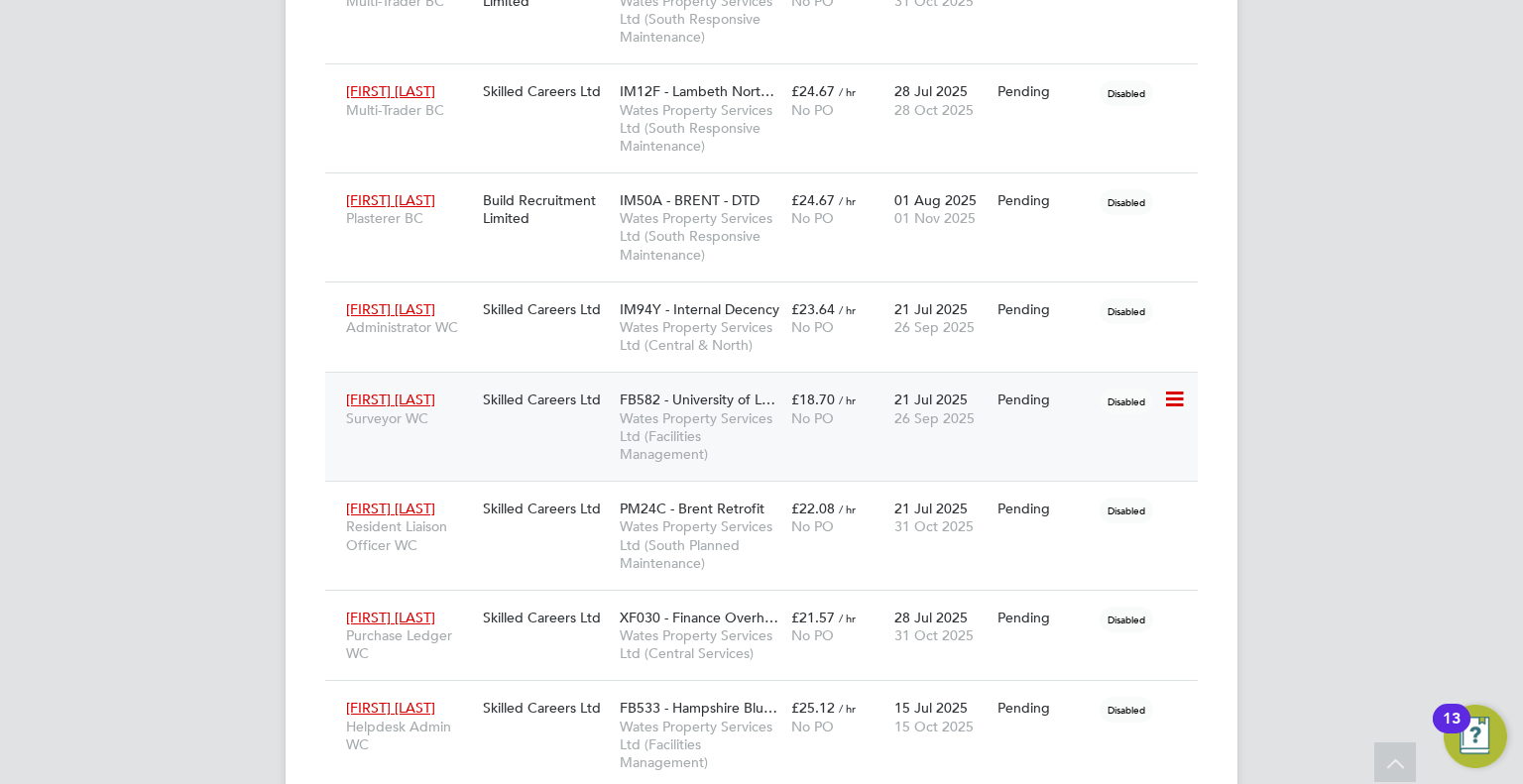 click 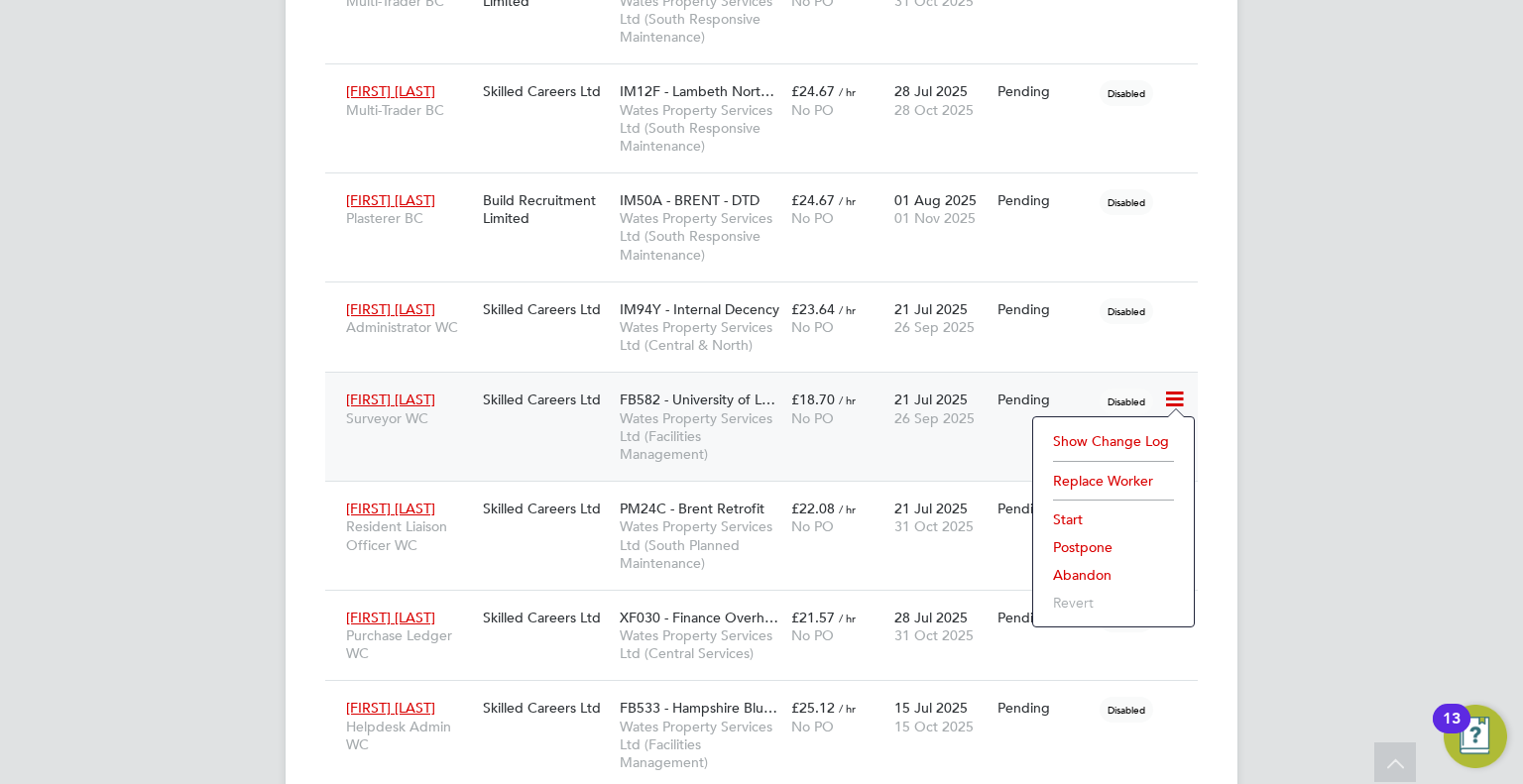 click on "Start" 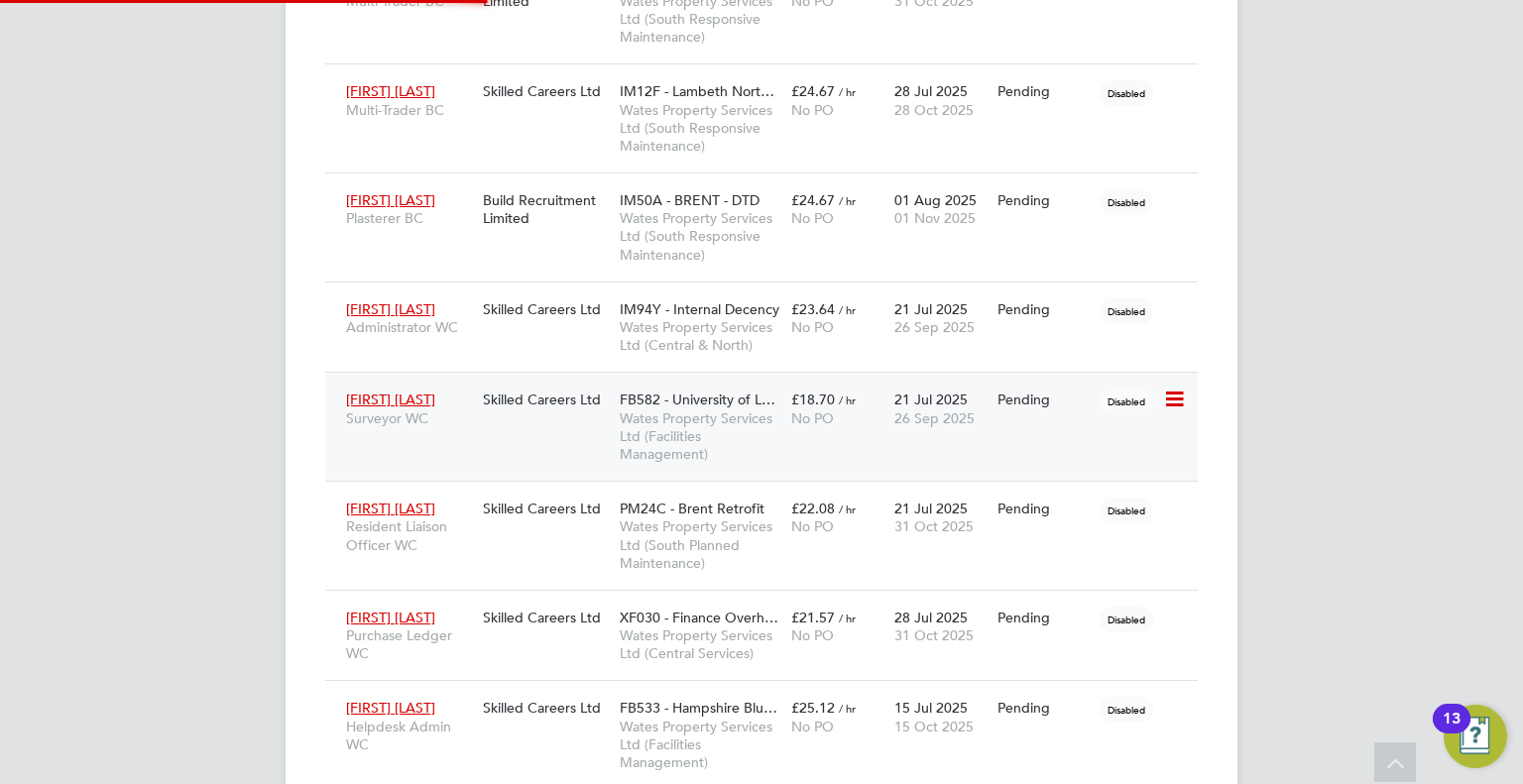 type on "08085" 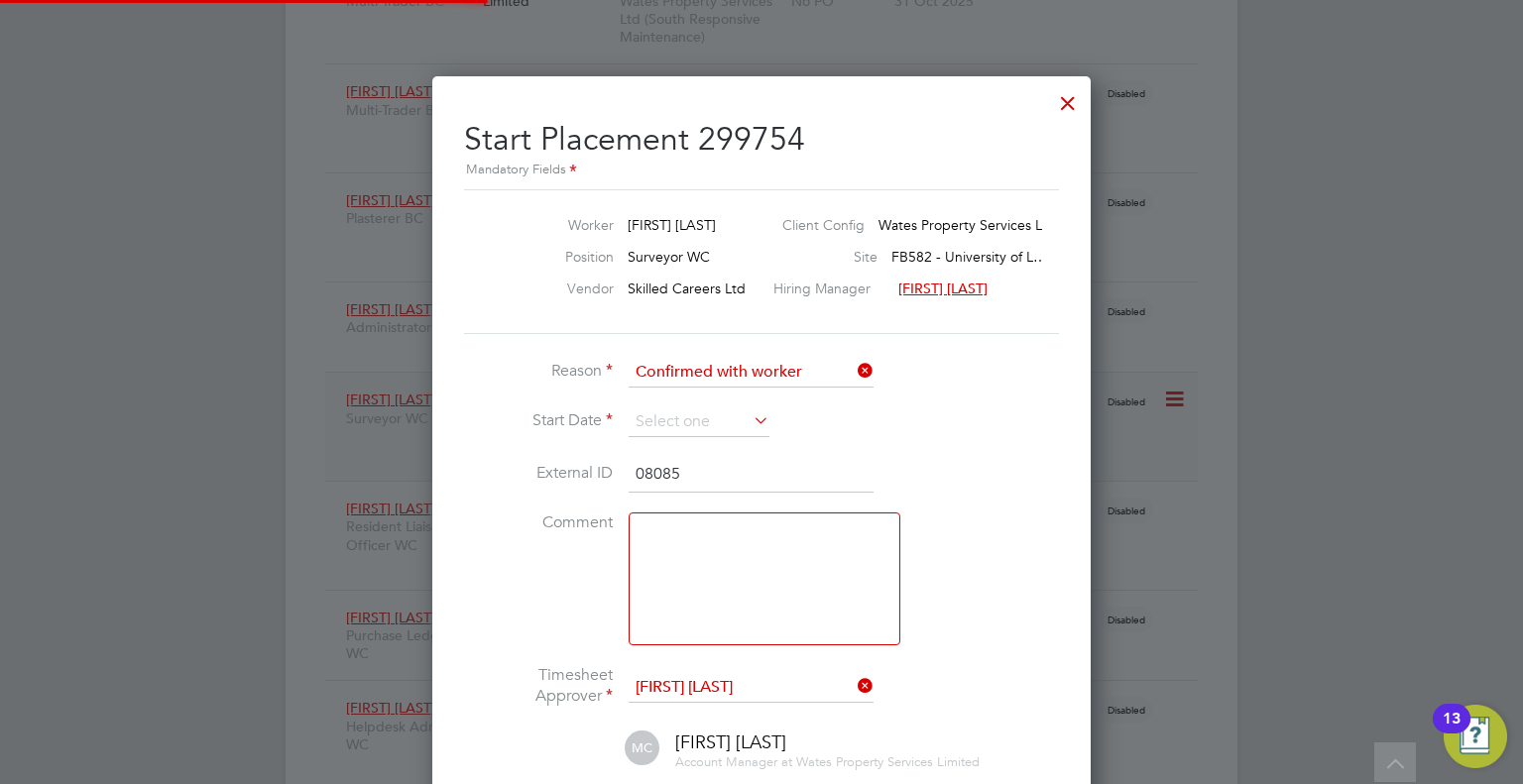 scroll, scrollTop: 10, scrollLeft: 9, axis: both 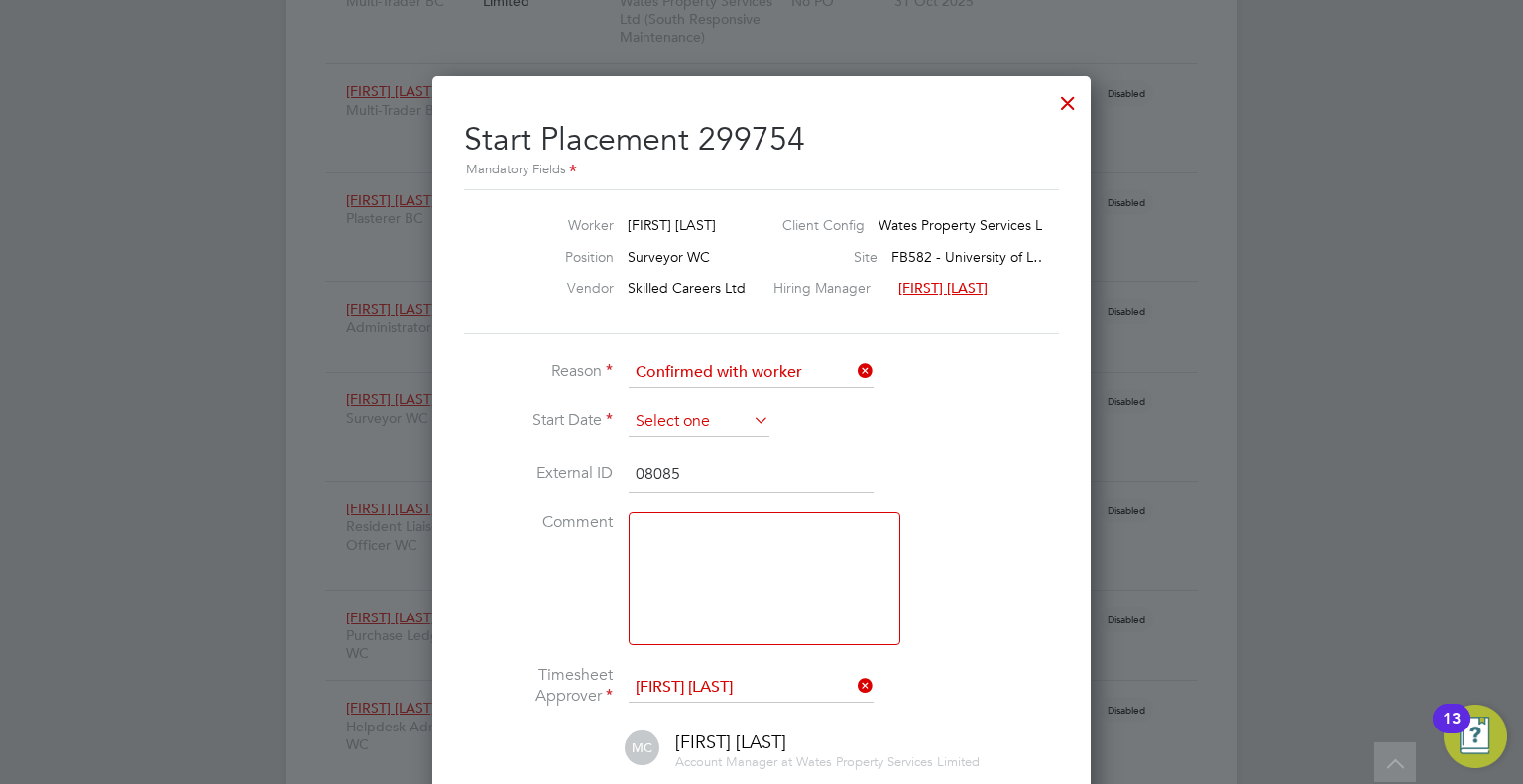 click 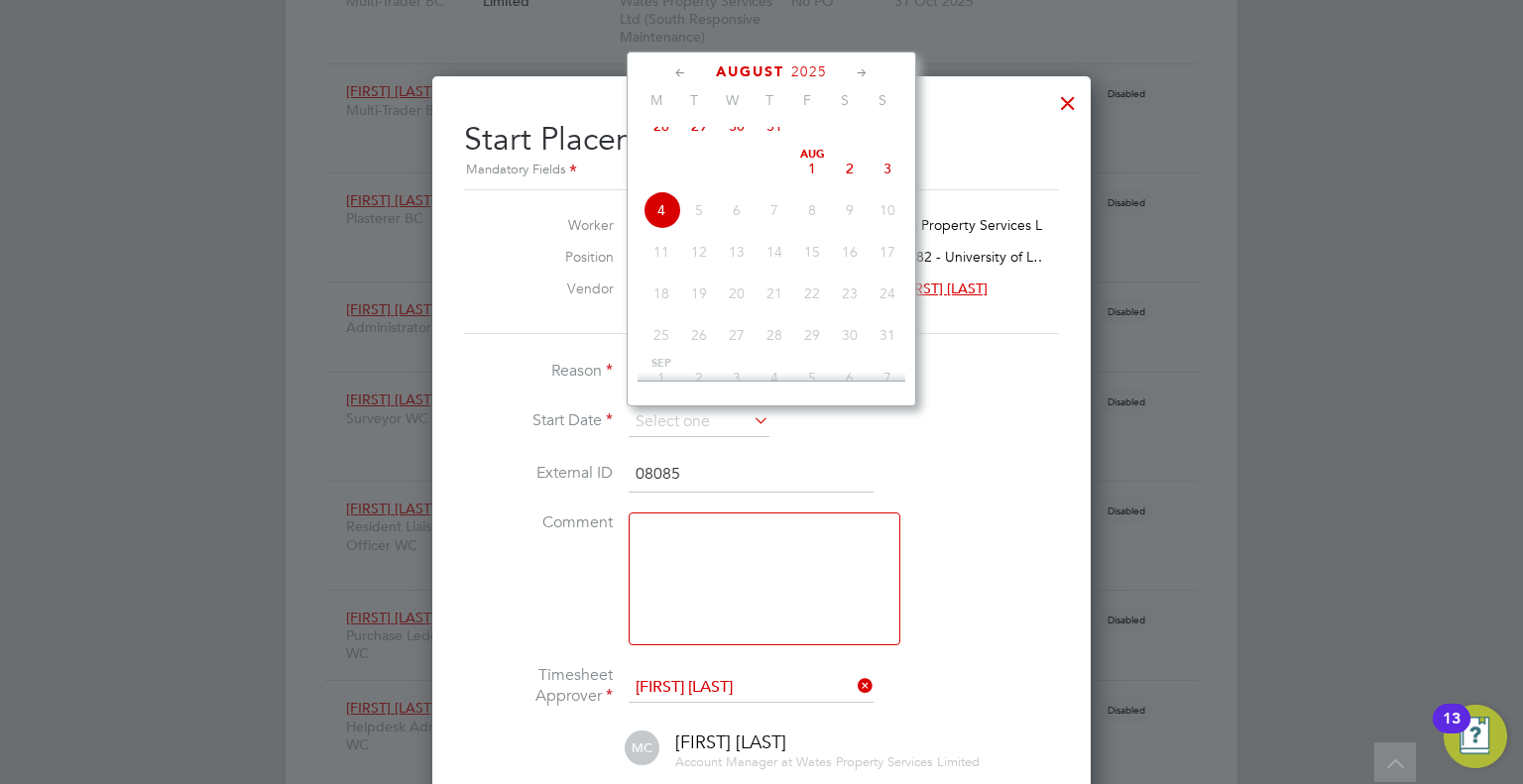 click on "Aug 1" 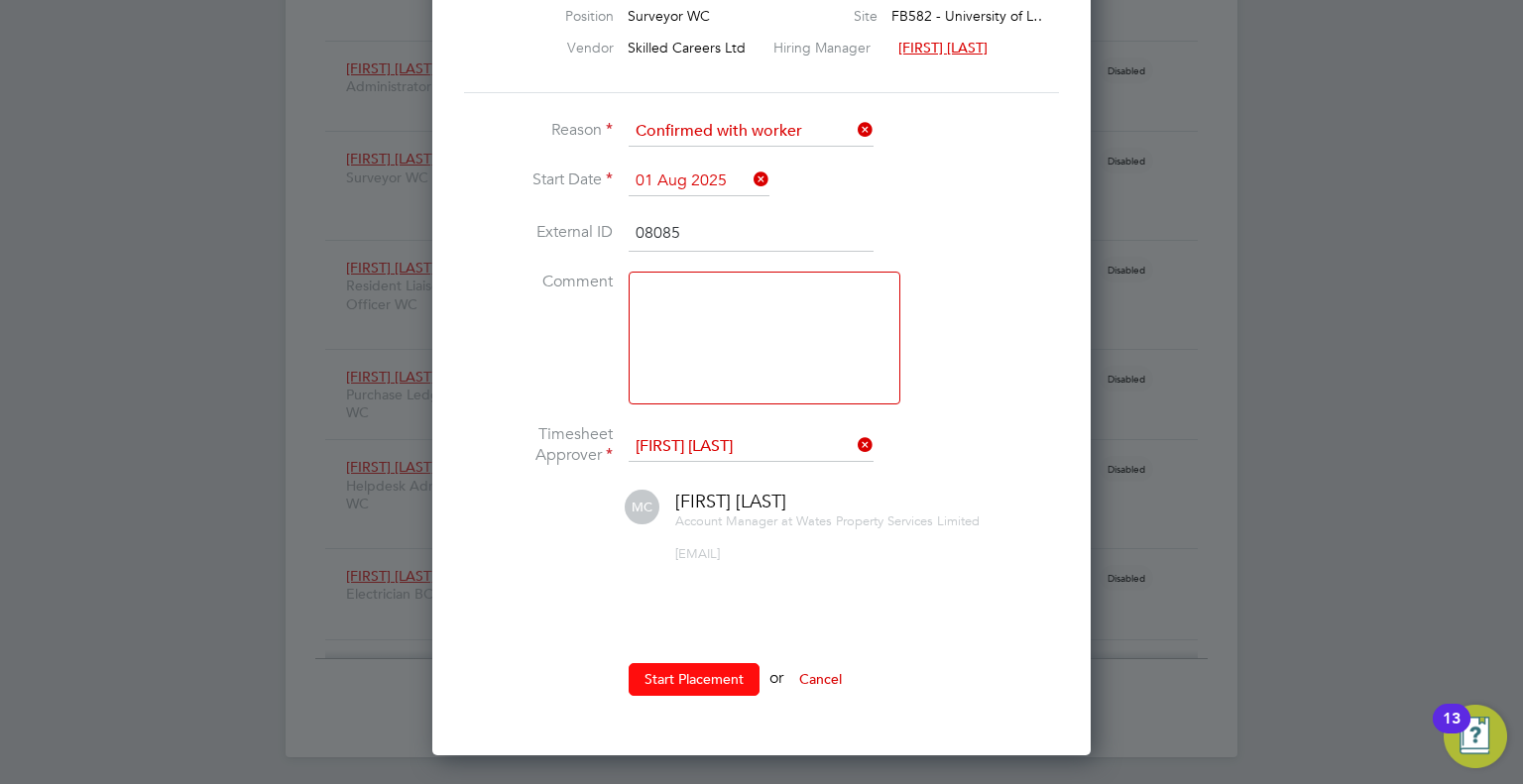 click on "Start Placement" 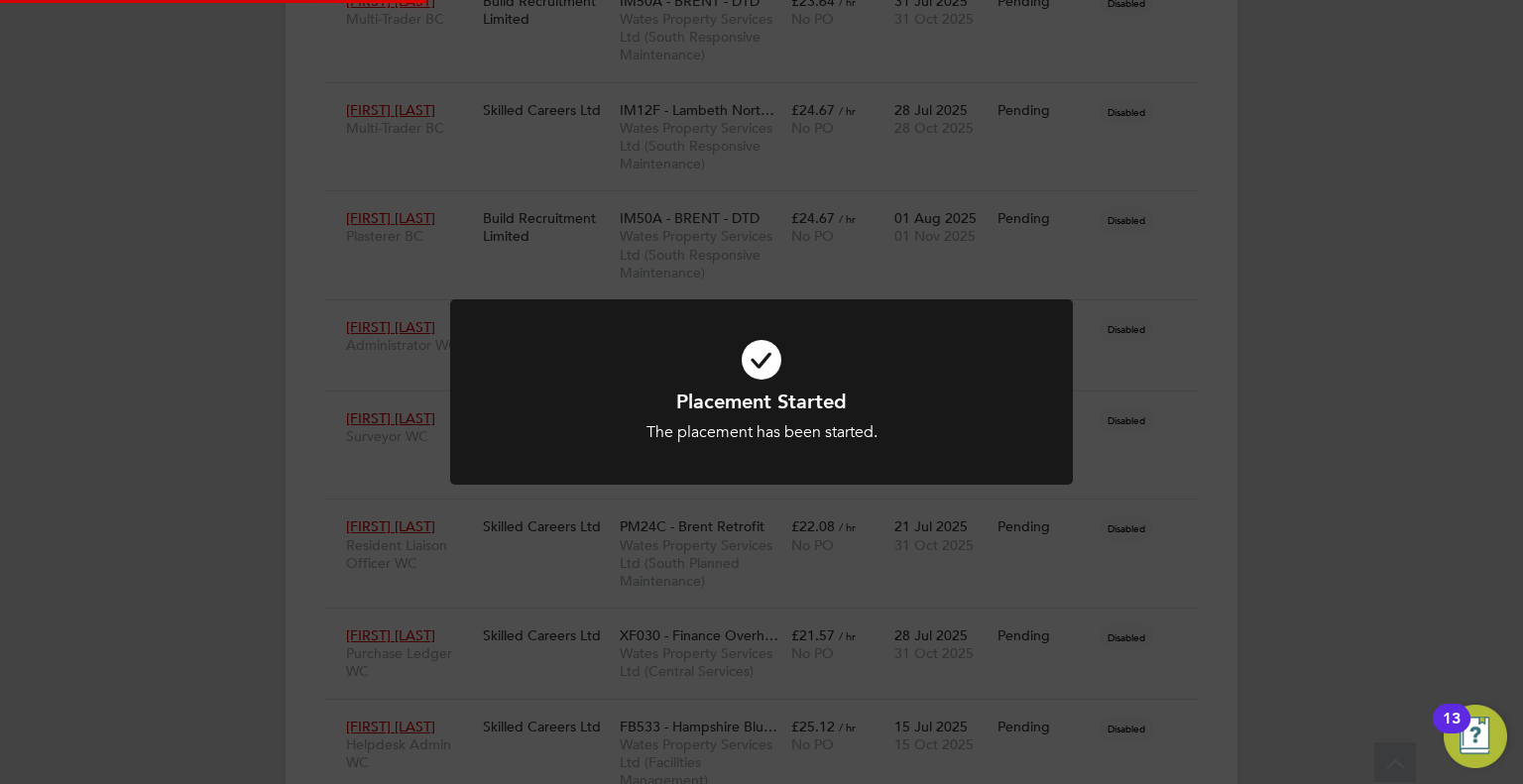 click on "Placement Started The placement has been started. Cancel Okay" 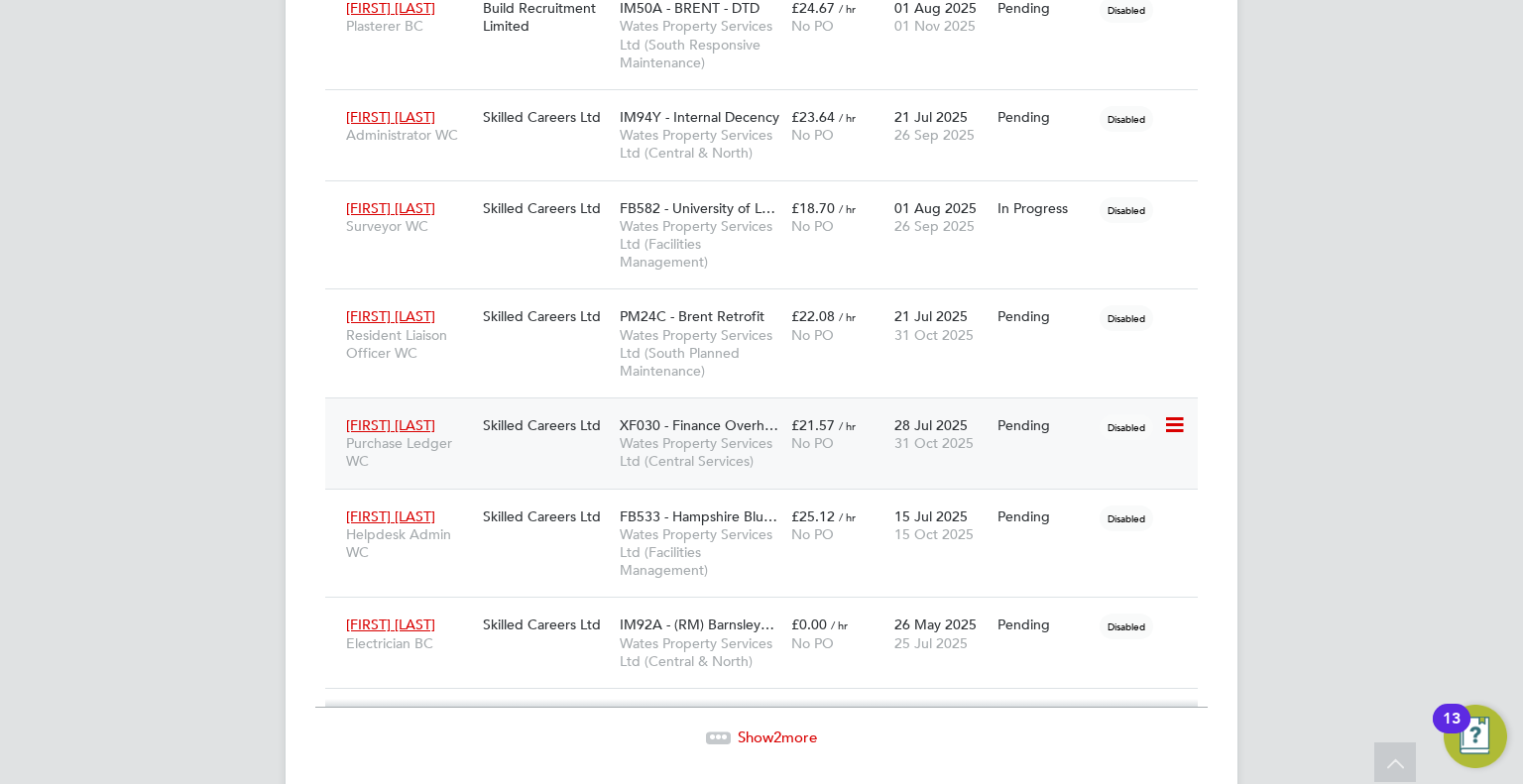 click on "Miranda Meadows Purchase Ledger WC Skilled Careers Ltd XF030 - Finance Overh… Wates Property Services Ltd (Central Services) £21.57   / hr No PO 28 Jul 2025 31 Oct 2025 Pending Disabled" 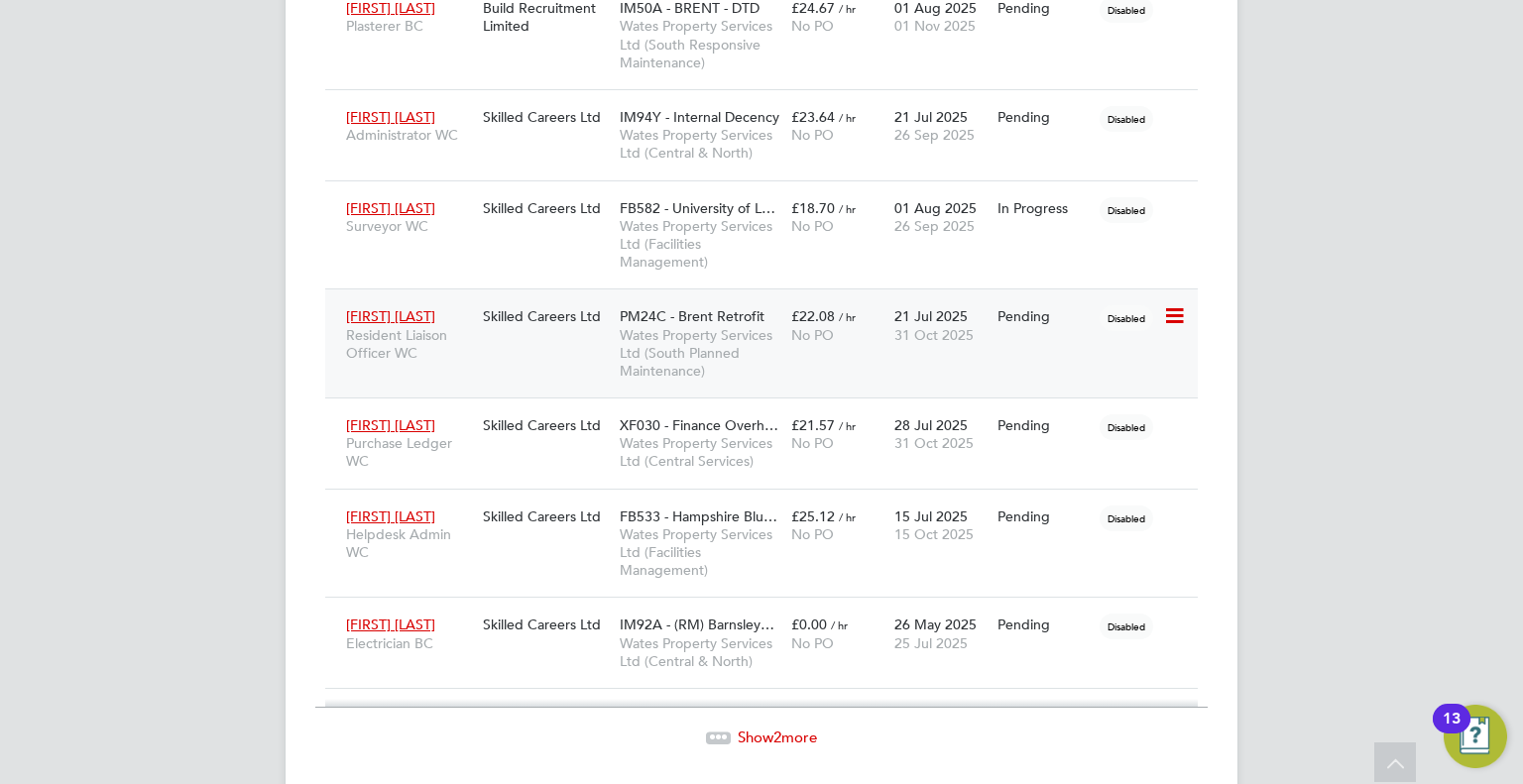 click on "Ivandre Sardinha Resident Liaison Officer WC Skilled Careers Ltd PM24C - Brent Retrofit Wates Property Services Ltd (South Planned Maintenance) £22.08   / hr No PO 21 Jul 2025 31 Oct 2025 Pending Disabled" 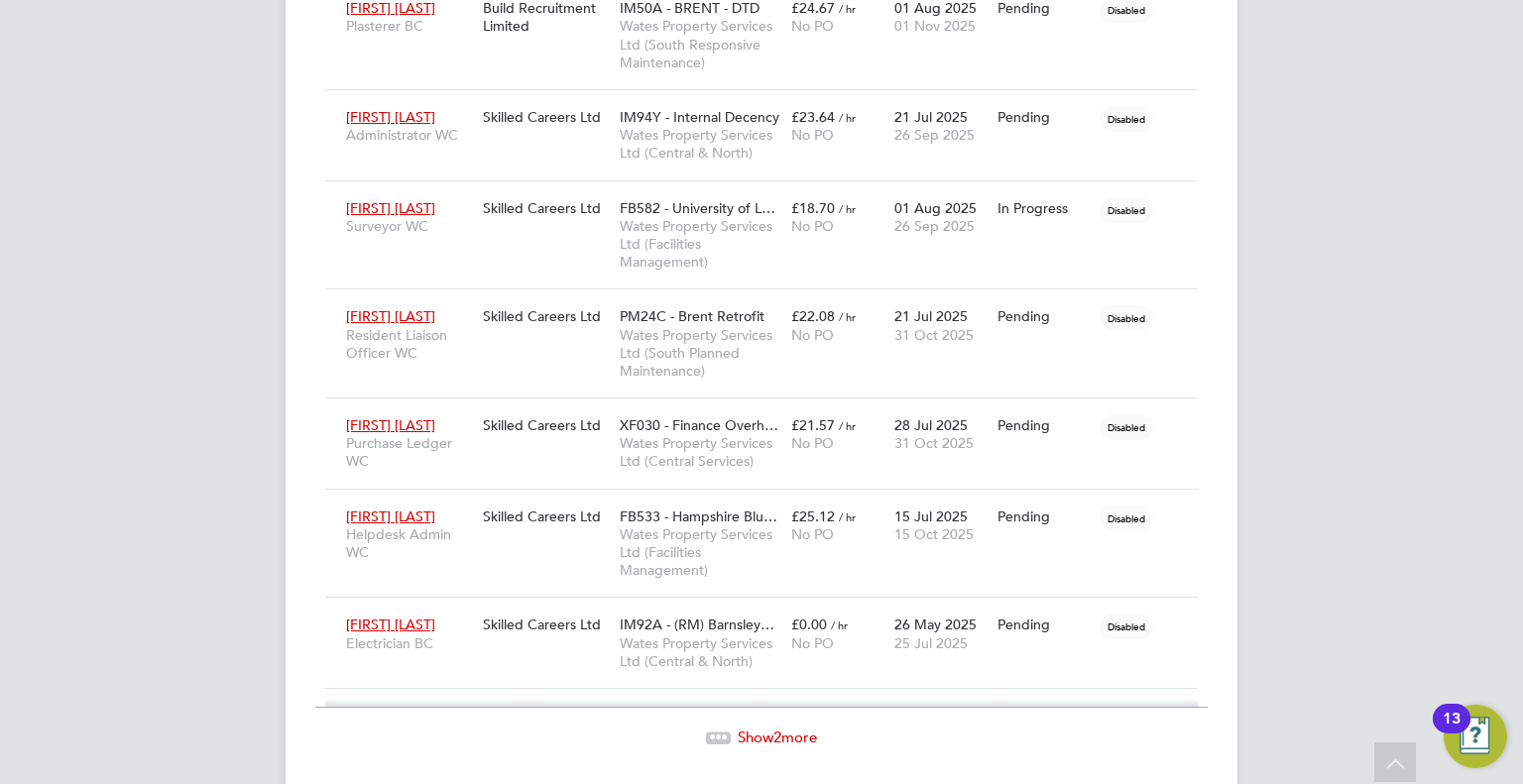 click on "Show  2  more" 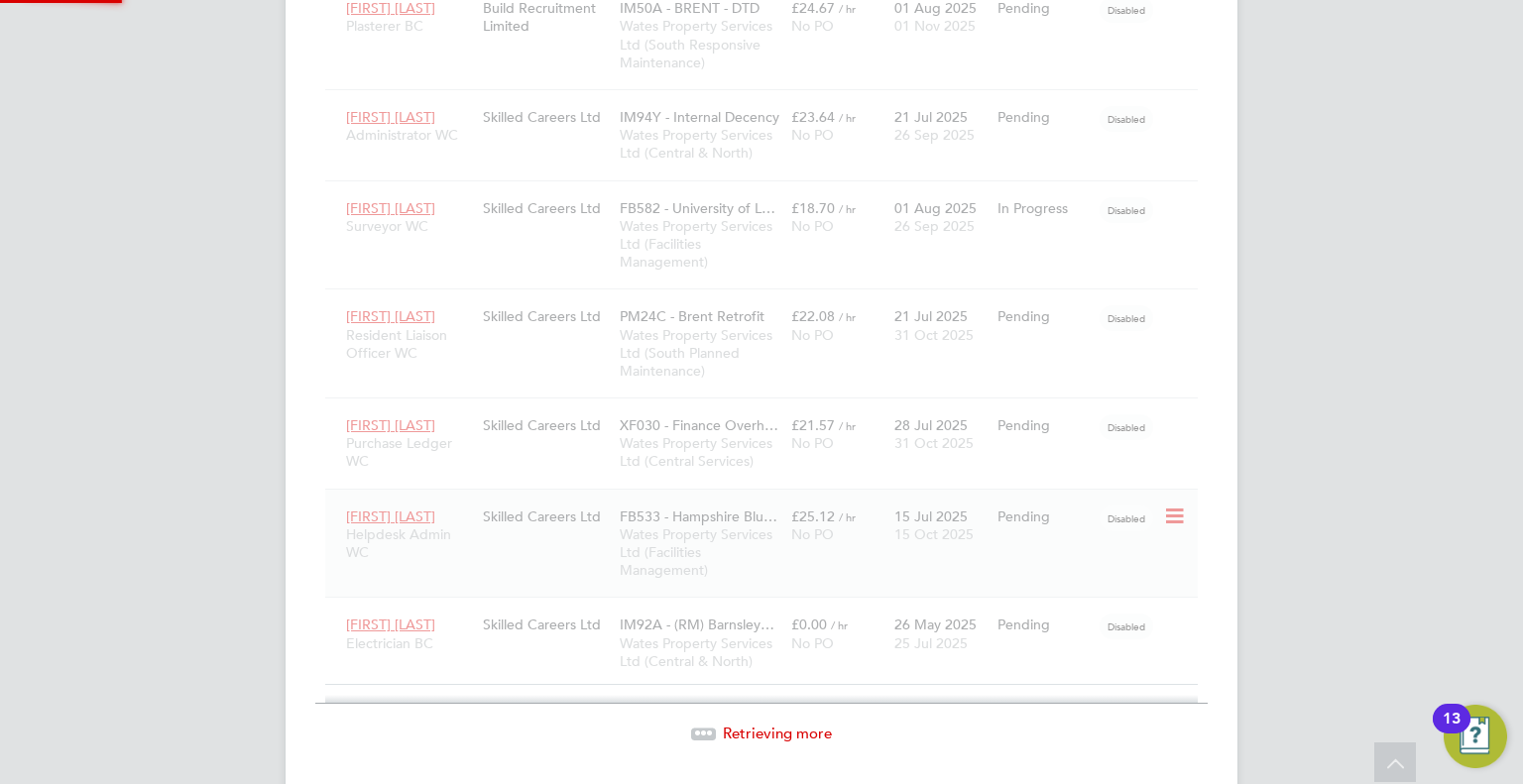 scroll, scrollTop: 3099, scrollLeft: 0, axis: vertical 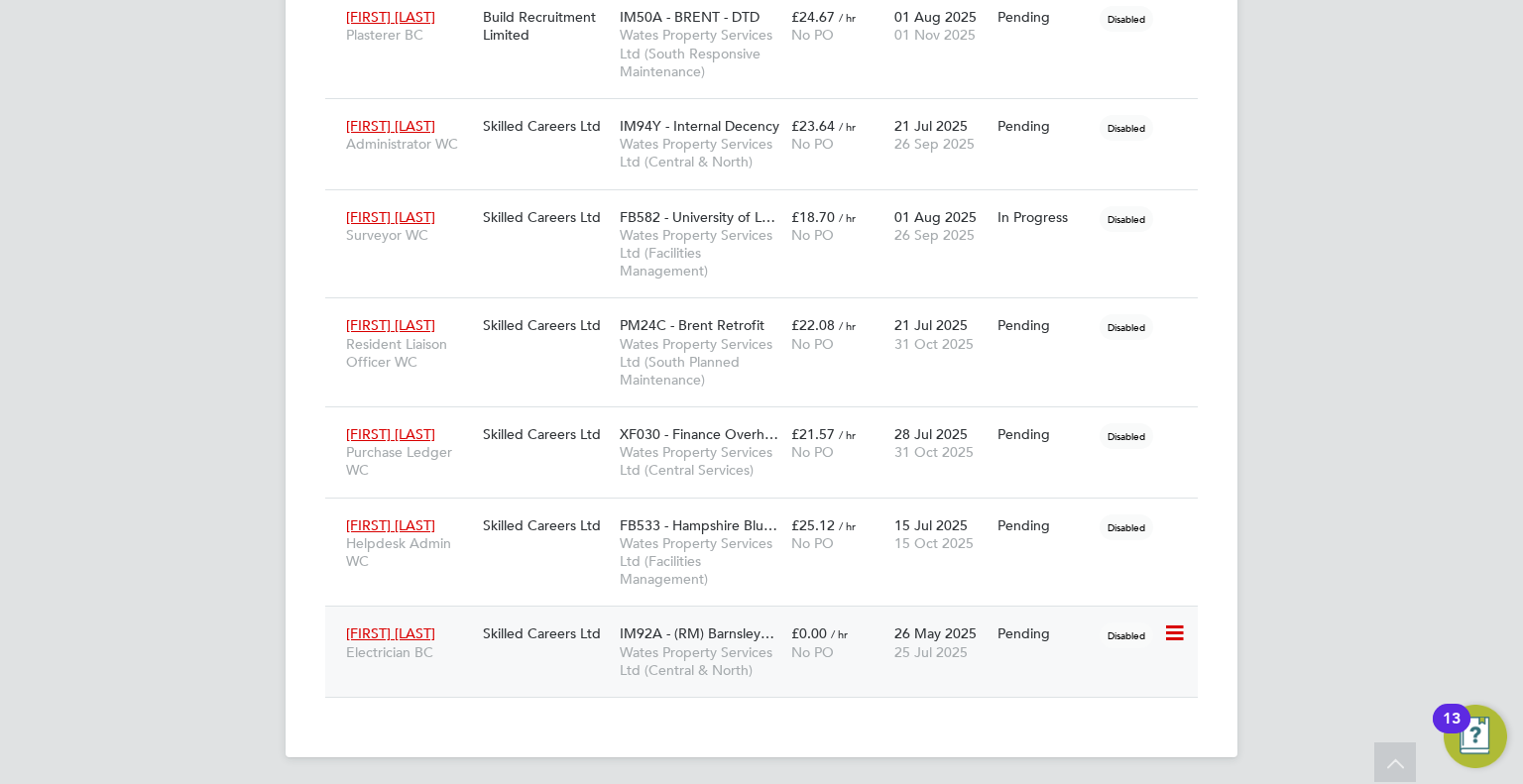 click on "26 May 2025 25 Jul 2025" 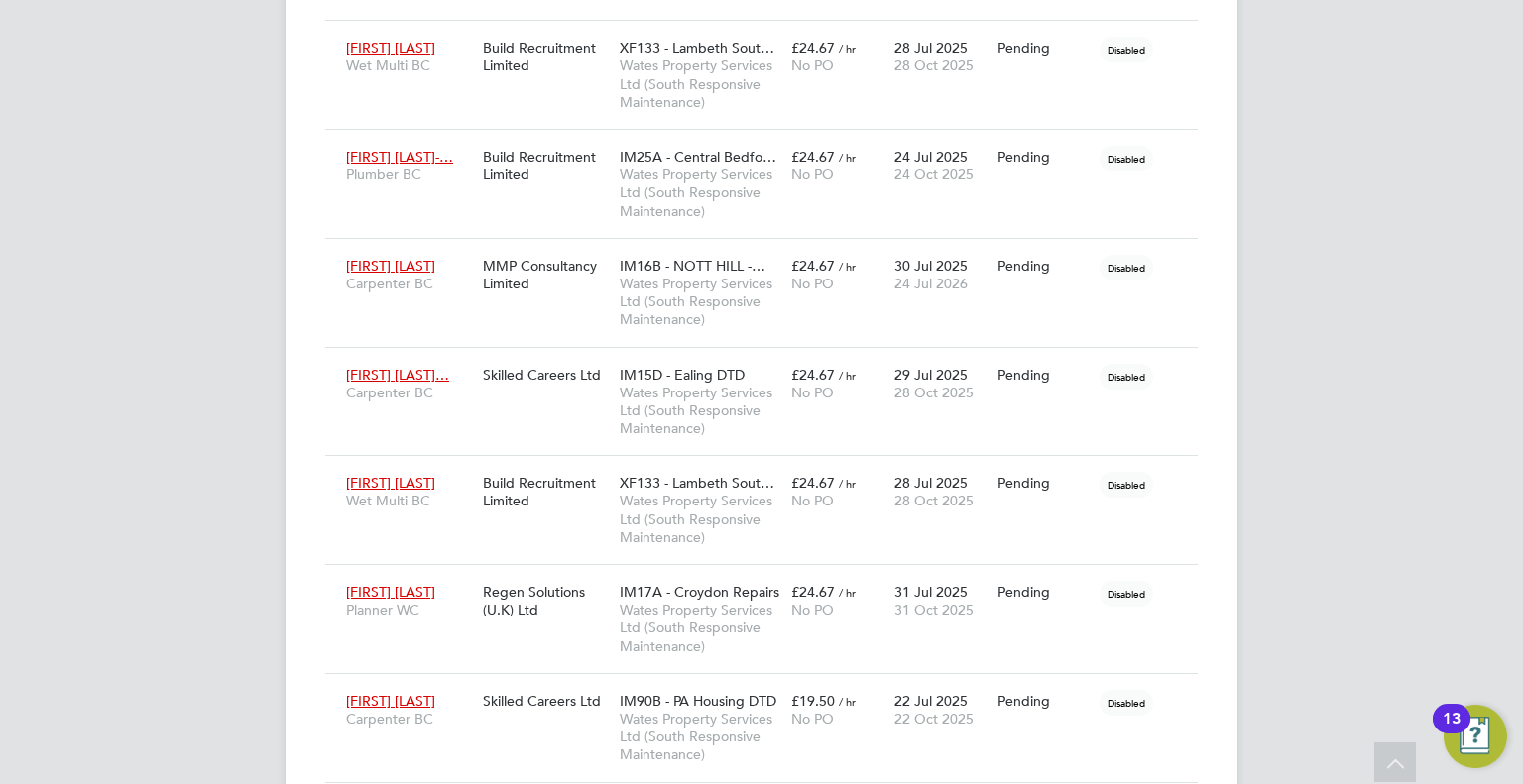 scroll, scrollTop: 0, scrollLeft: 0, axis: both 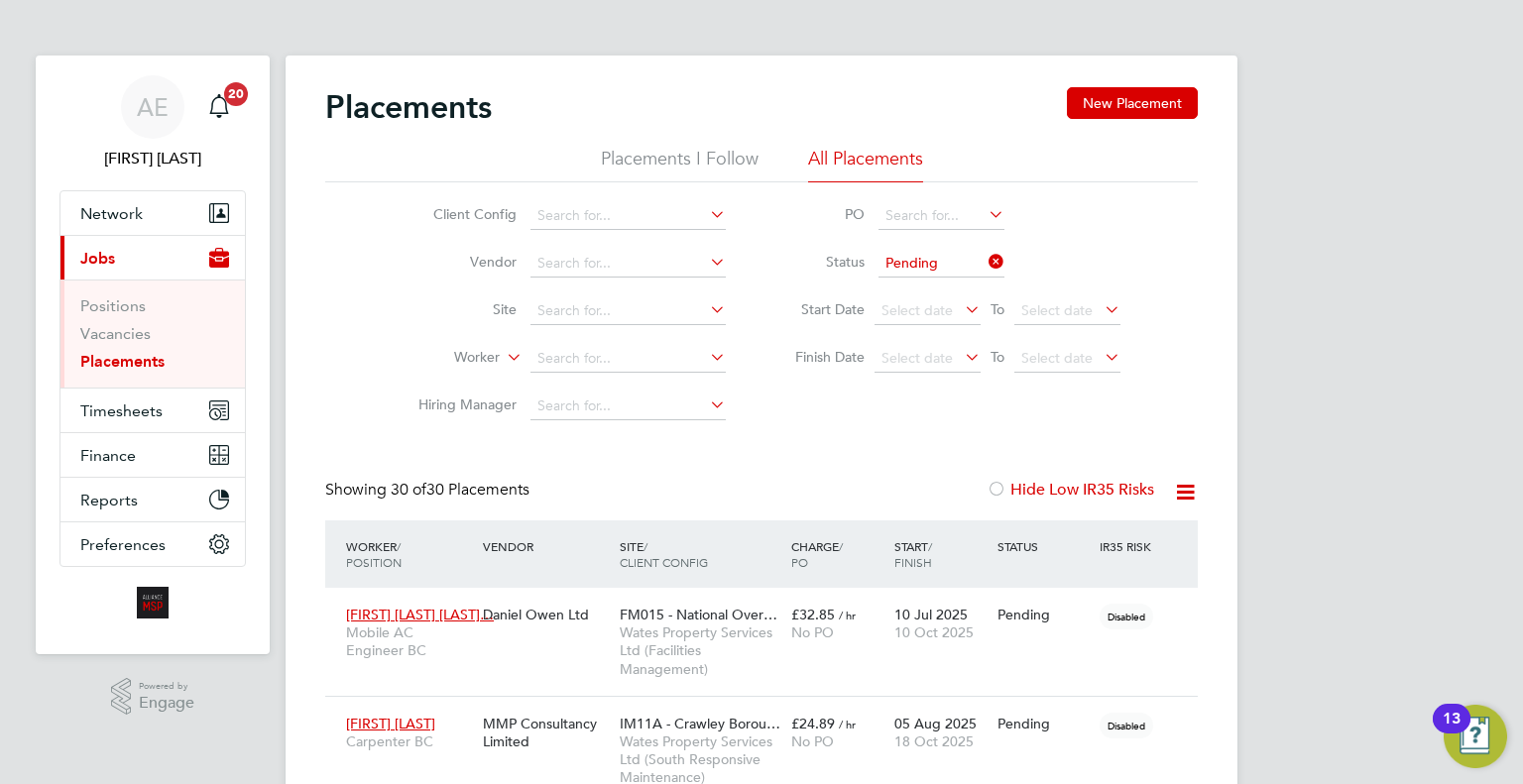 click 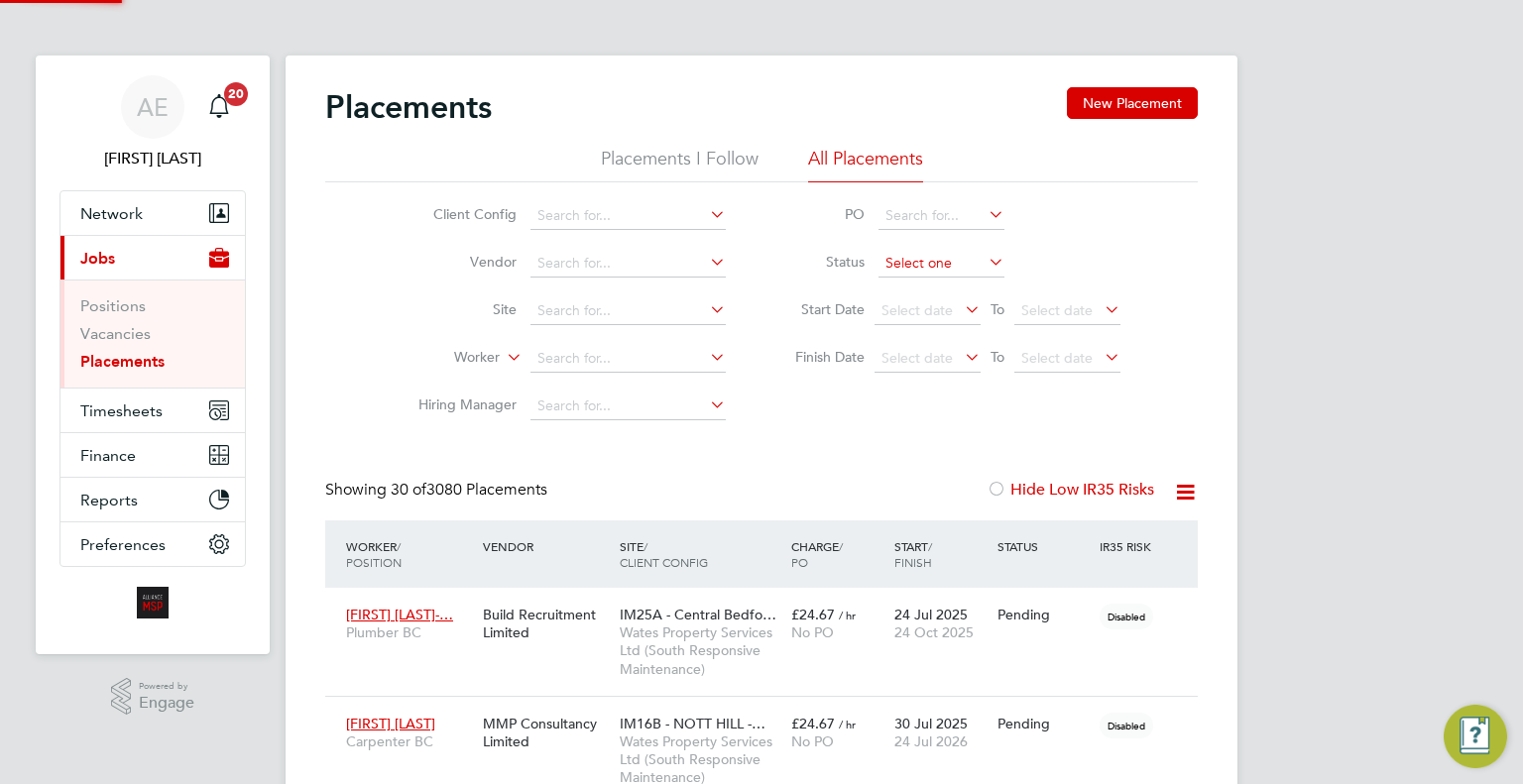 scroll, scrollTop: 9, scrollLeft: 9, axis: both 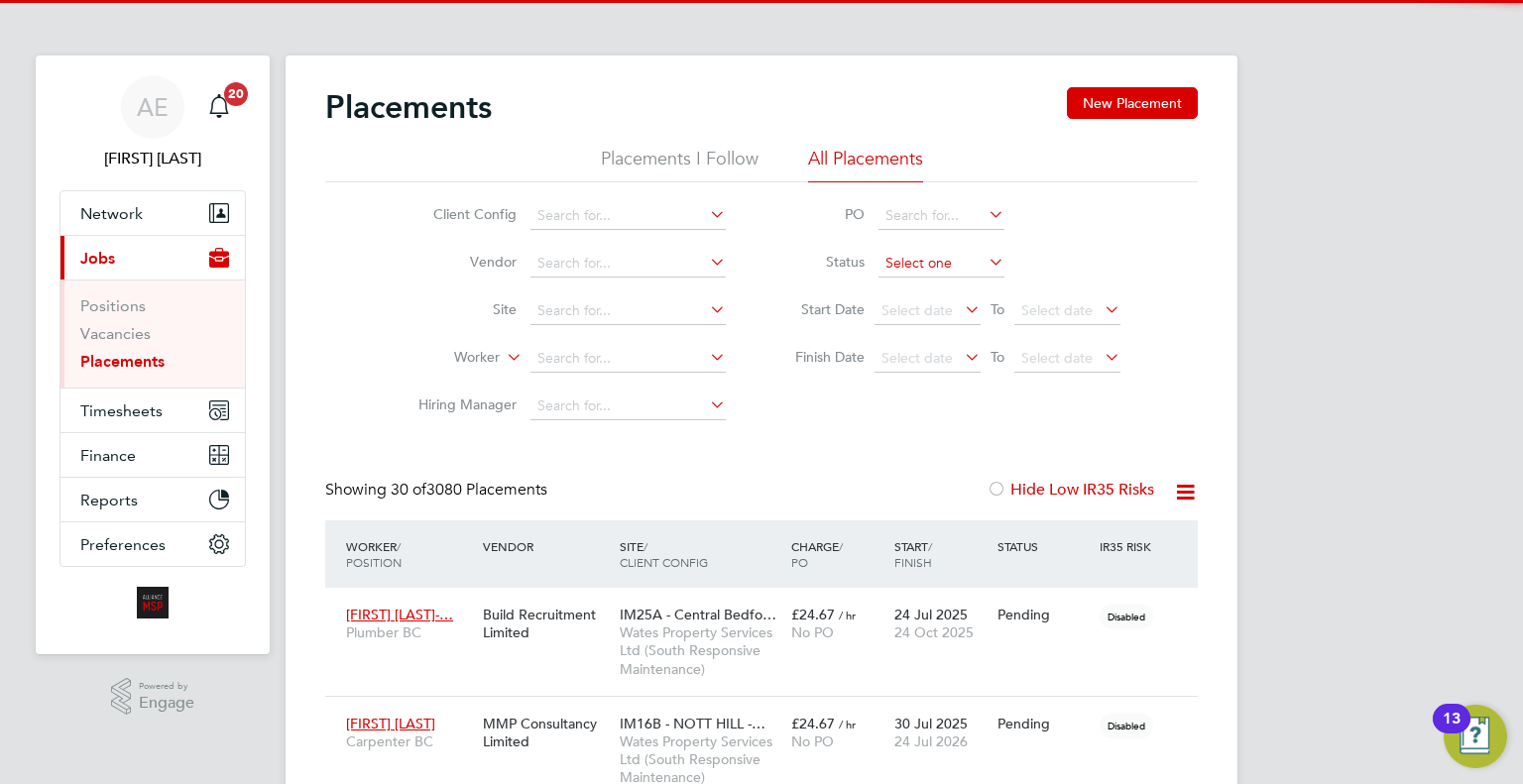 click 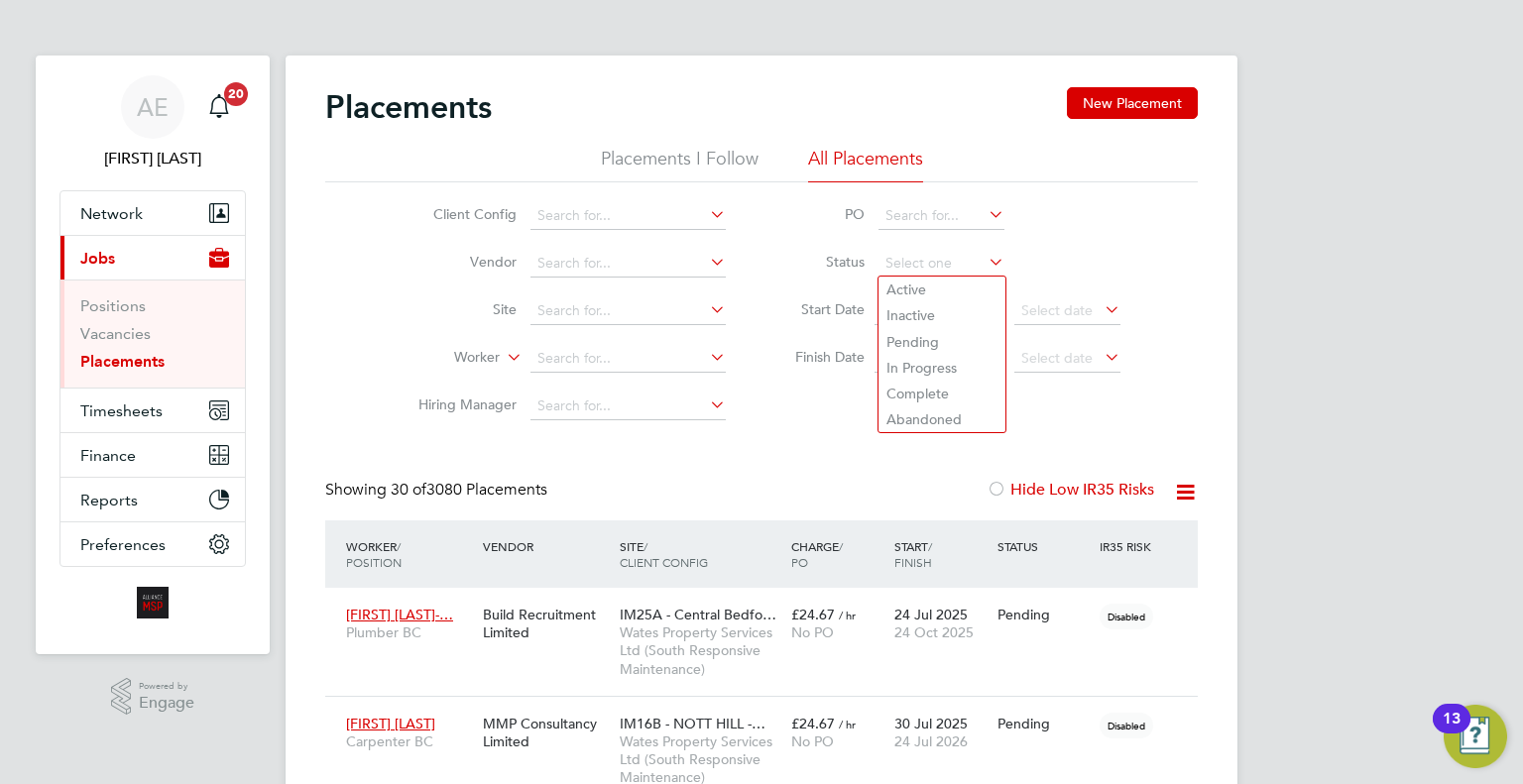 click on "Status" 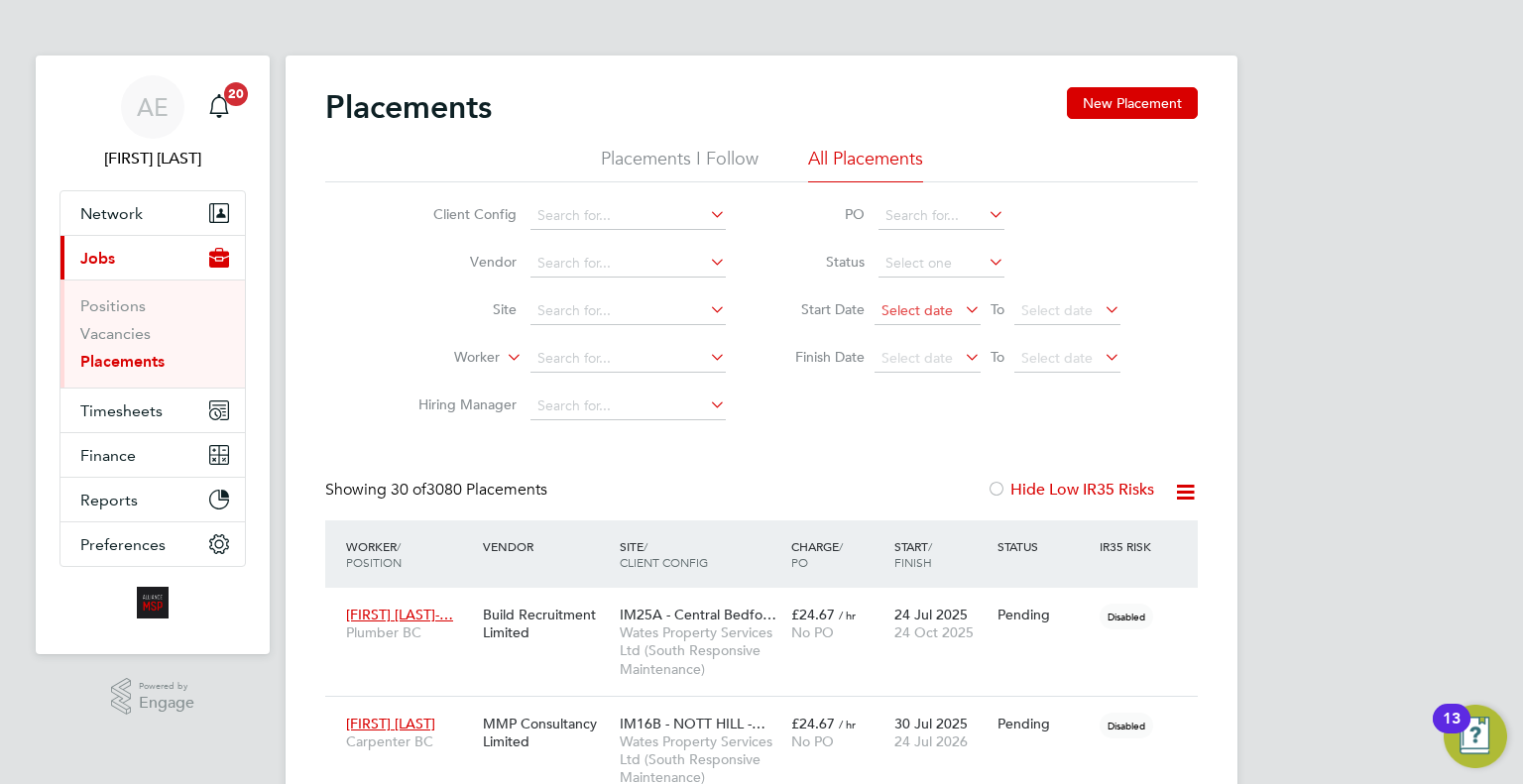 click on "Select date" 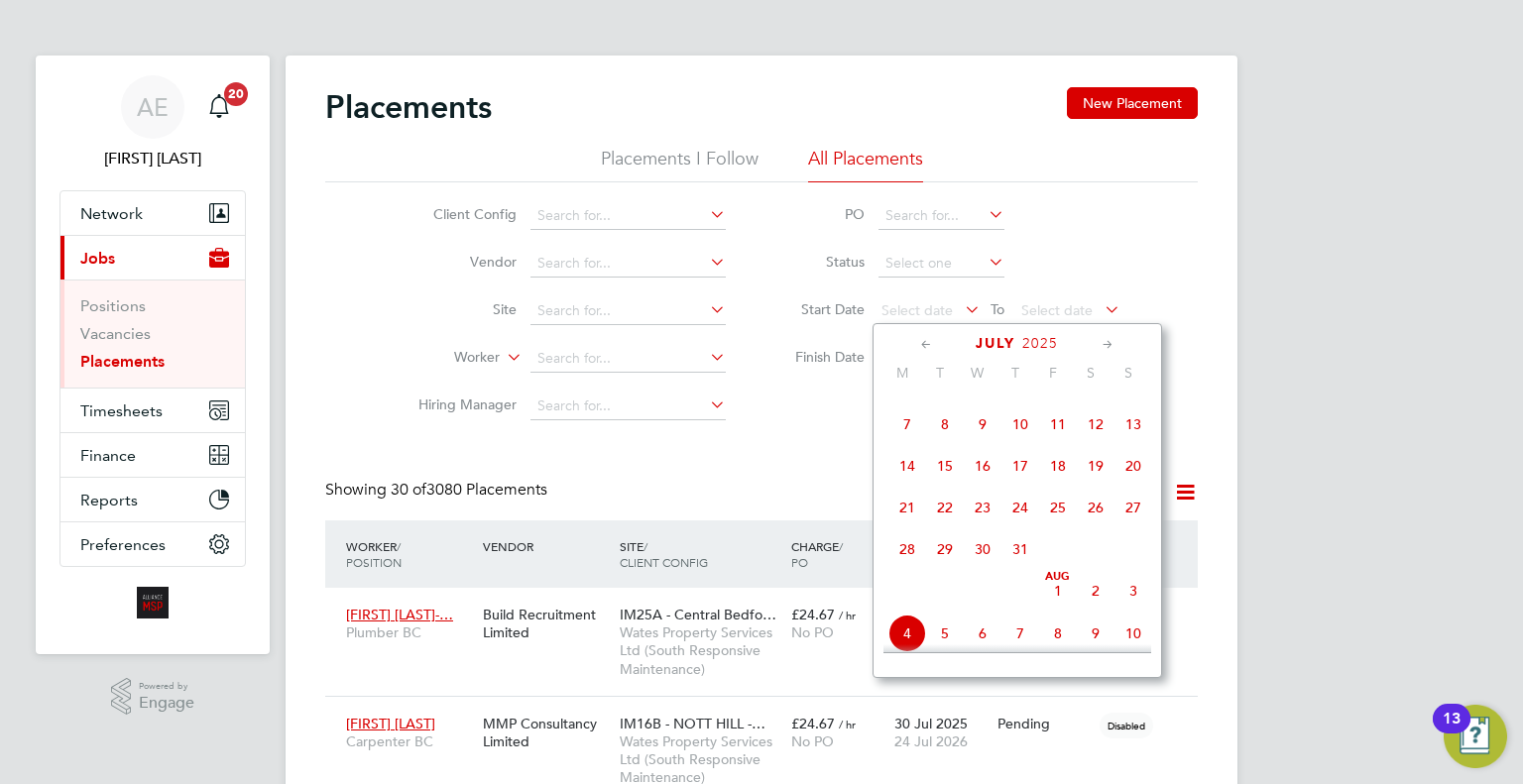 click on "7" 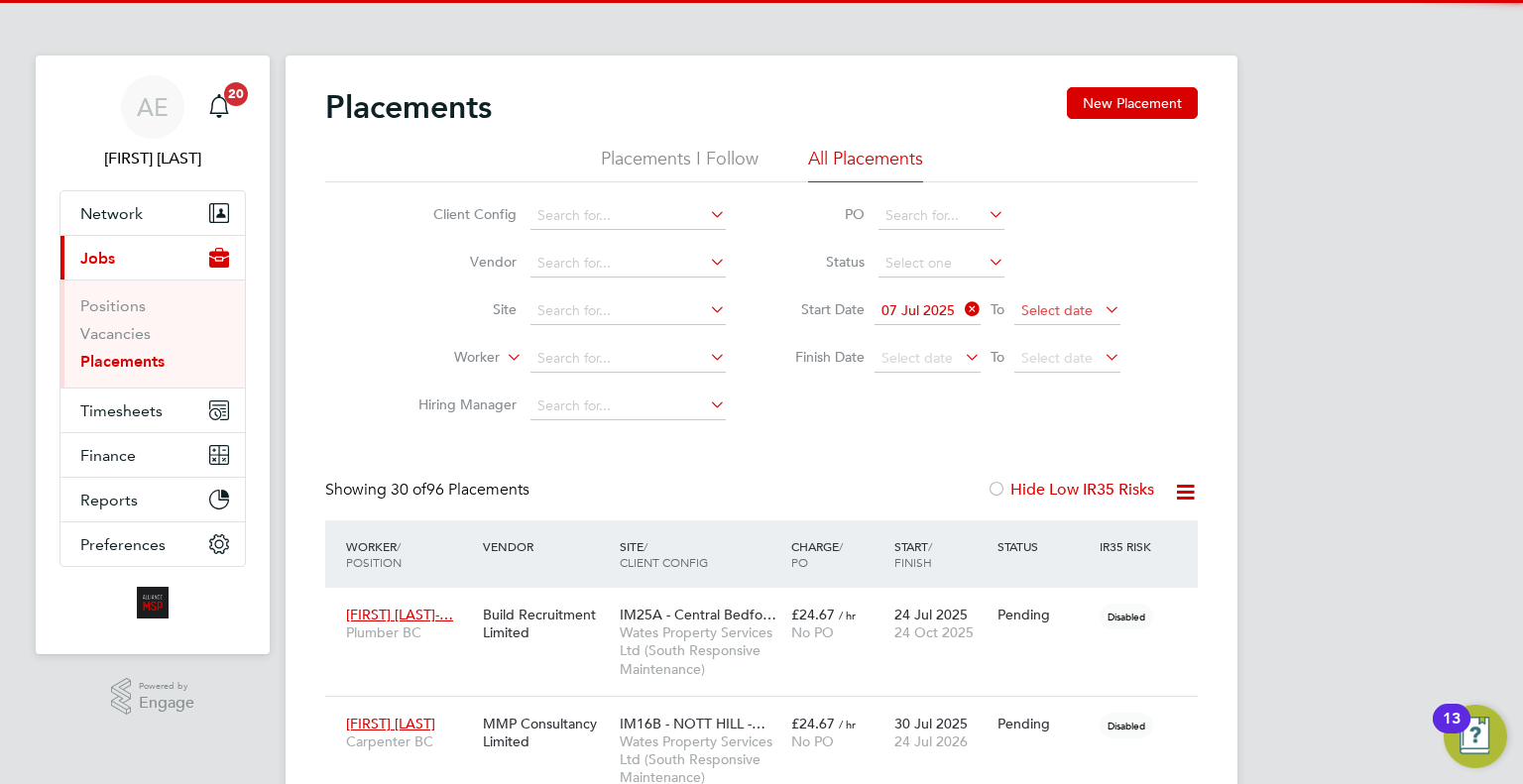 click on "Select date" 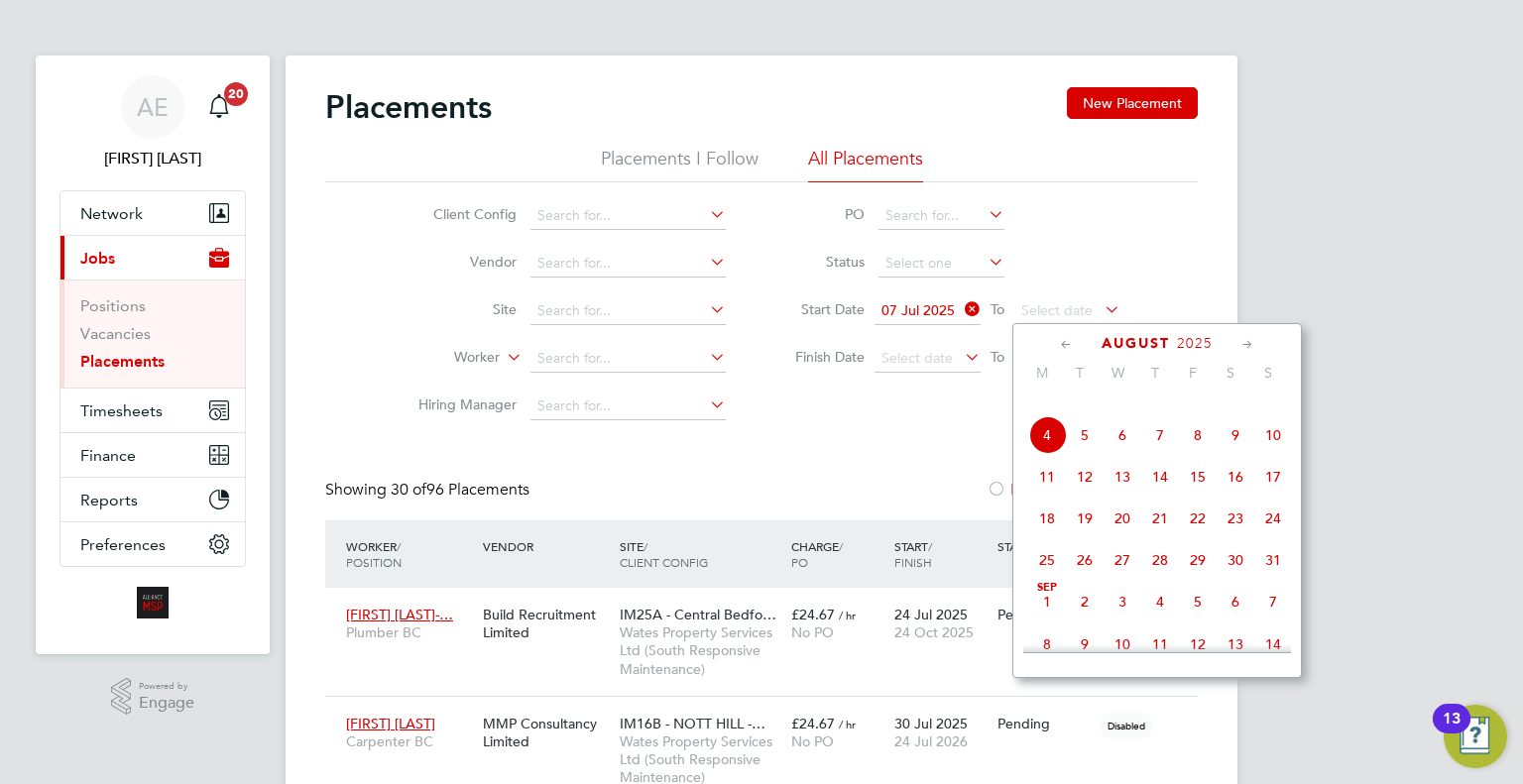 click on "30" 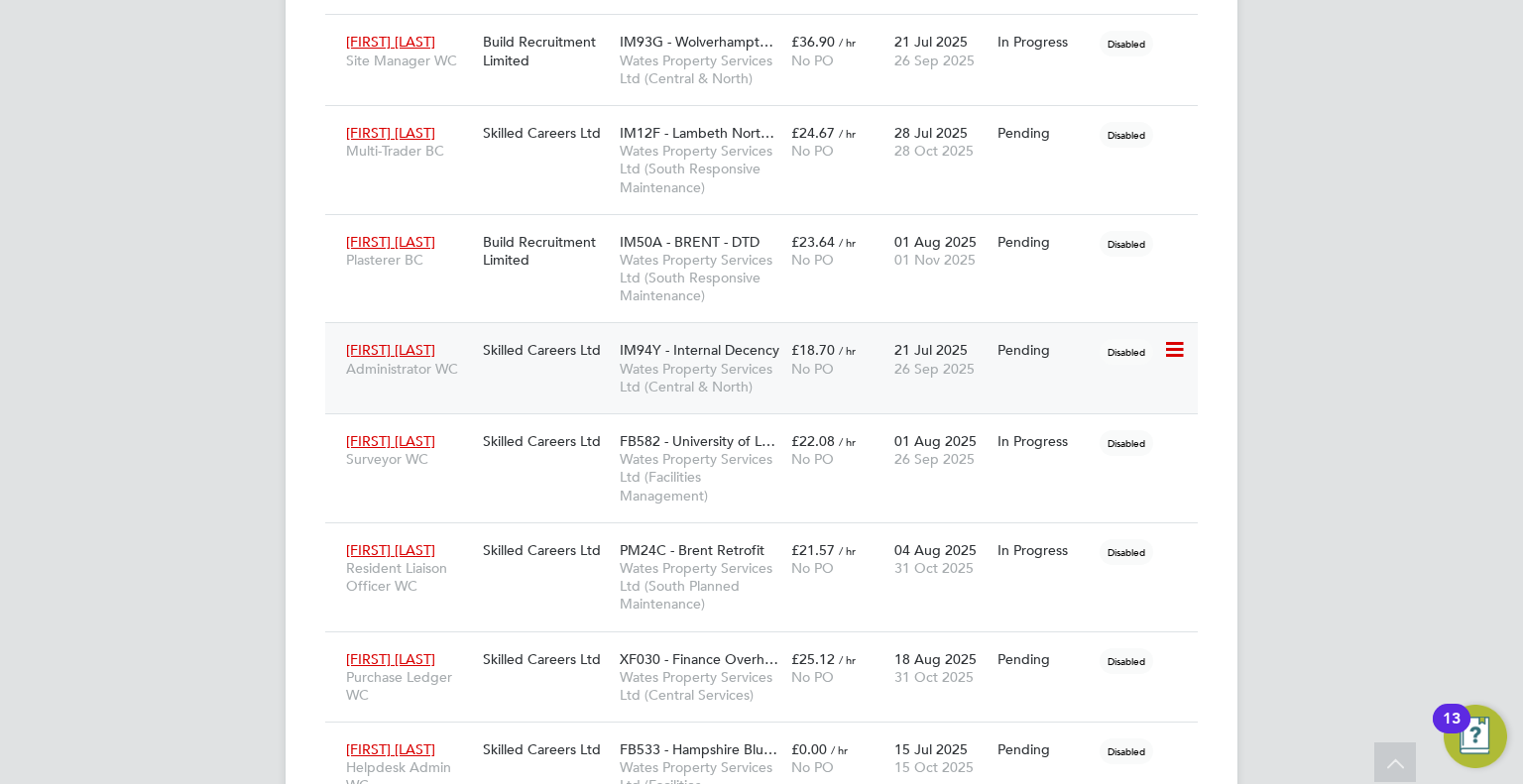 click on "26 Sep 2025" 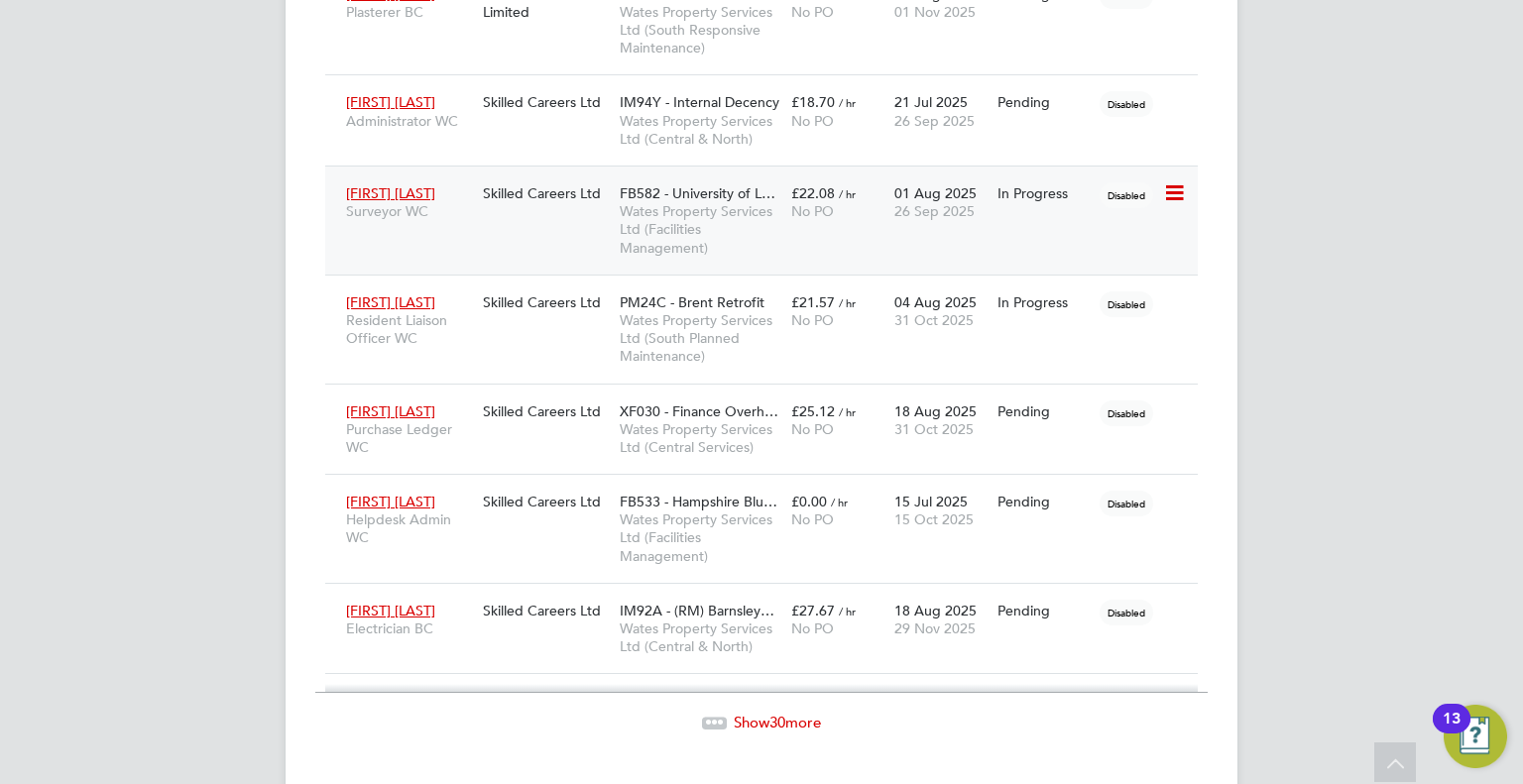 scroll, scrollTop: 3069, scrollLeft: 0, axis: vertical 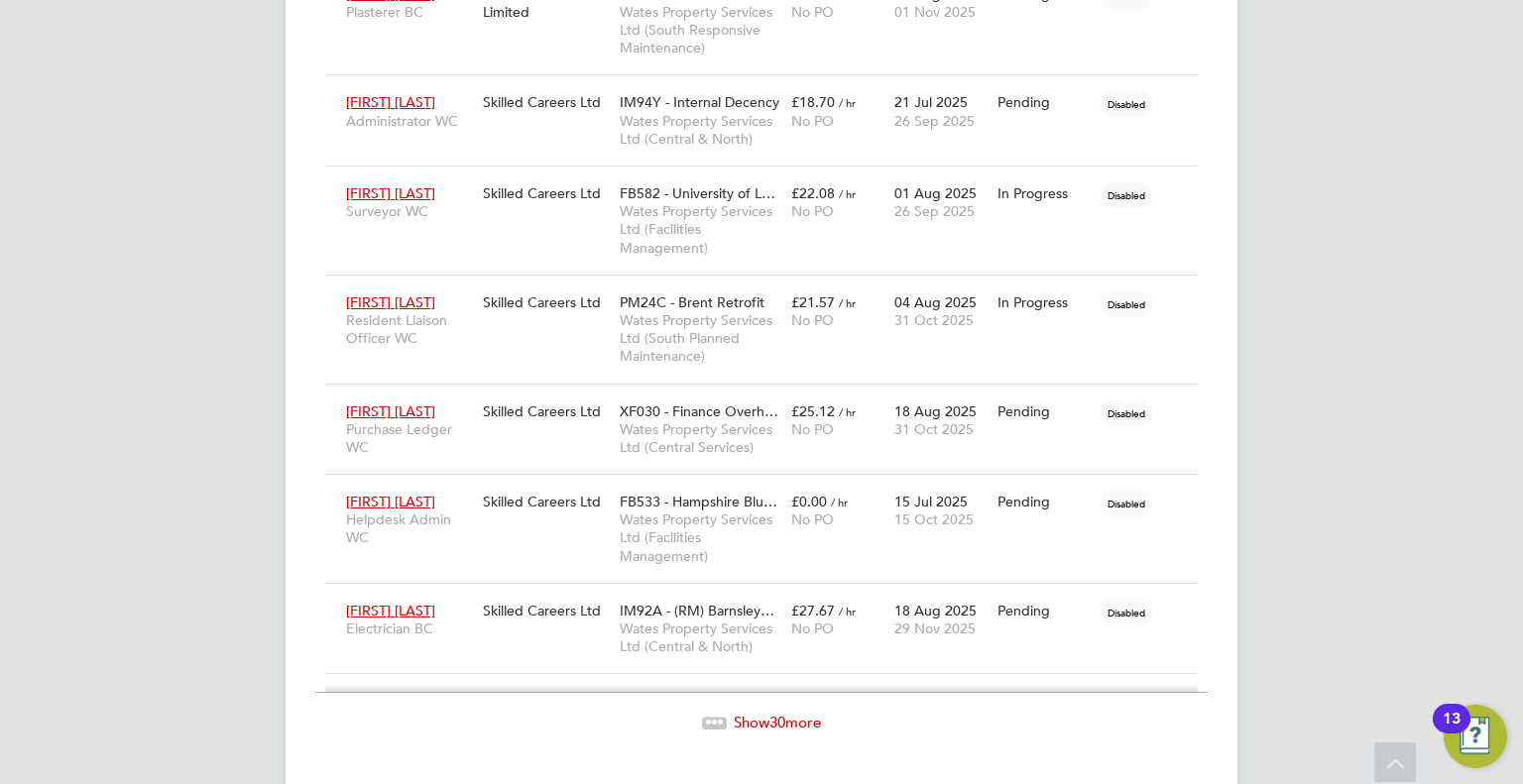 click on "Show  30  more" 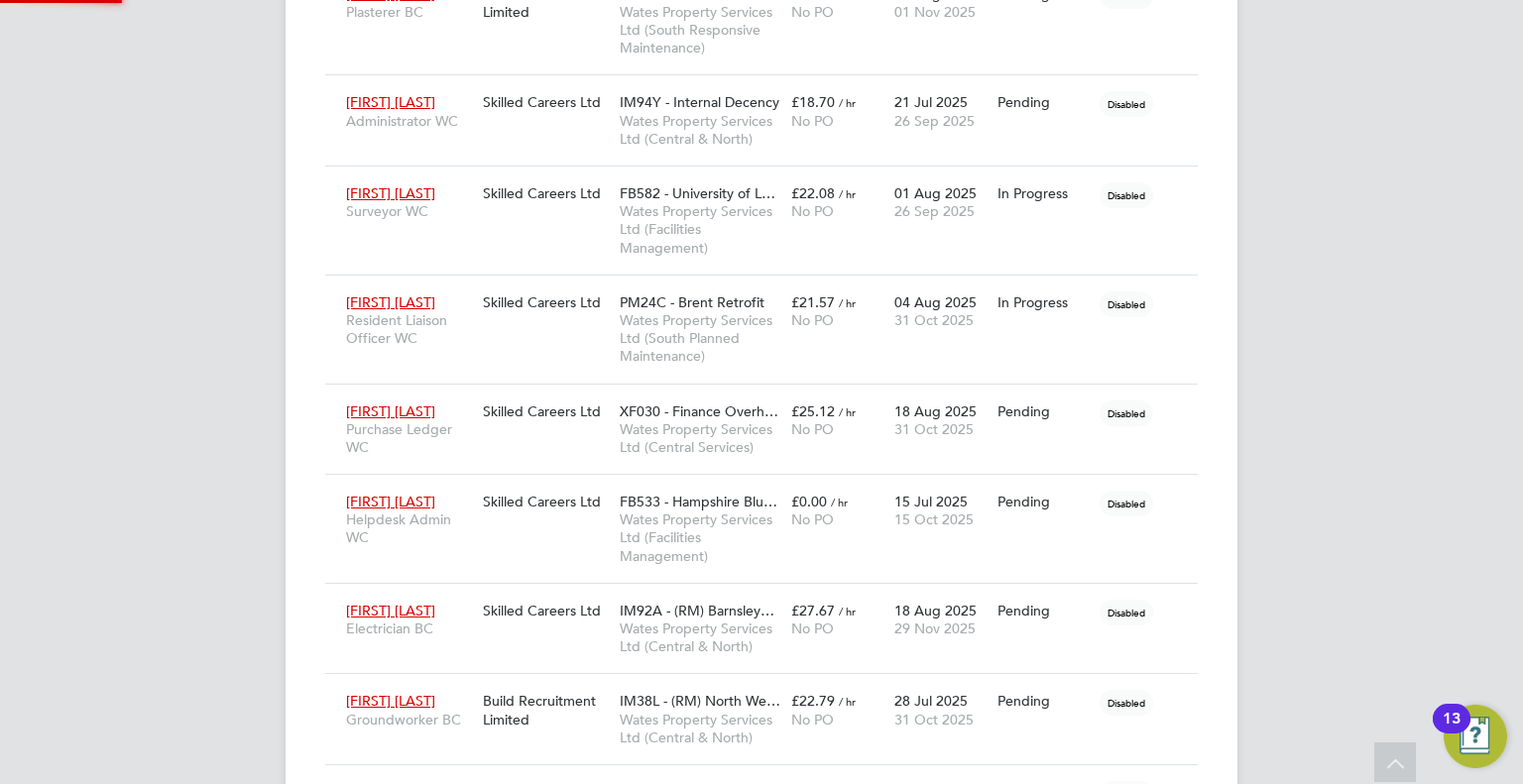 scroll, scrollTop: 9, scrollLeft: 9, axis: both 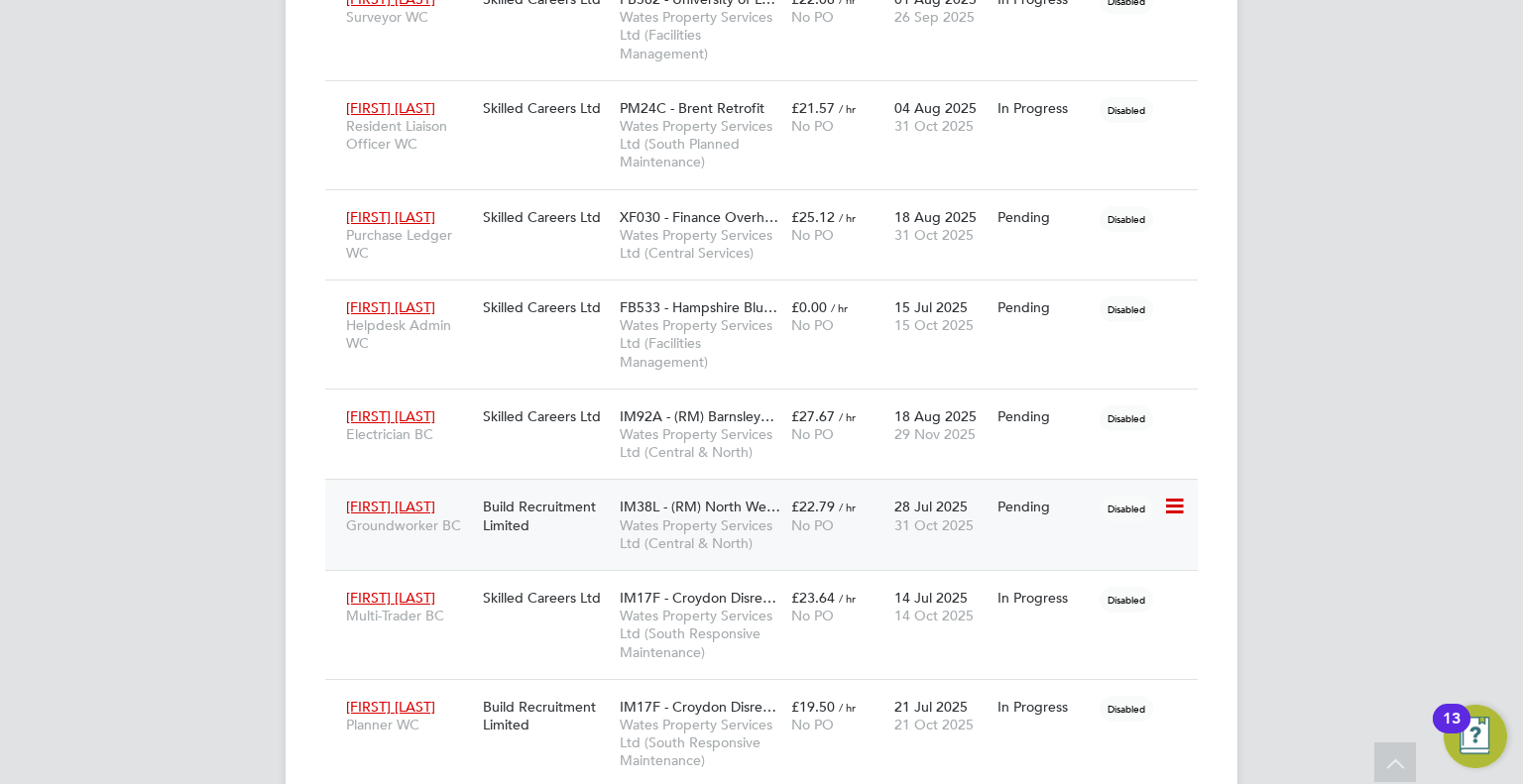 click 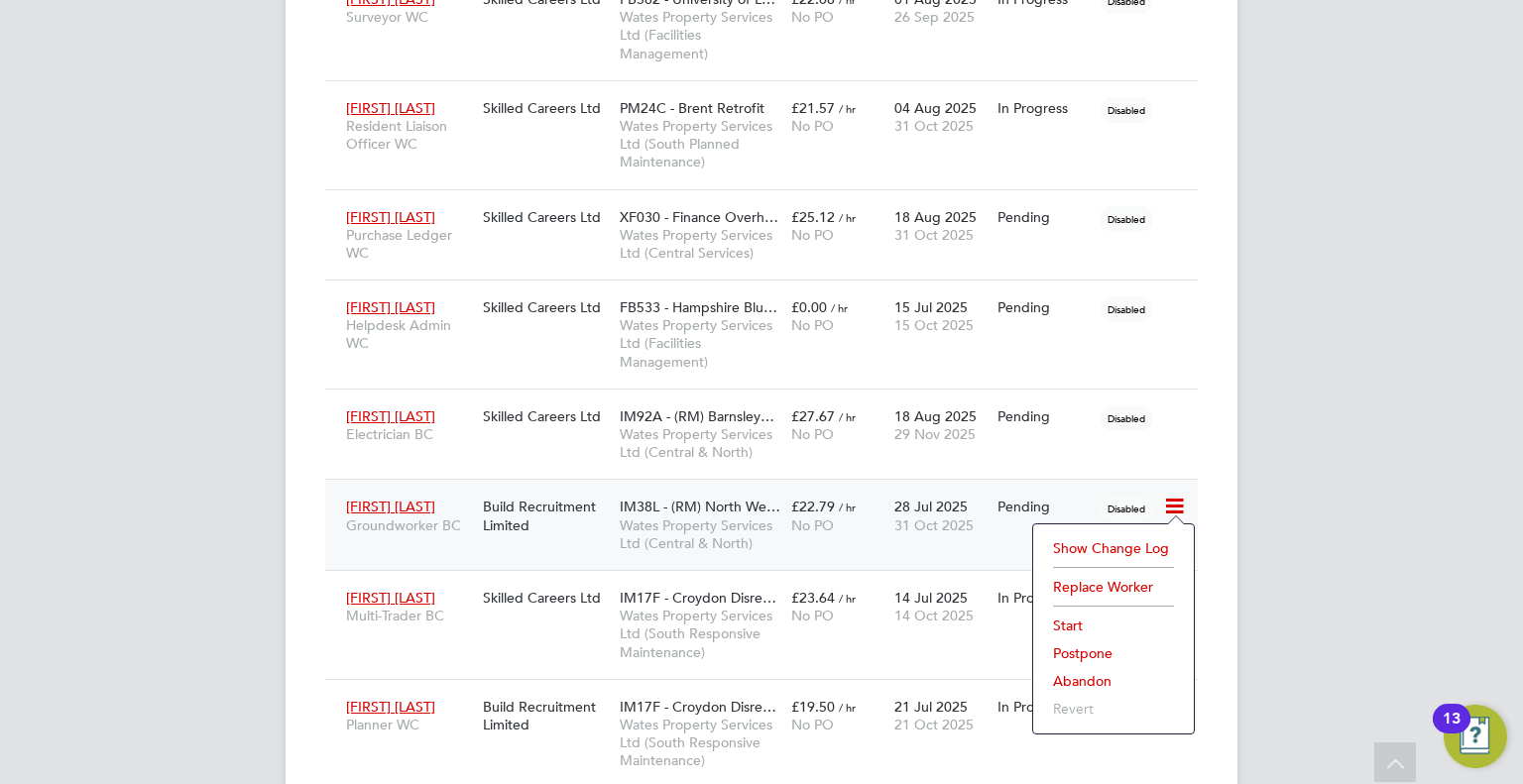 click on "Abandon" 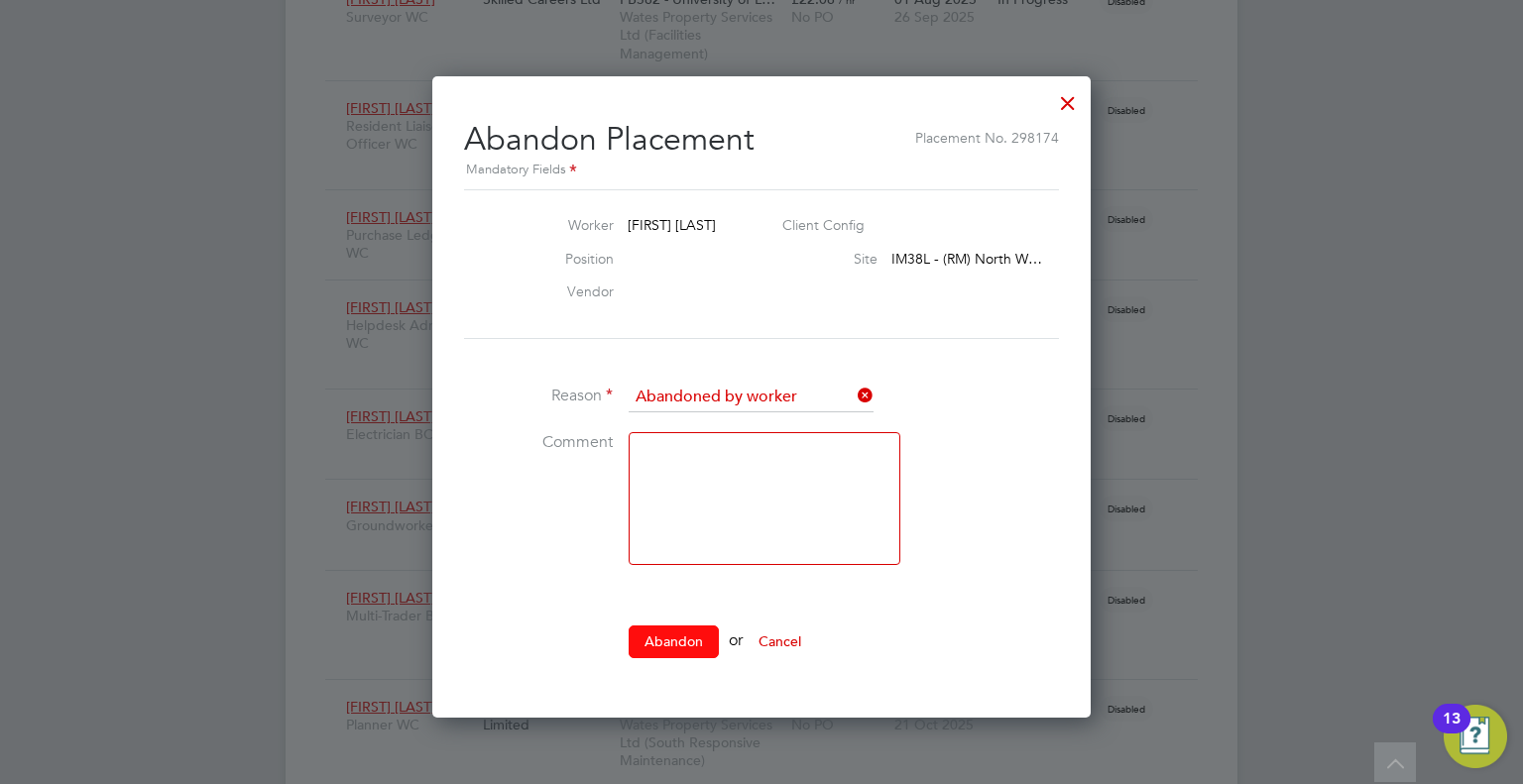 click on "Abandon" at bounding box center (673, 641) 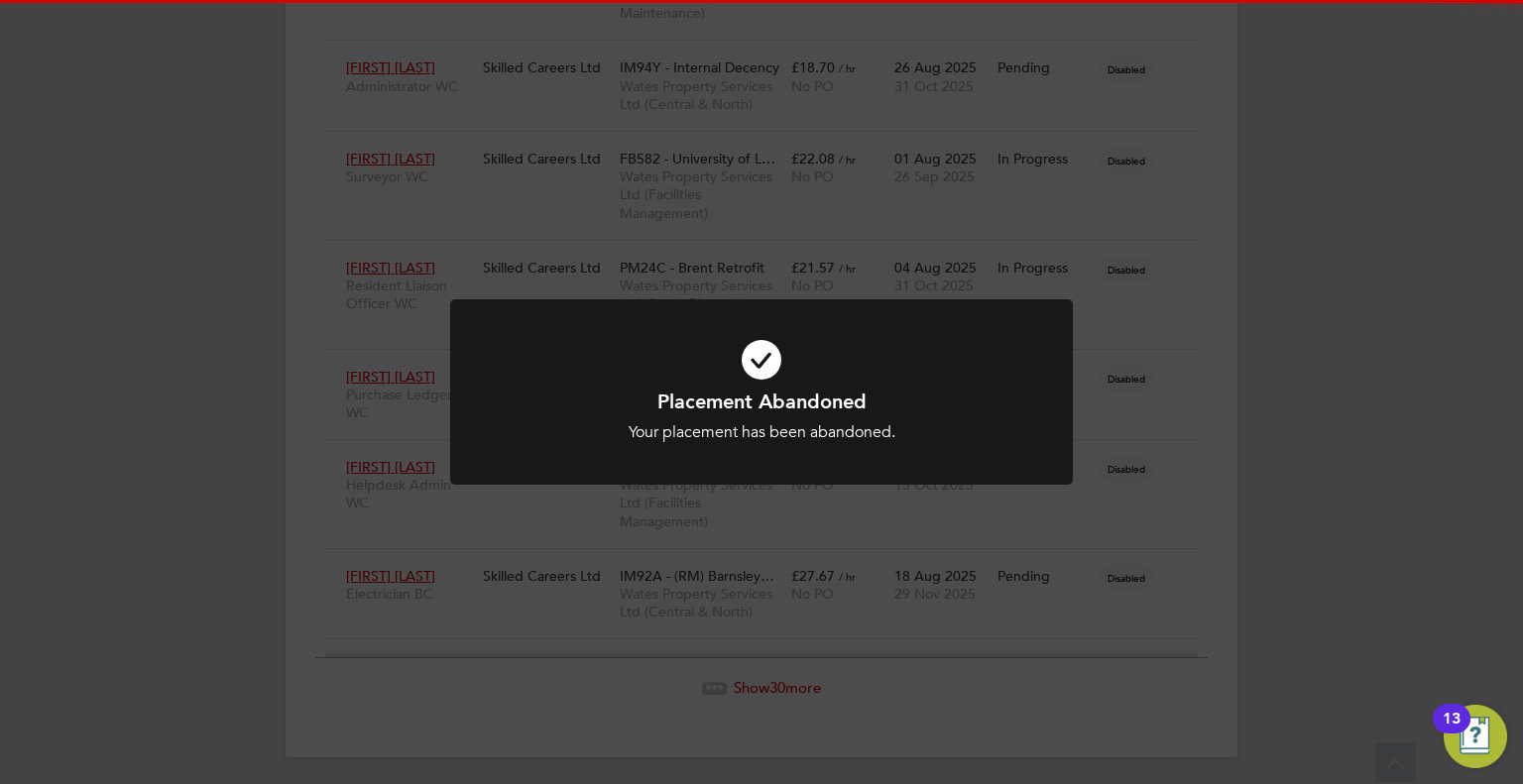 click on "Placement Abandoned Your placement has been abandoned. Cancel Okay" 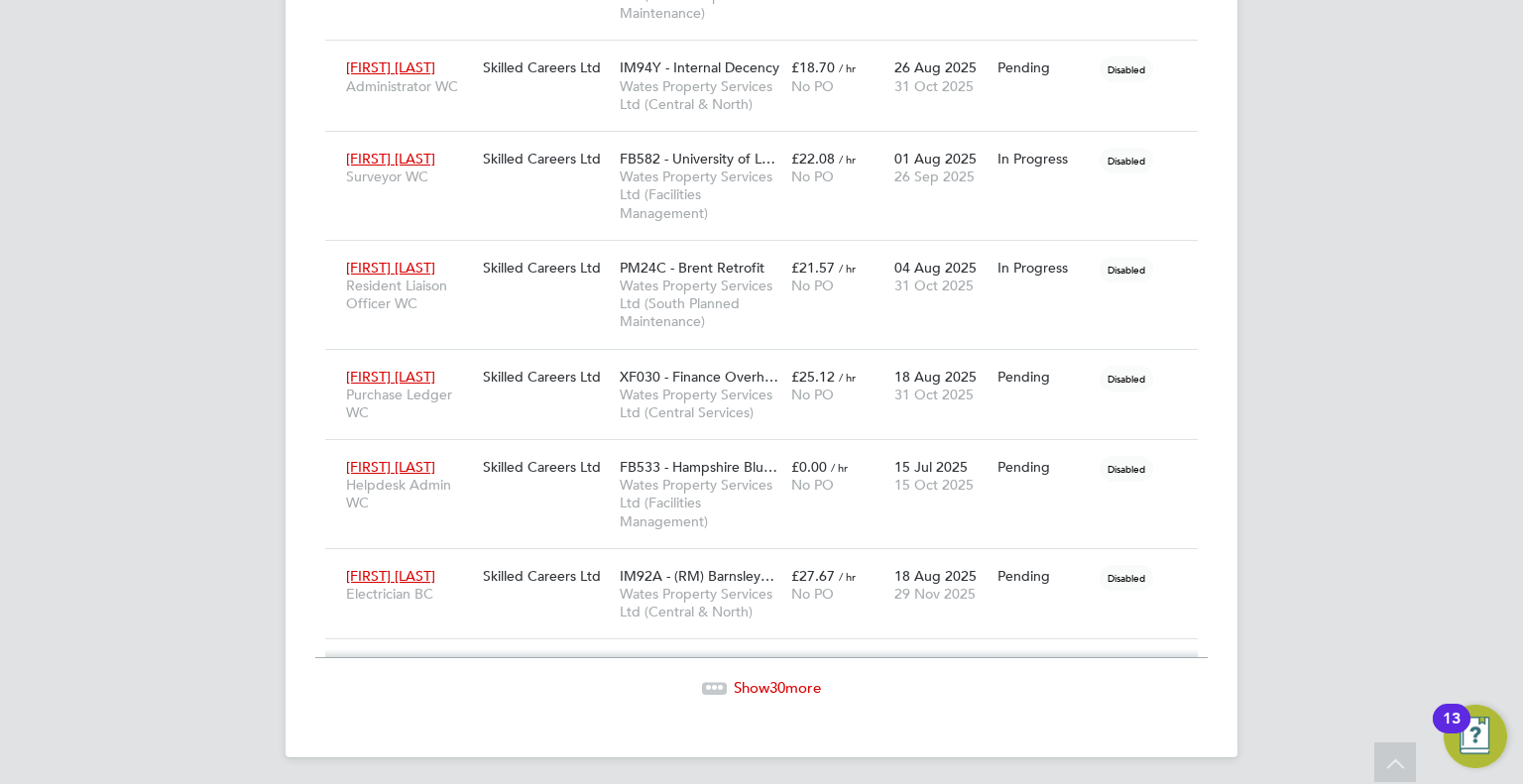 click on "Show  30  more" 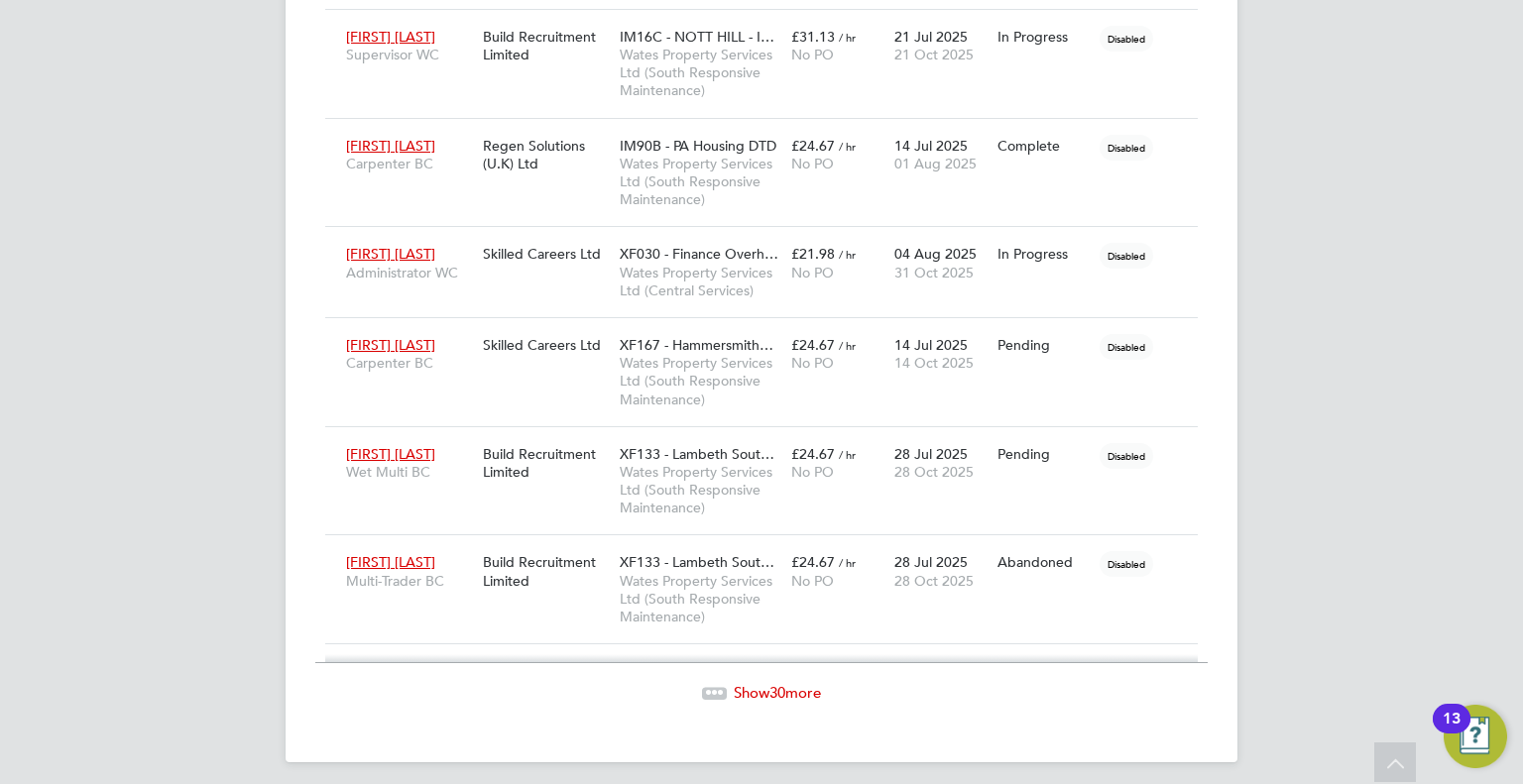click on "Show  30  more" 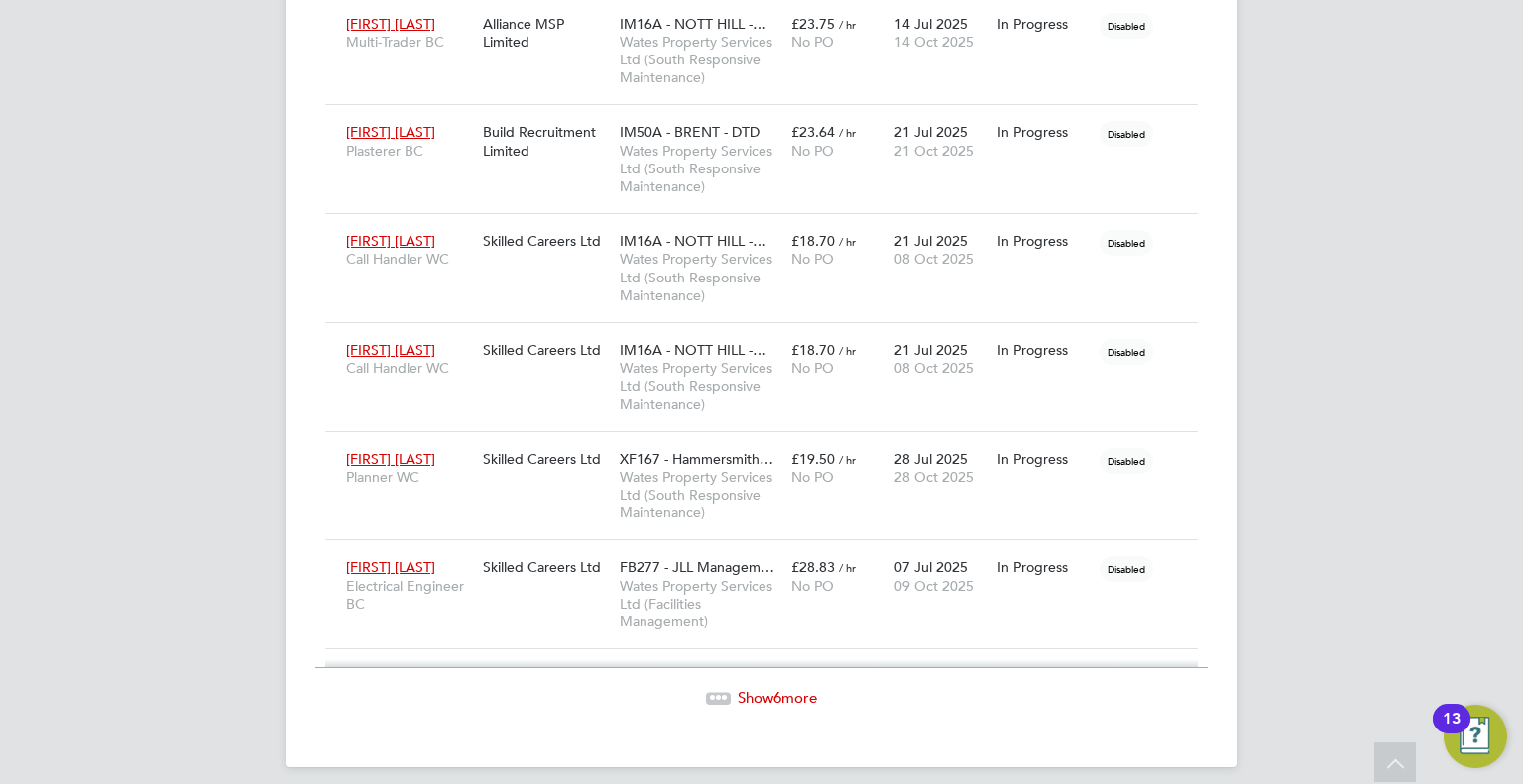 click on "Show  6  more" 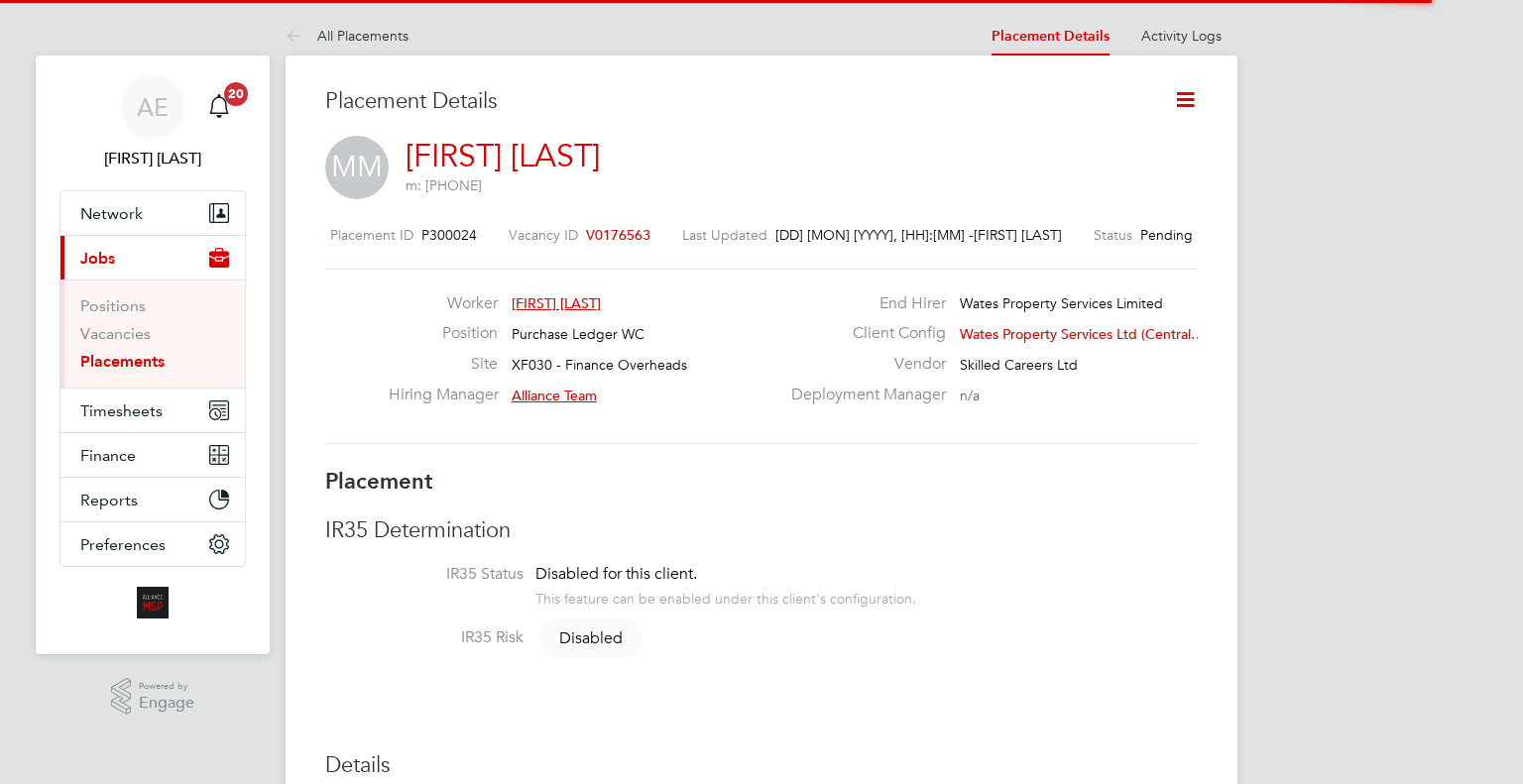 scroll, scrollTop: 0, scrollLeft: 0, axis: both 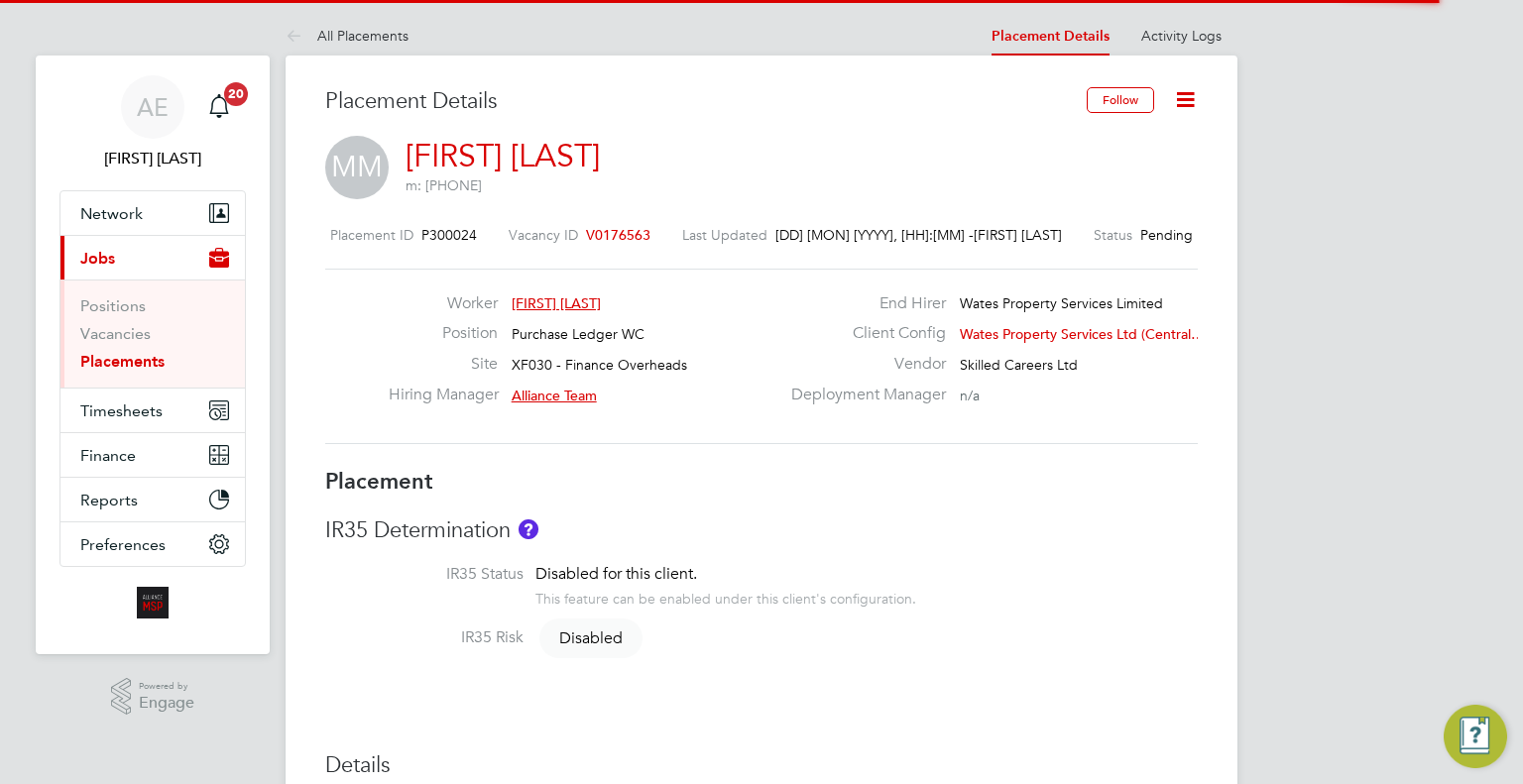 click 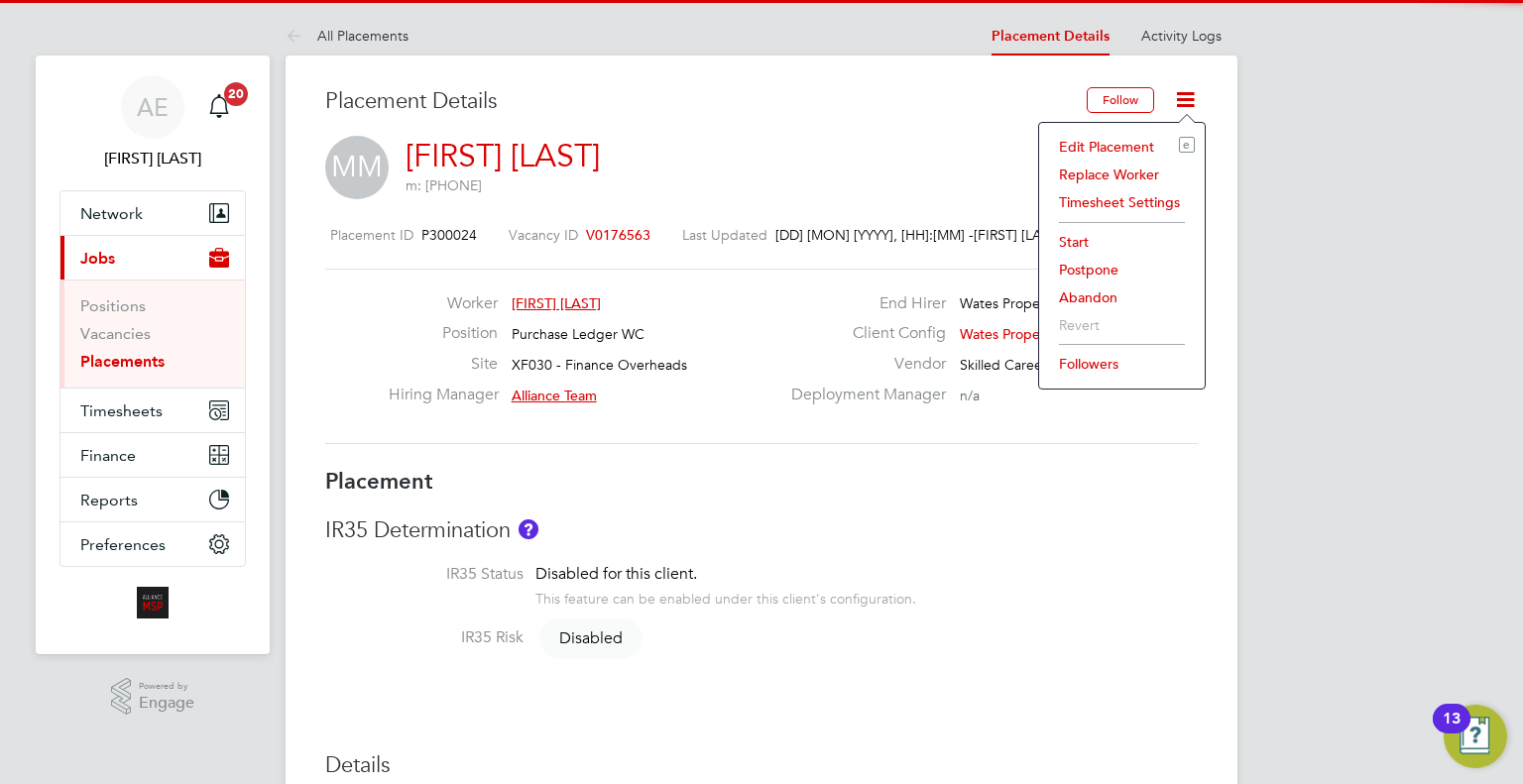 click on "Edit Placement e Replace Worker Timesheet Settings Start Postpone Abandon Revert Followers" 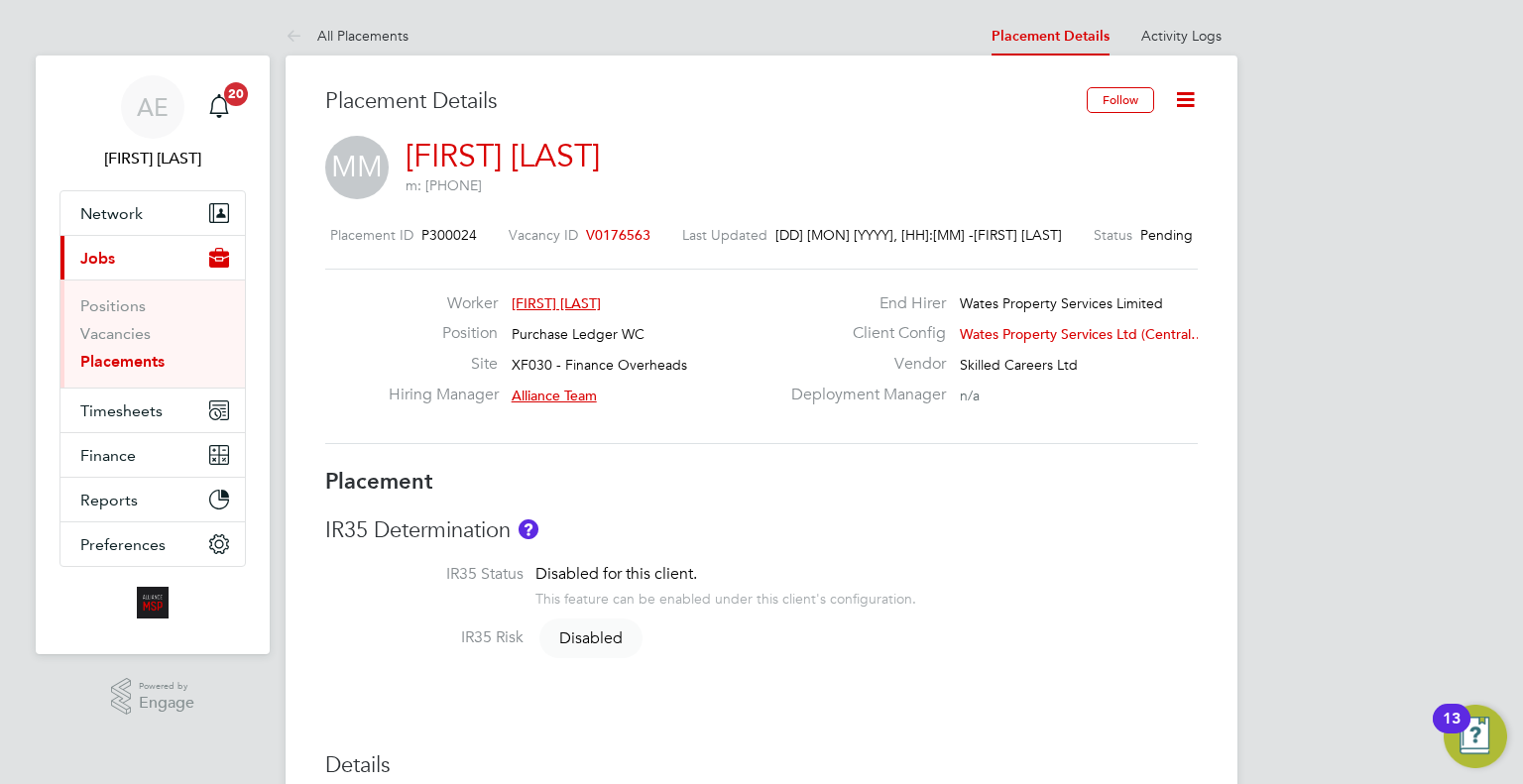 click 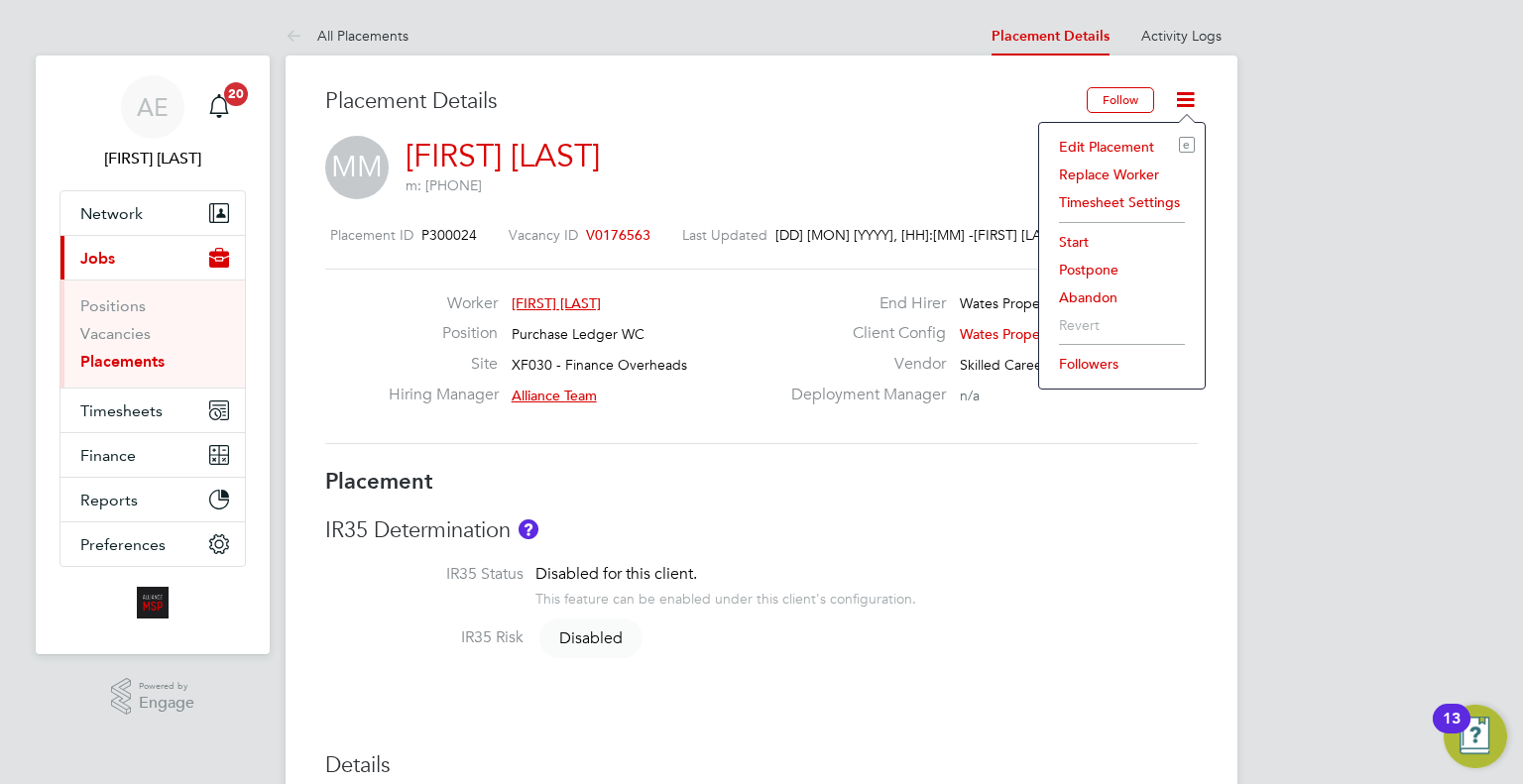 click on "Edit Placement e" 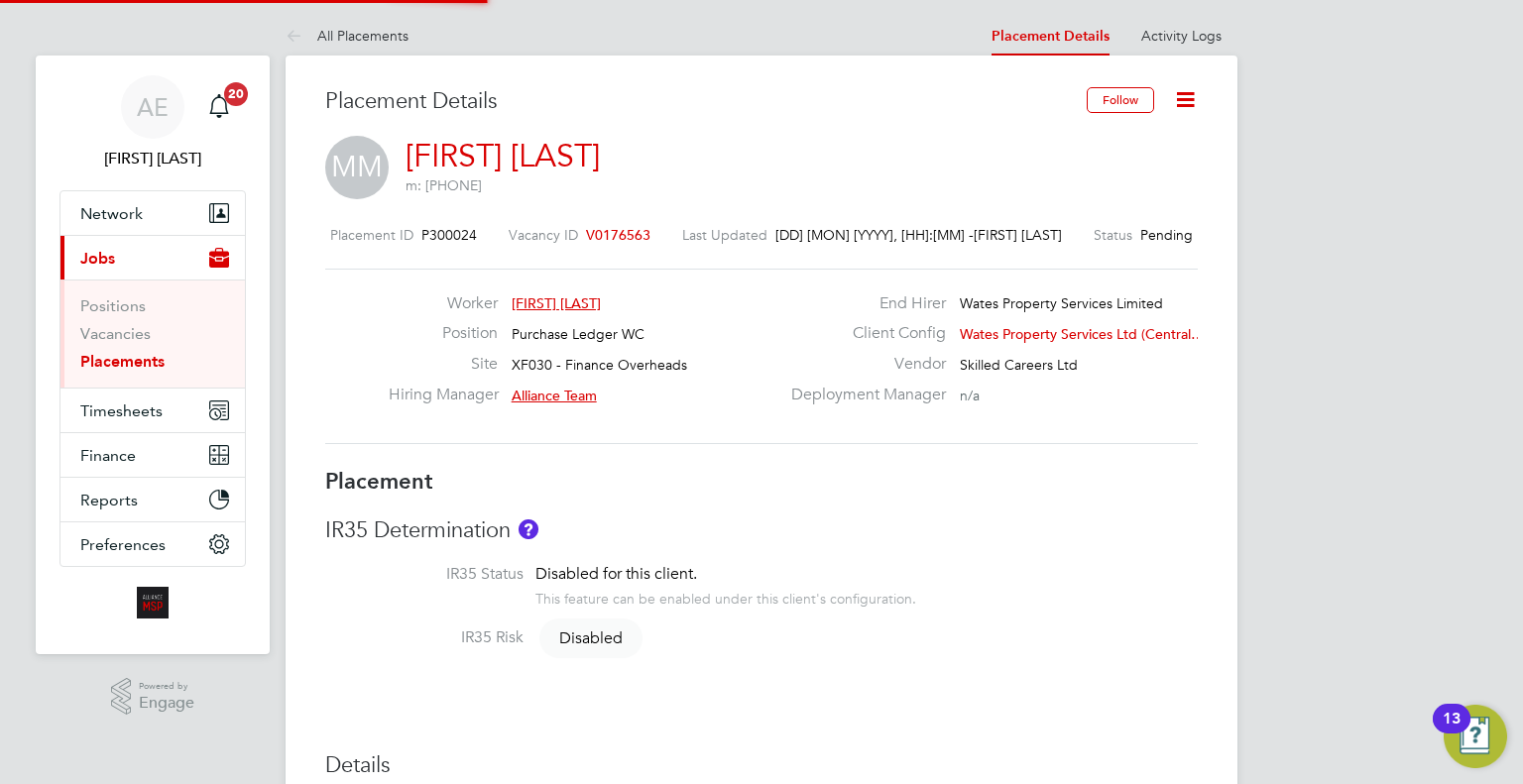 type on "Alliance Team" 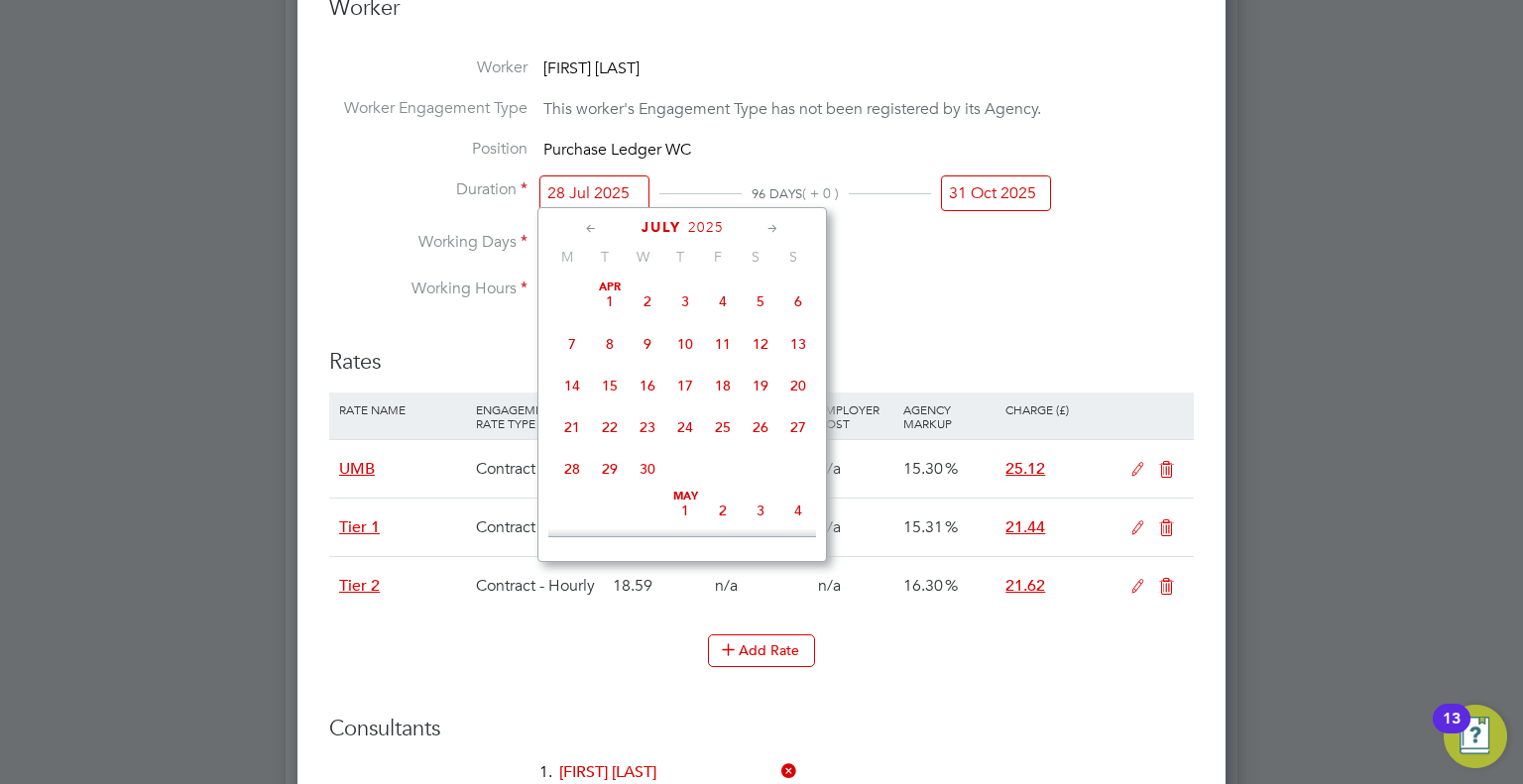 click on "28 Jul 2025" at bounding box center (594, 193) 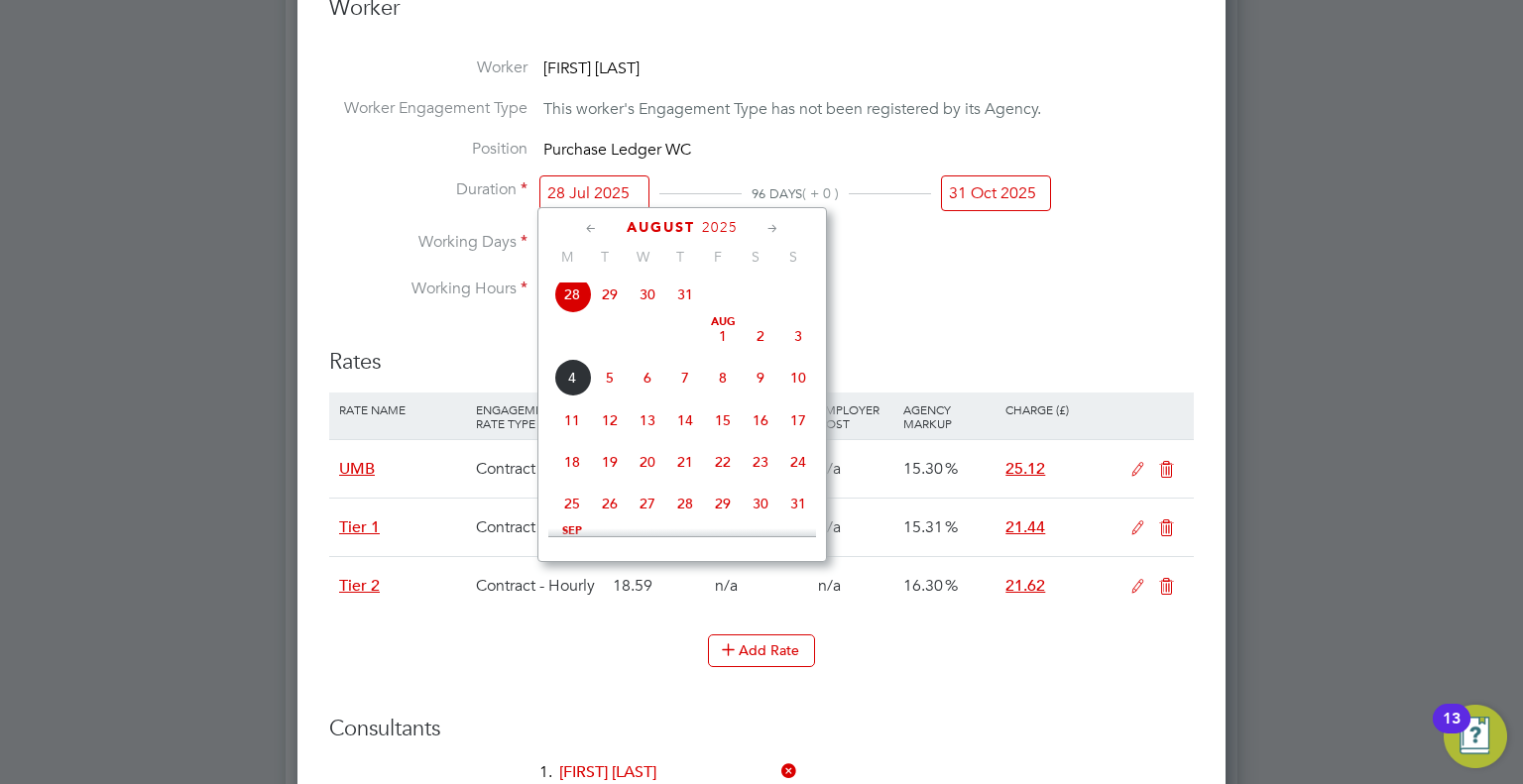 click on "18" 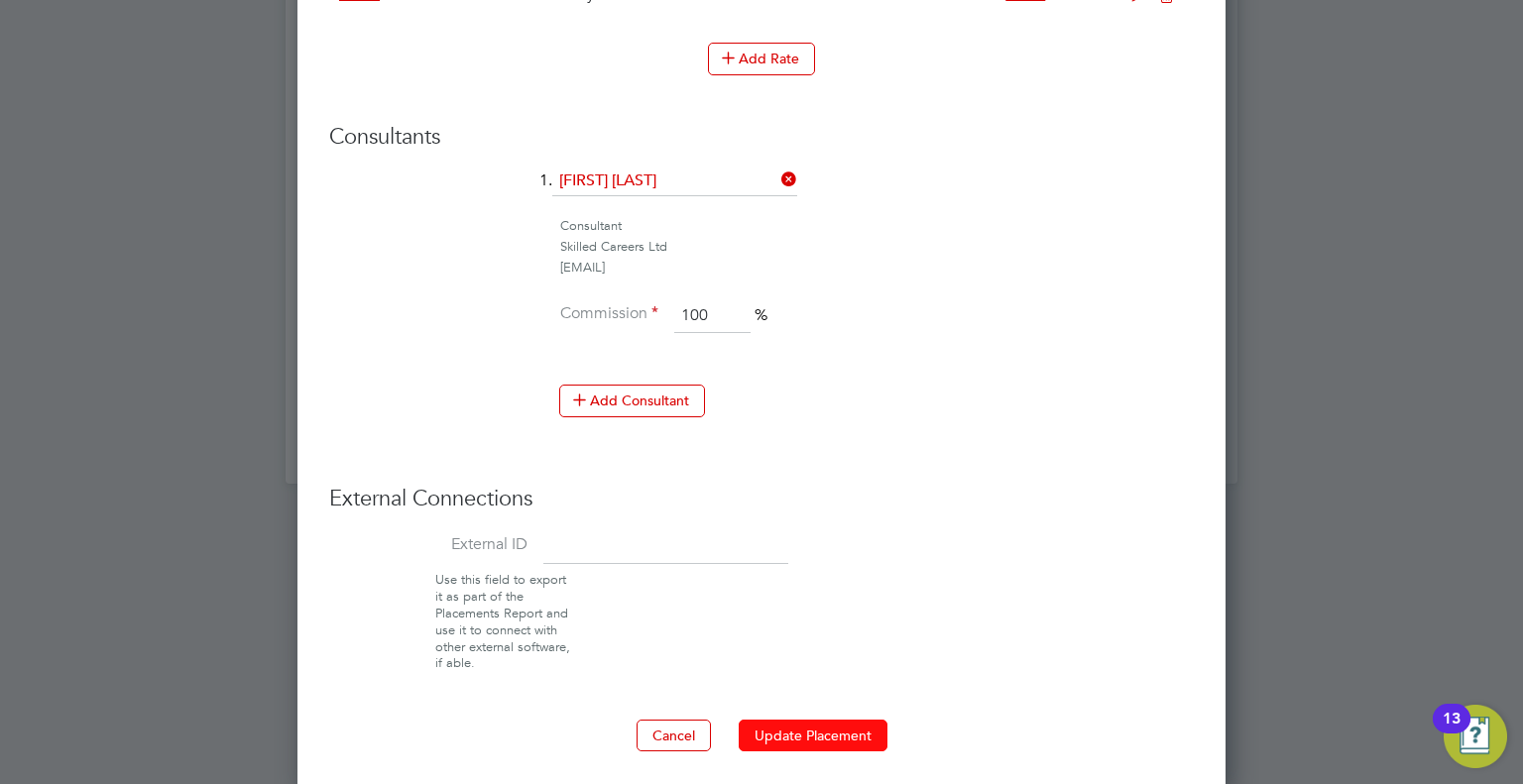 click on "Update Placement" at bounding box center (813, 735) 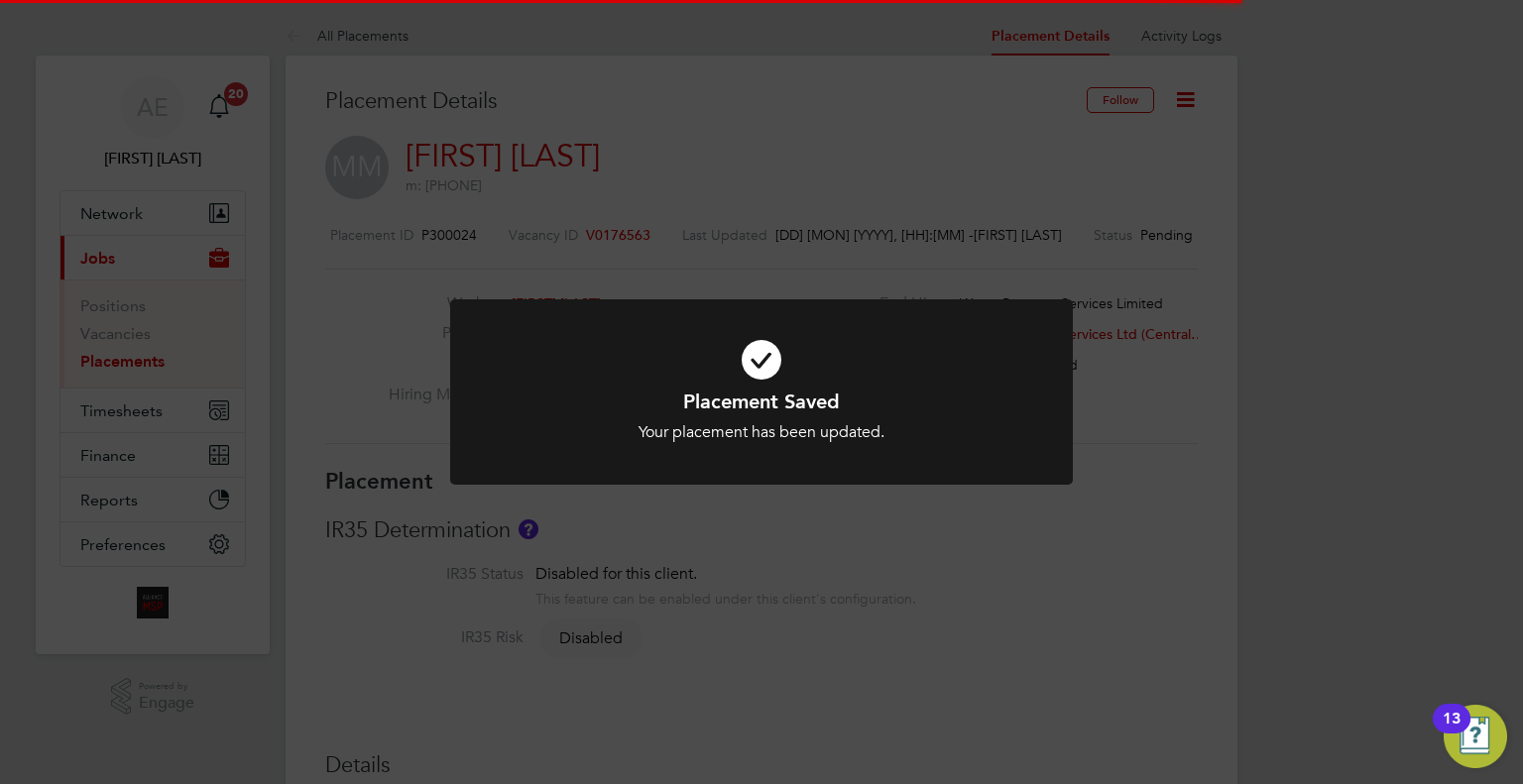 click on "Placement Saved Your placement has been updated. Cancel Okay" 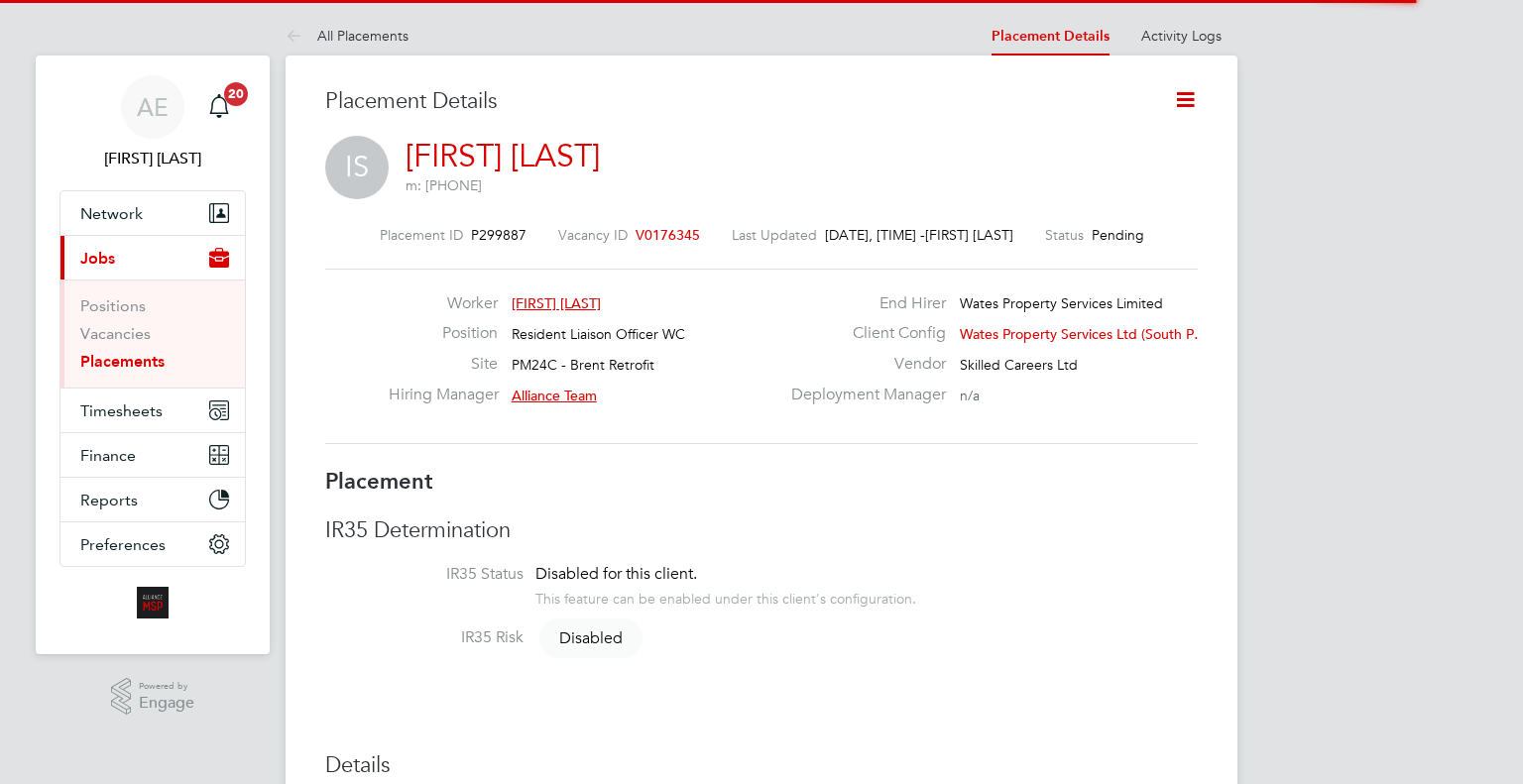 scroll, scrollTop: 0, scrollLeft: 0, axis: both 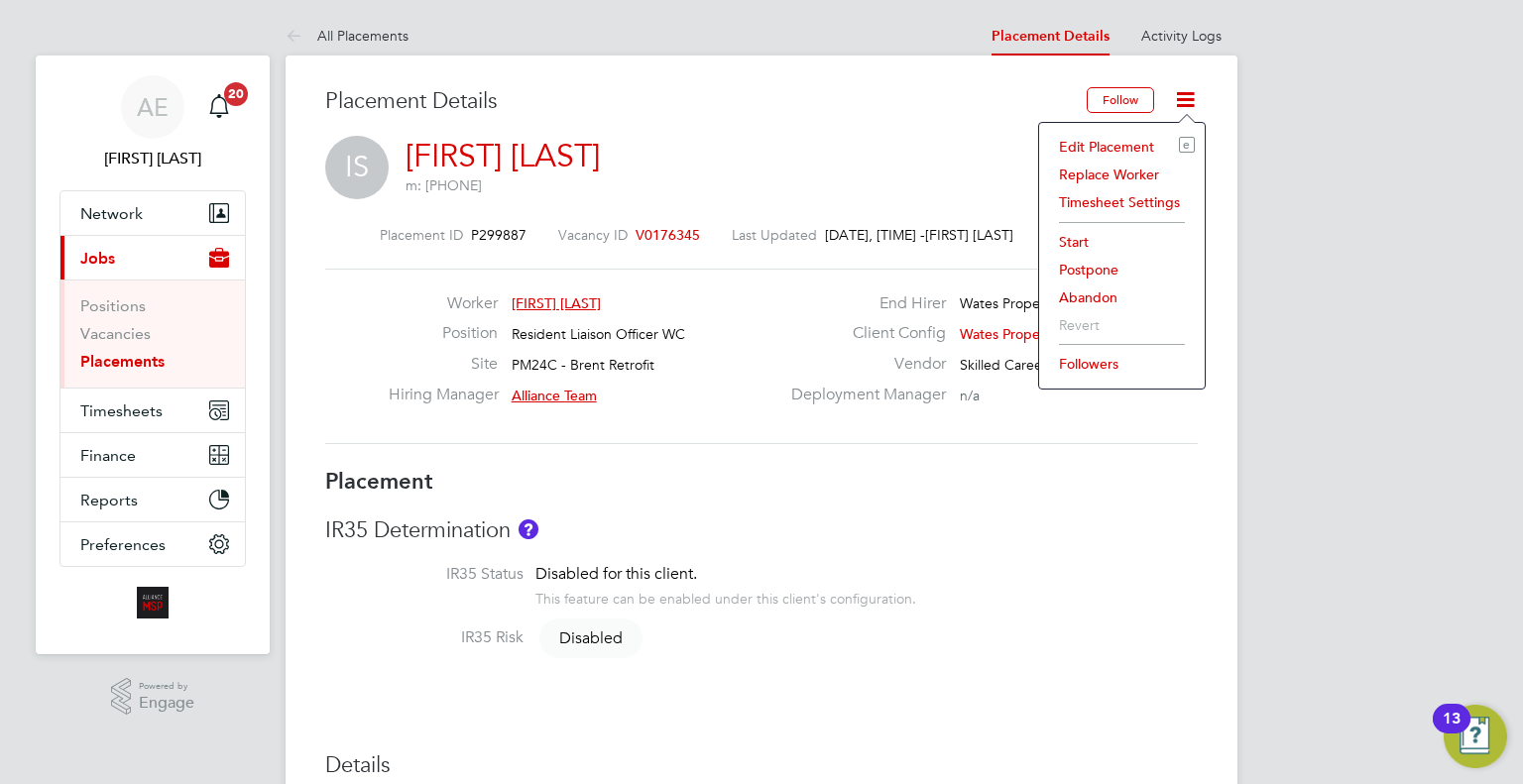 click on "Edit Placement e" 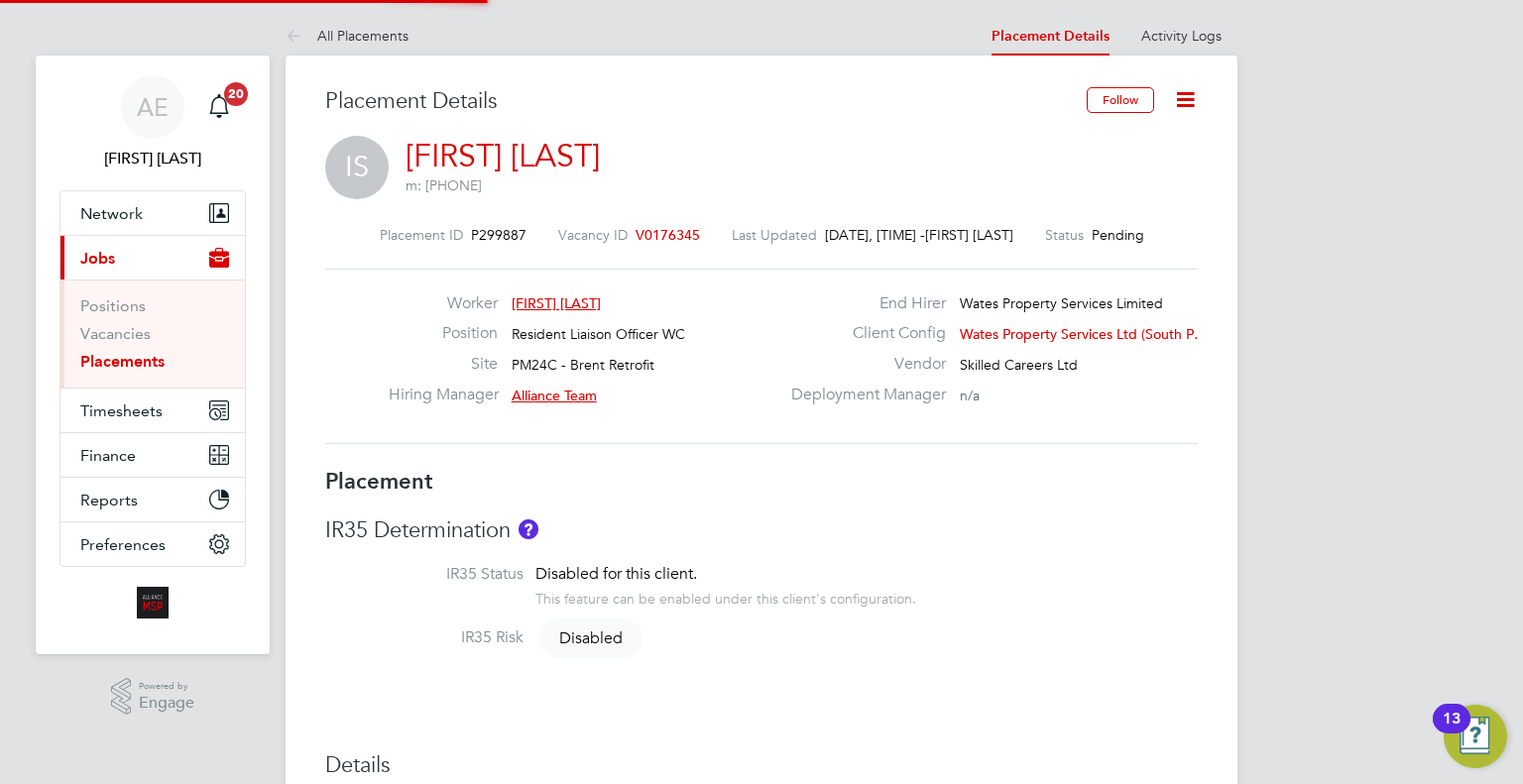 type on "Alliance Team" 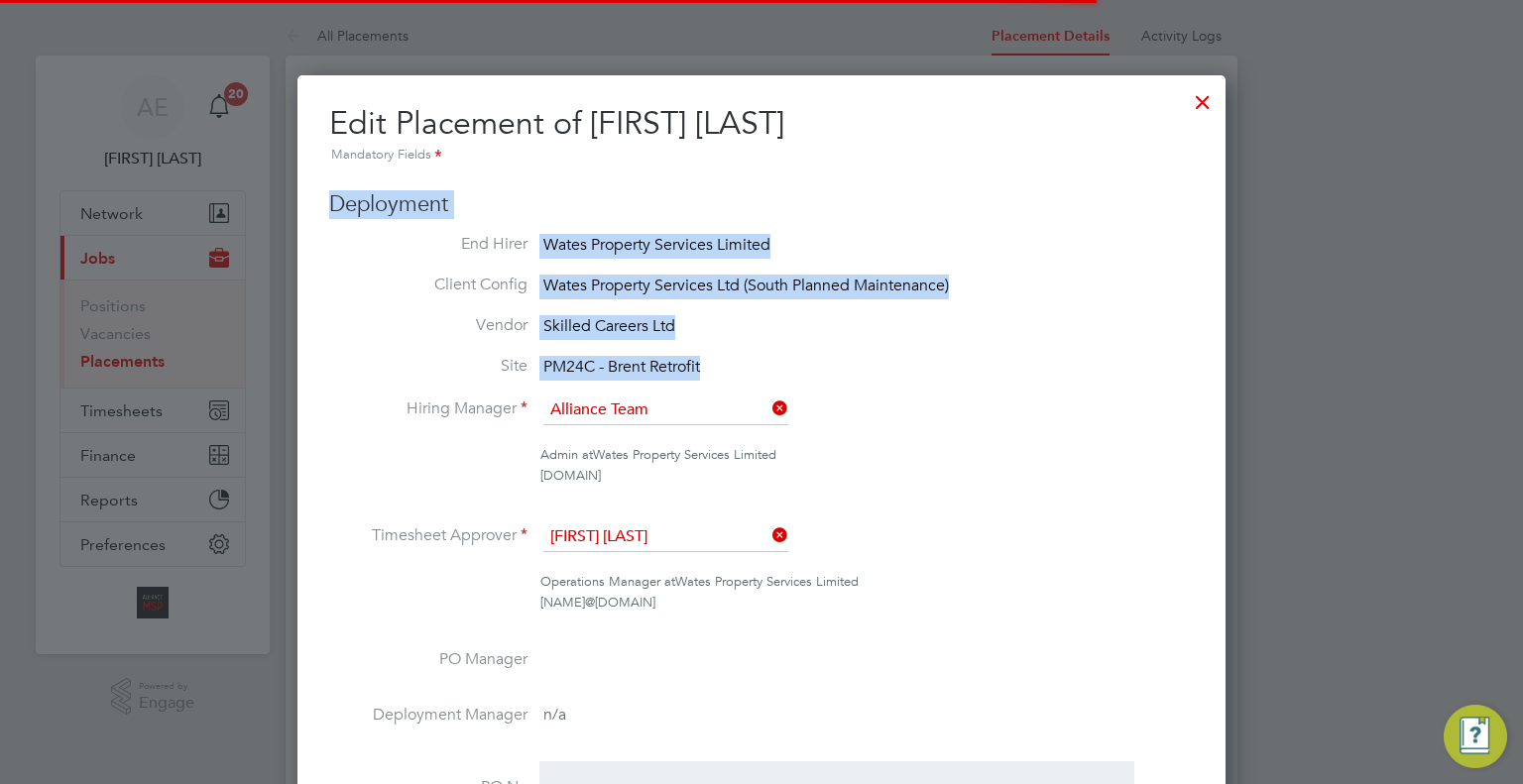 drag, startPoint x: 1103, startPoint y: 133, endPoint x: 813, endPoint y: 388, distance: 386.16706 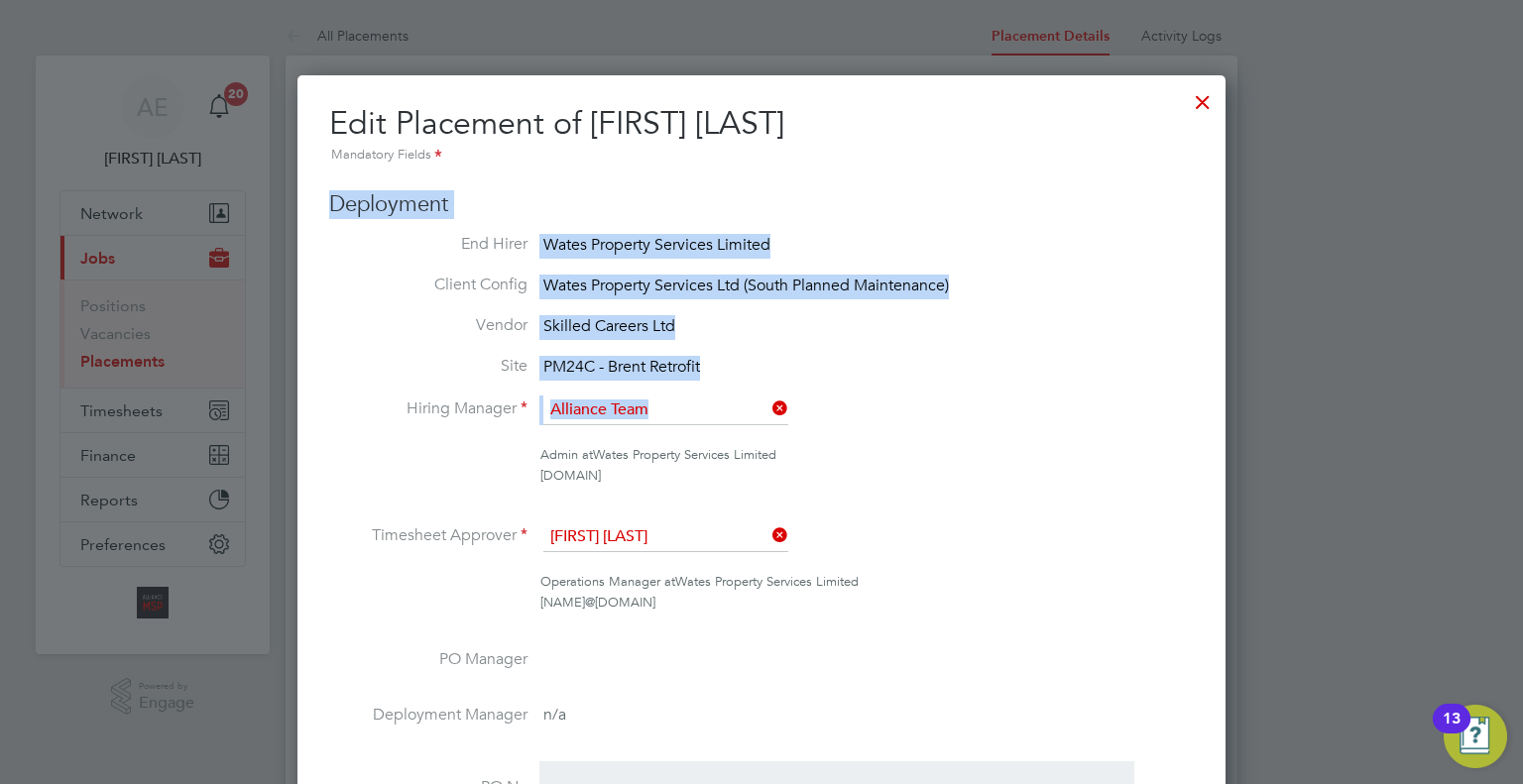 drag, startPoint x: 813, startPoint y: 388, endPoint x: 832, endPoint y: 294, distance: 95.90099 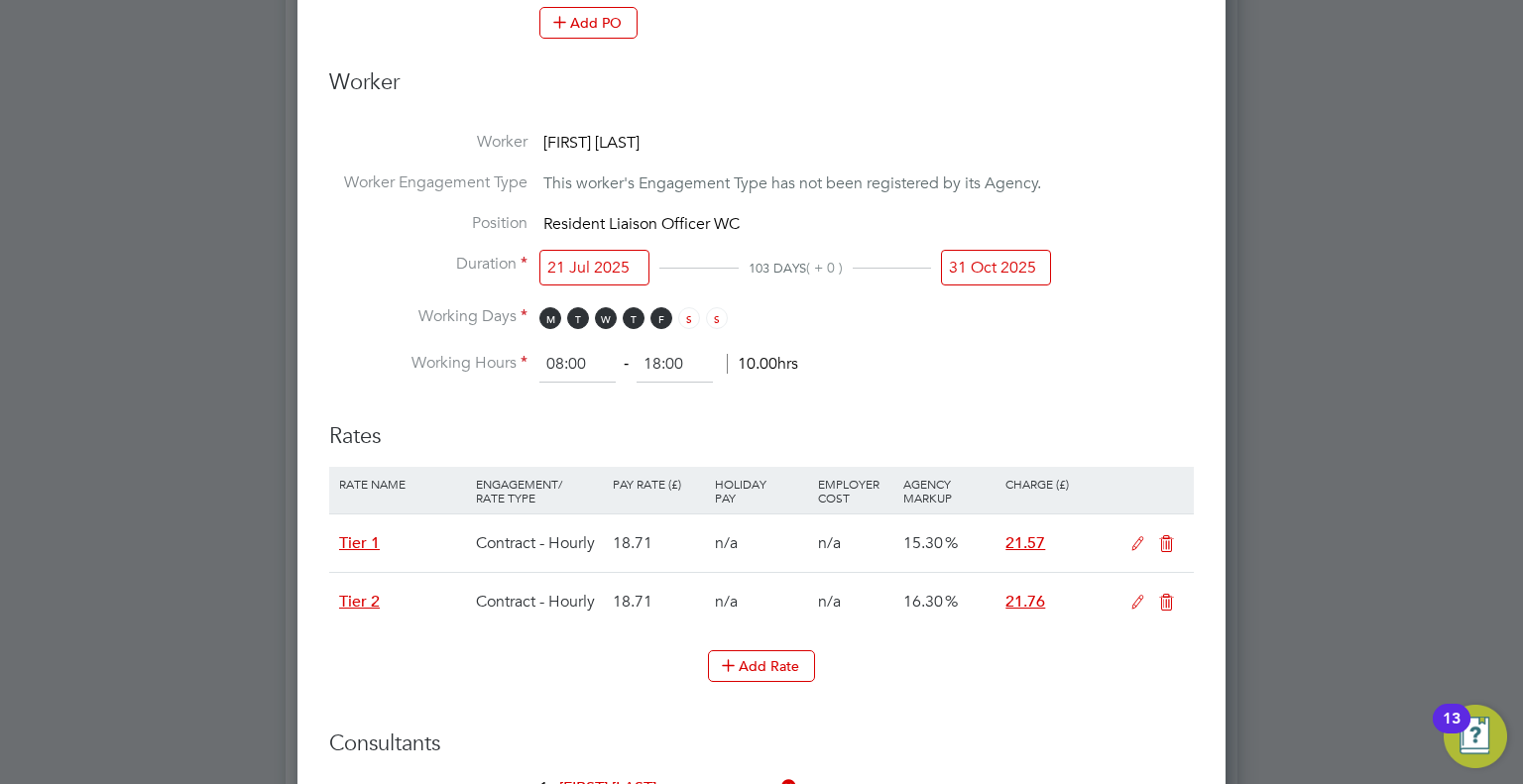 click on "21 Jul 2025" at bounding box center [594, 268] 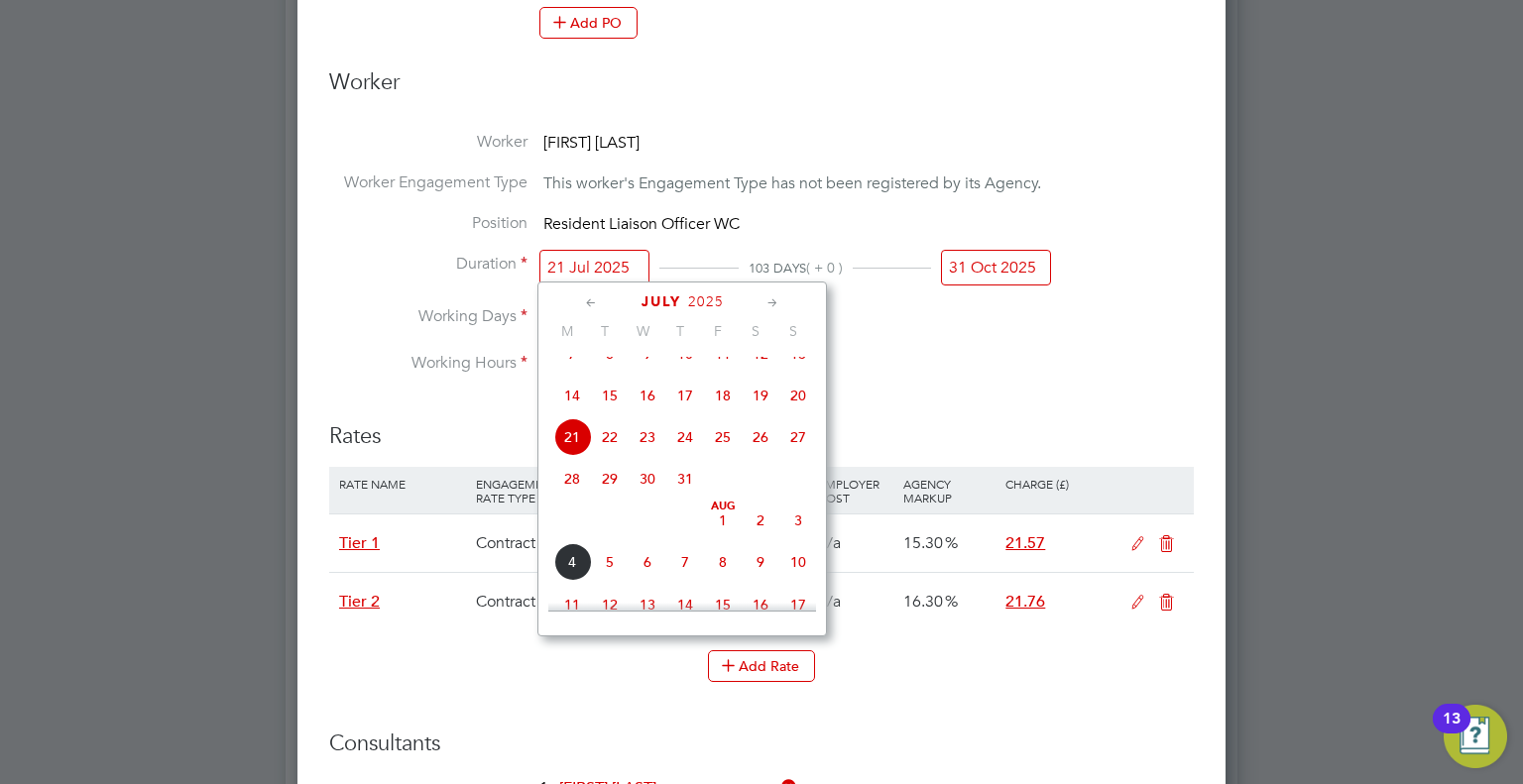 click on "4" 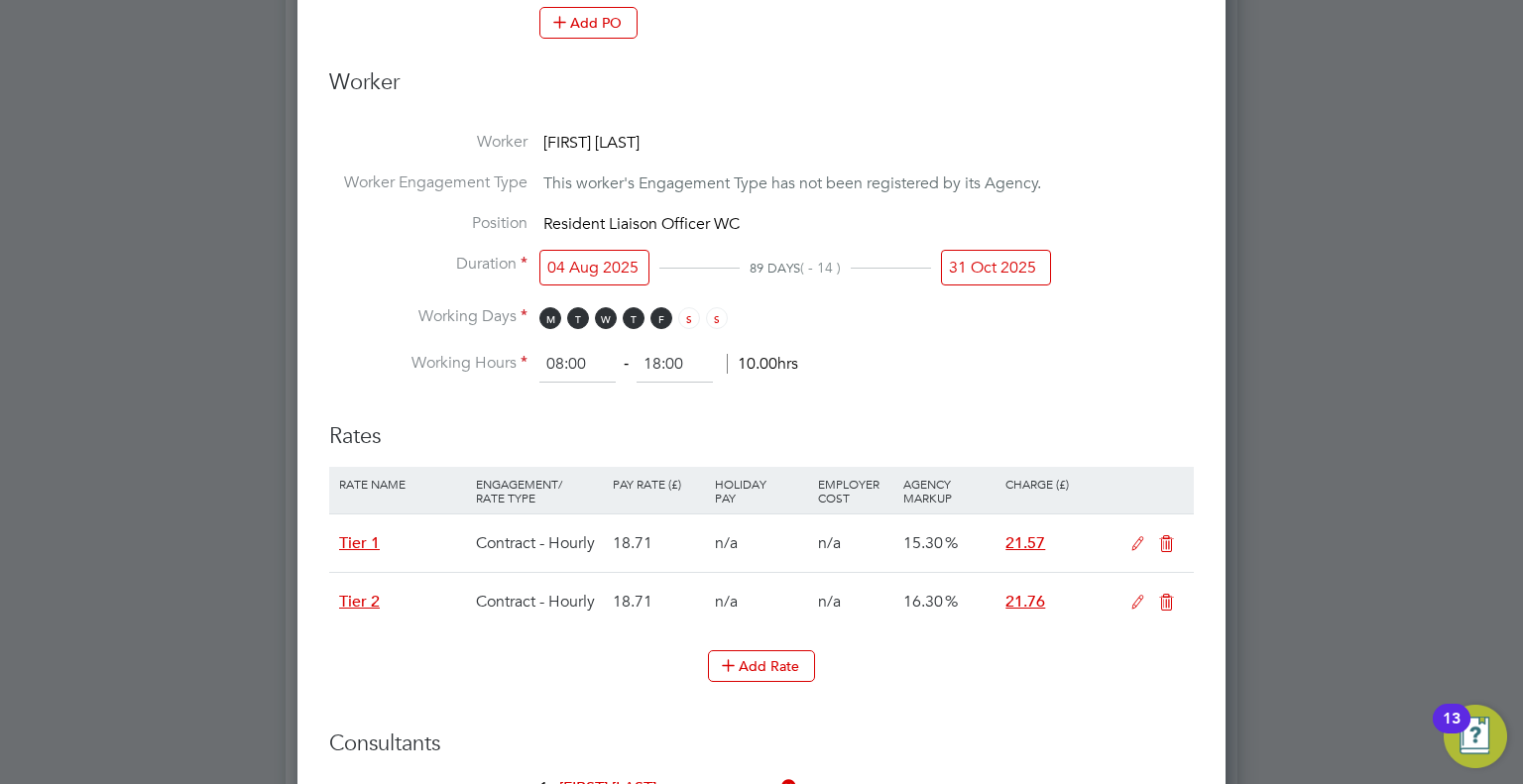 click at bounding box center [1166, 603] 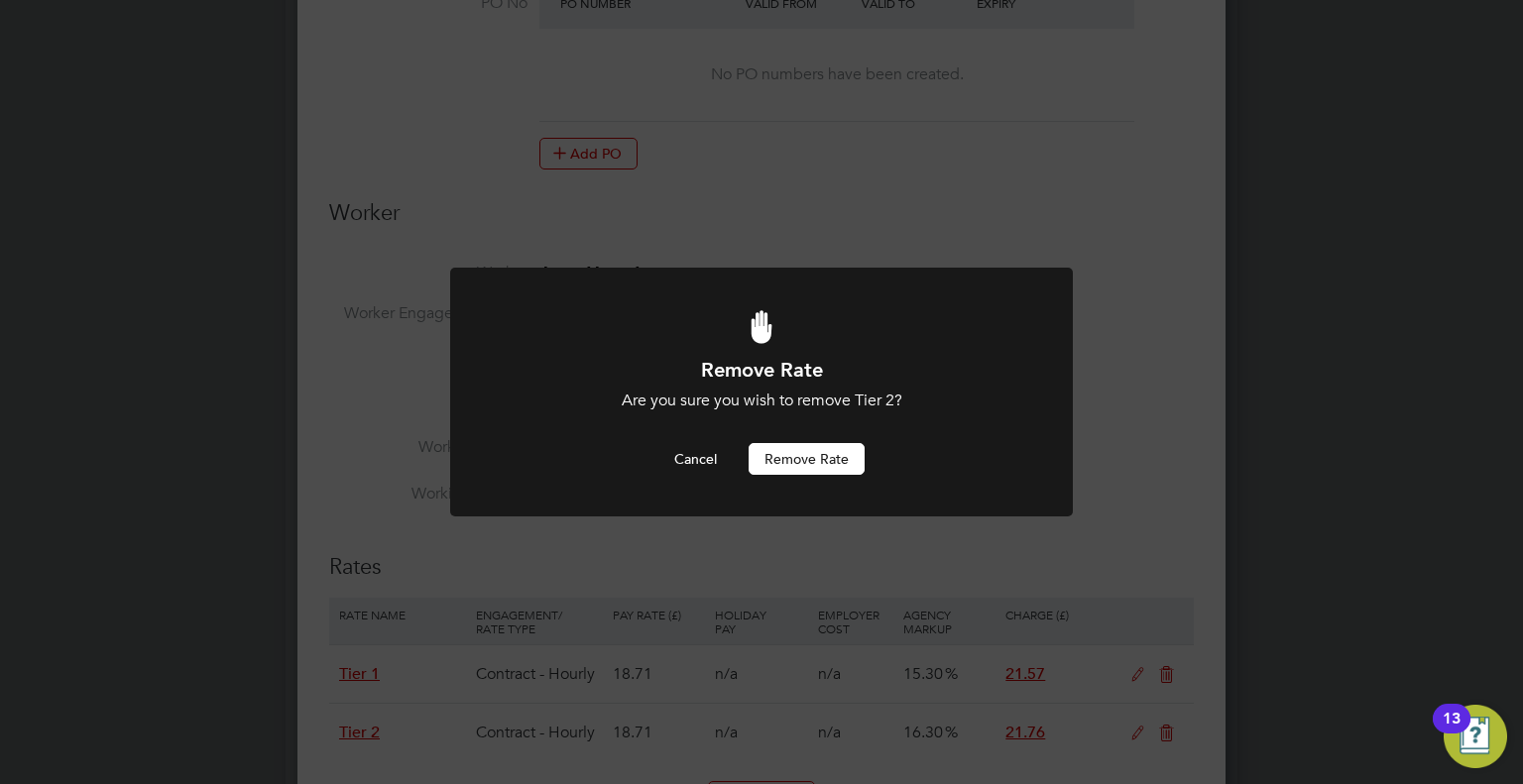 click on "Remove rate" at bounding box center [806, 459] 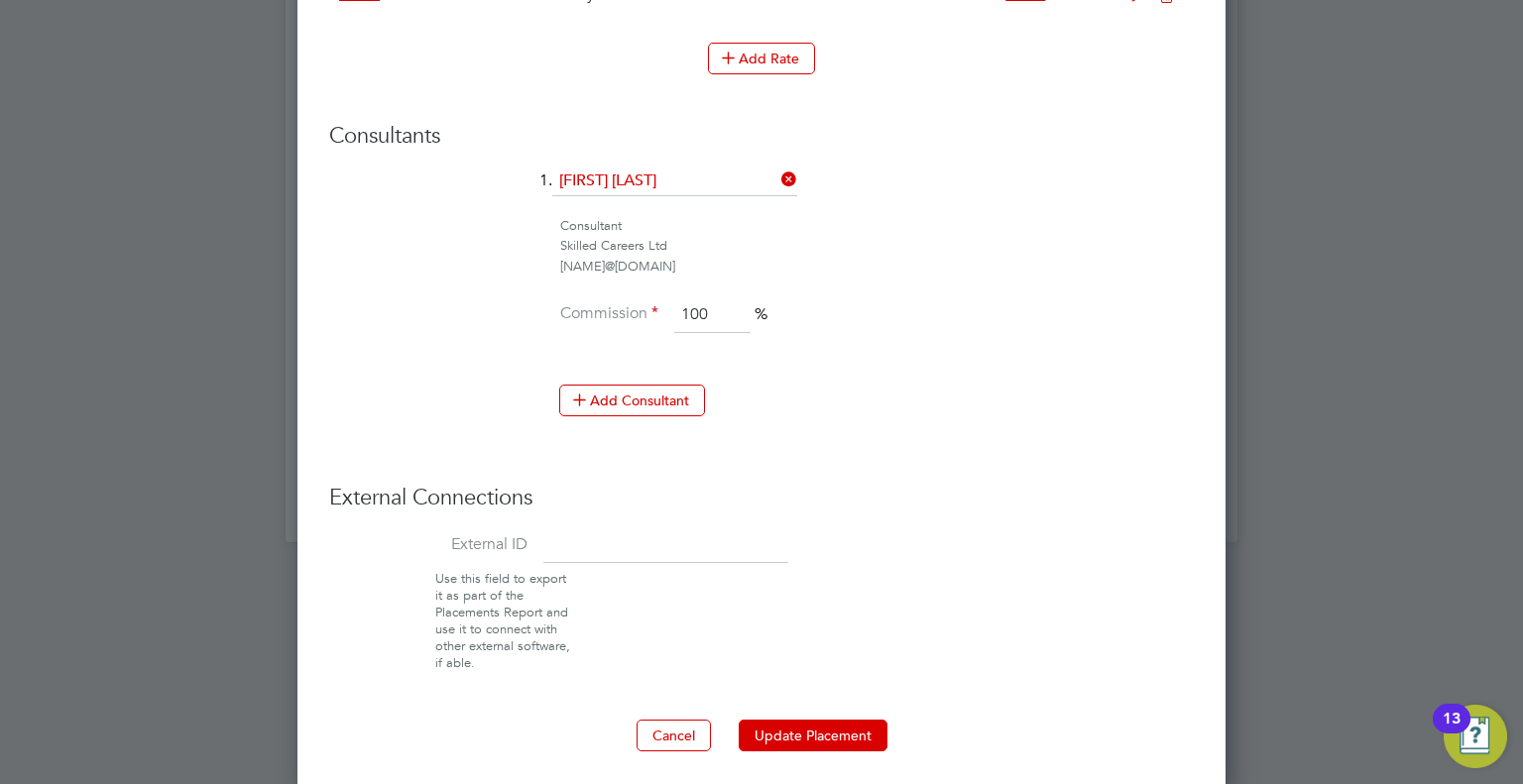 click at bounding box center [665, 546] 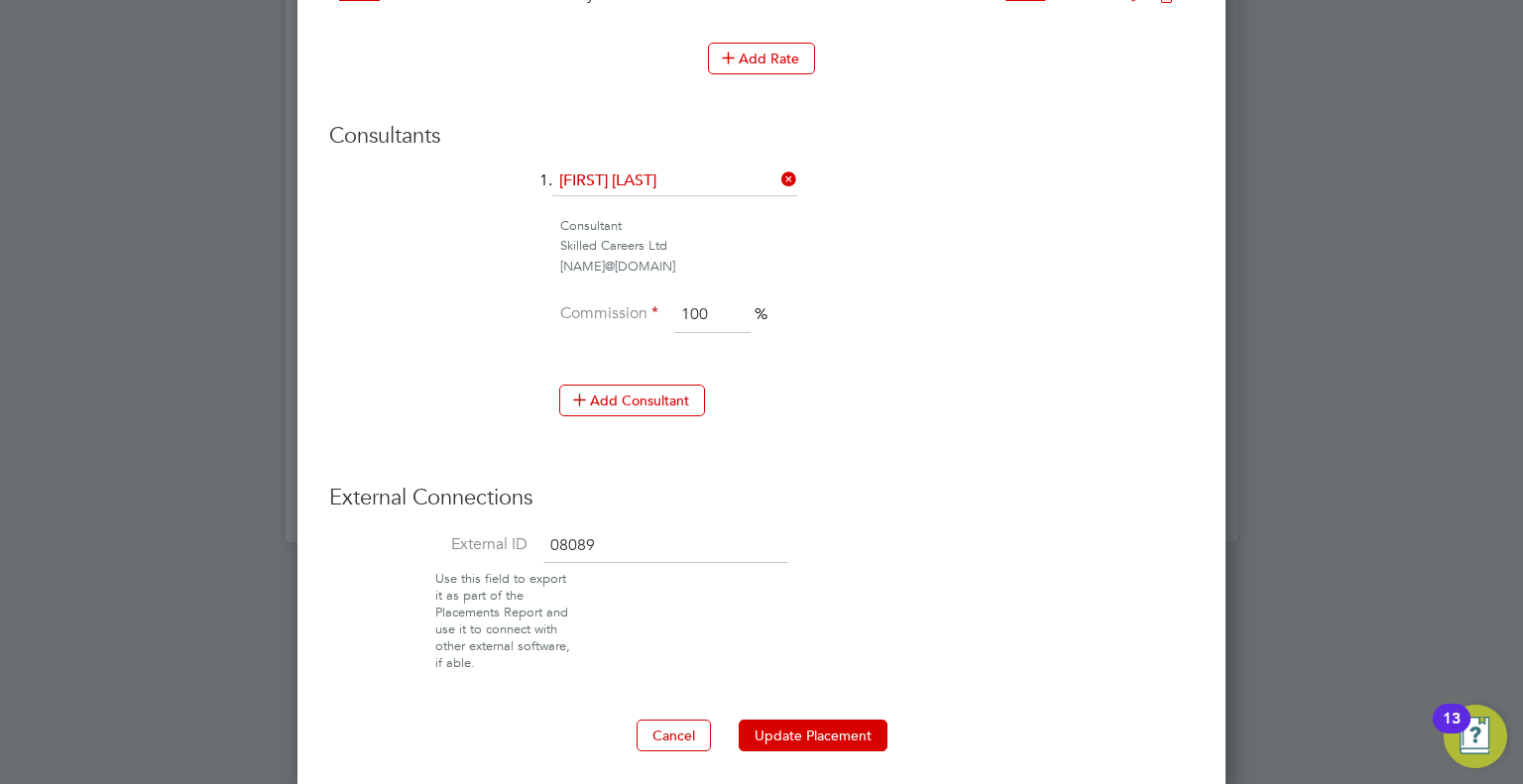 type on "08089" 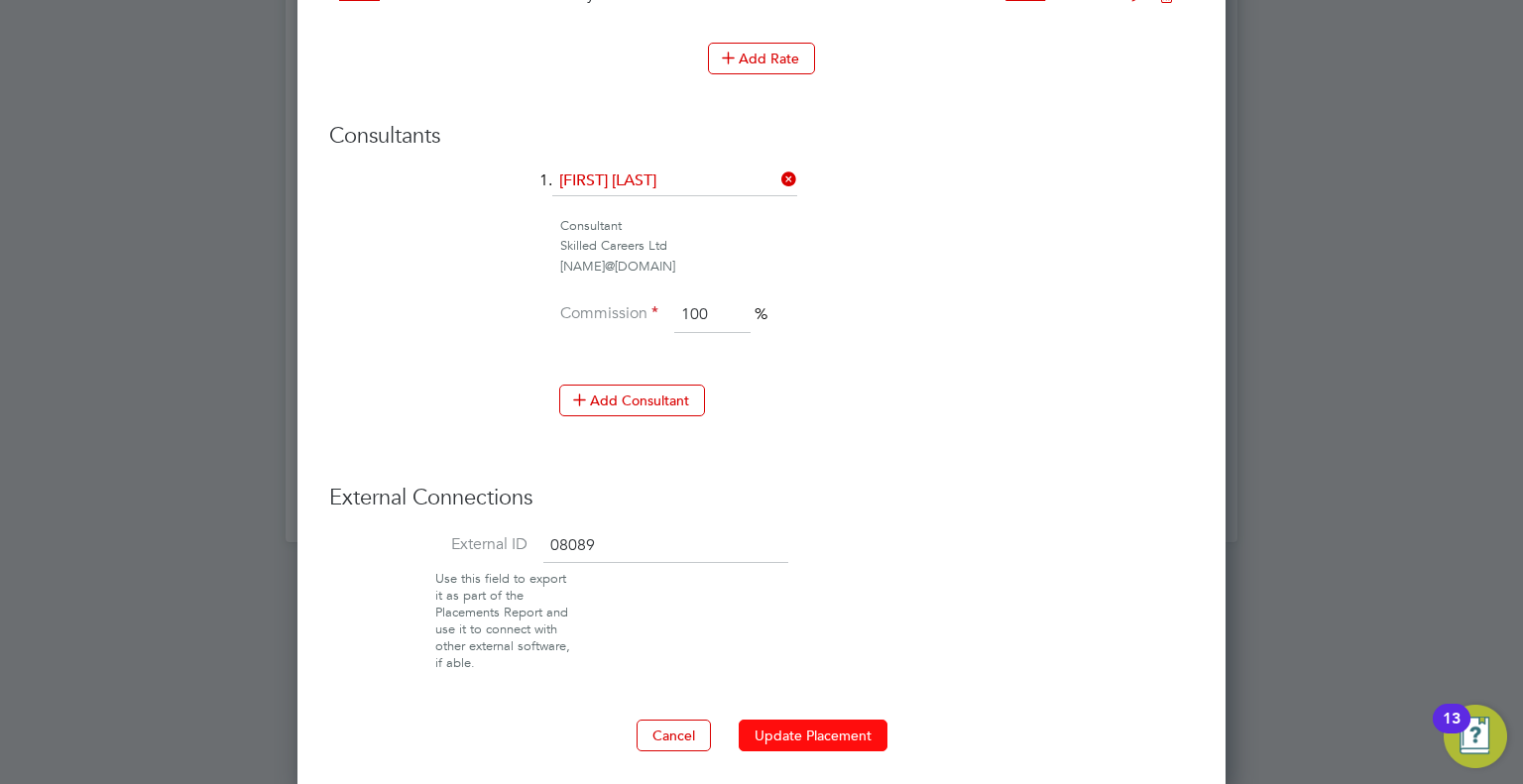 click on "Update Placement" at bounding box center [813, 735] 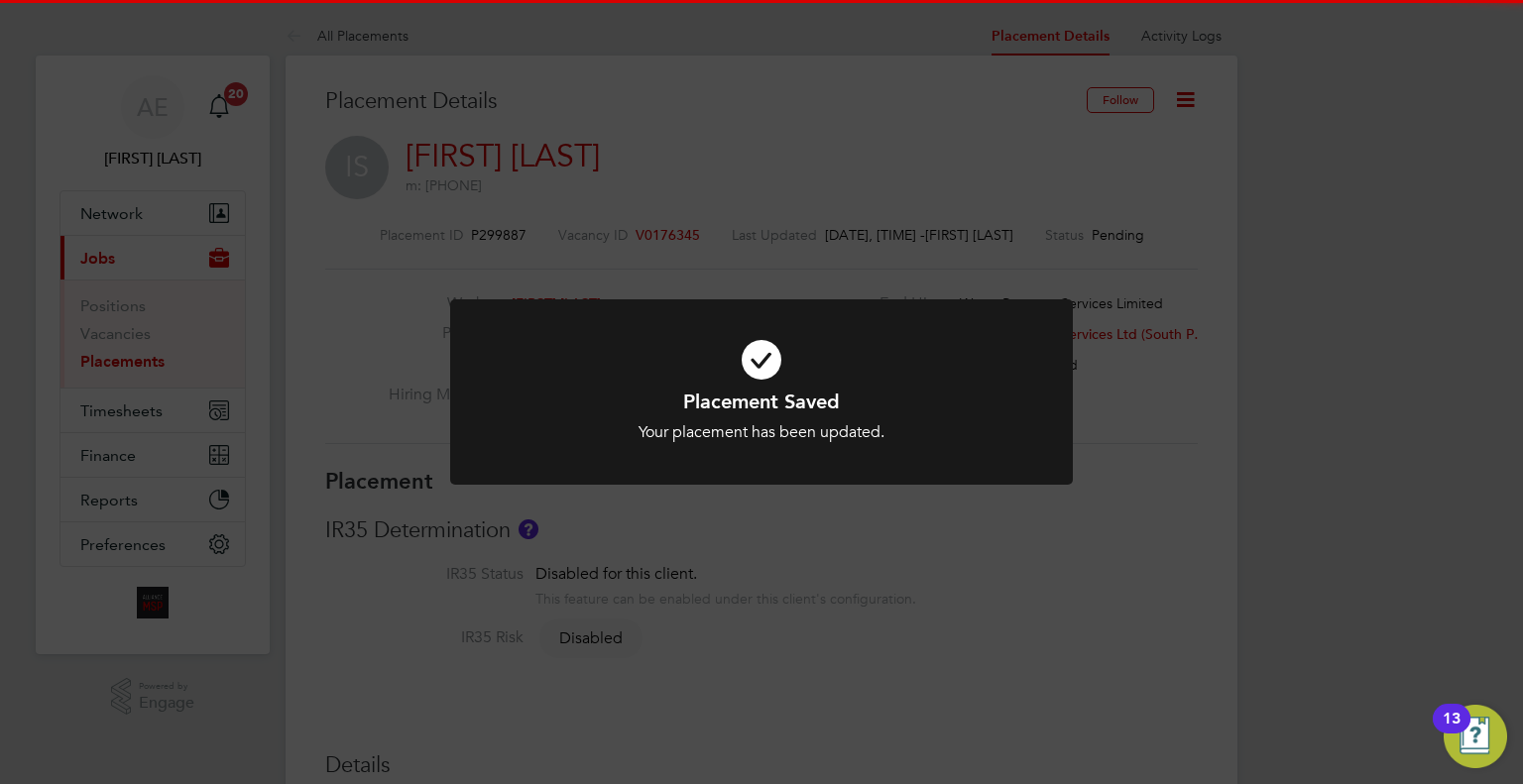 click on "Placement Saved Your placement has been updated. Cancel Okay" 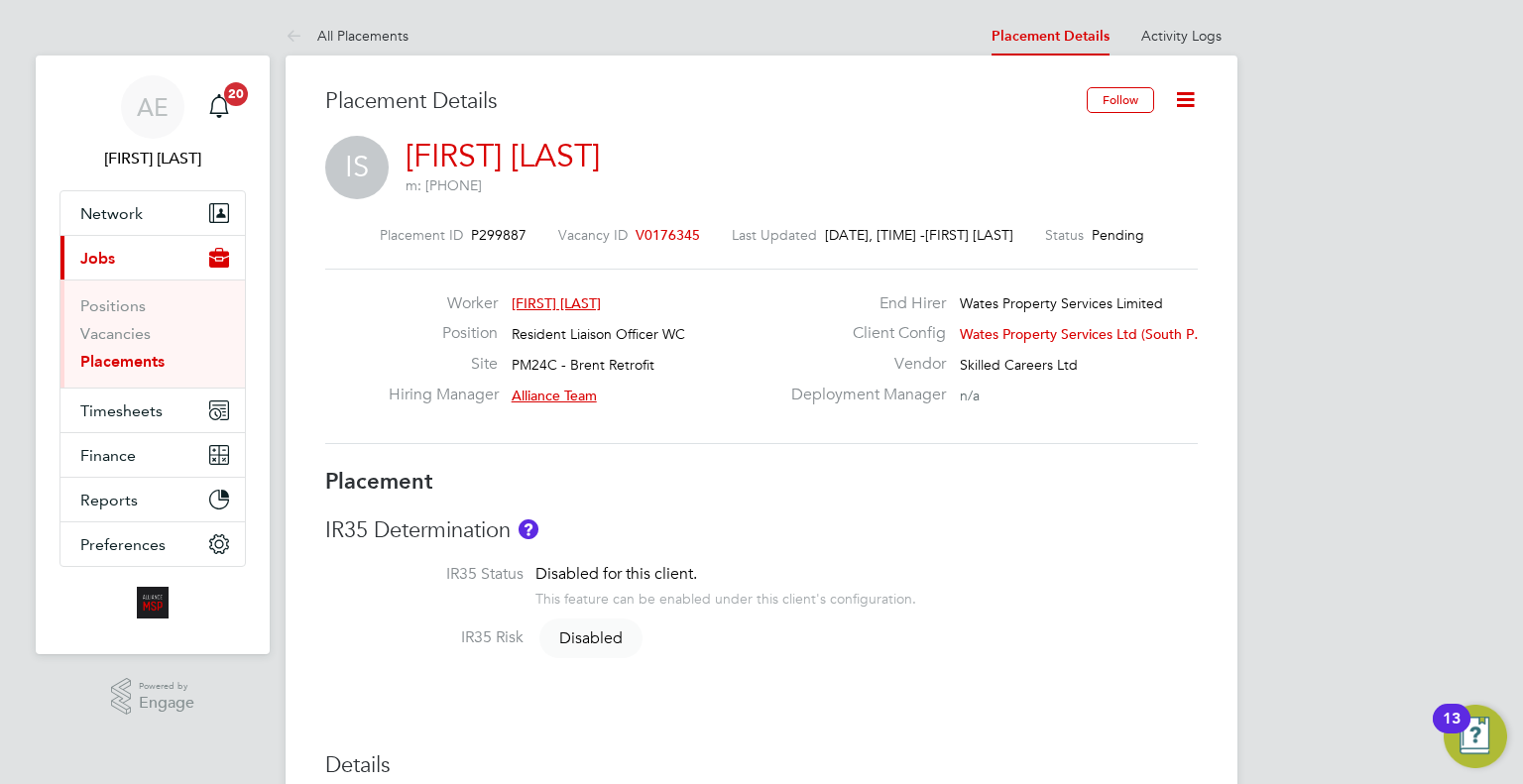 click 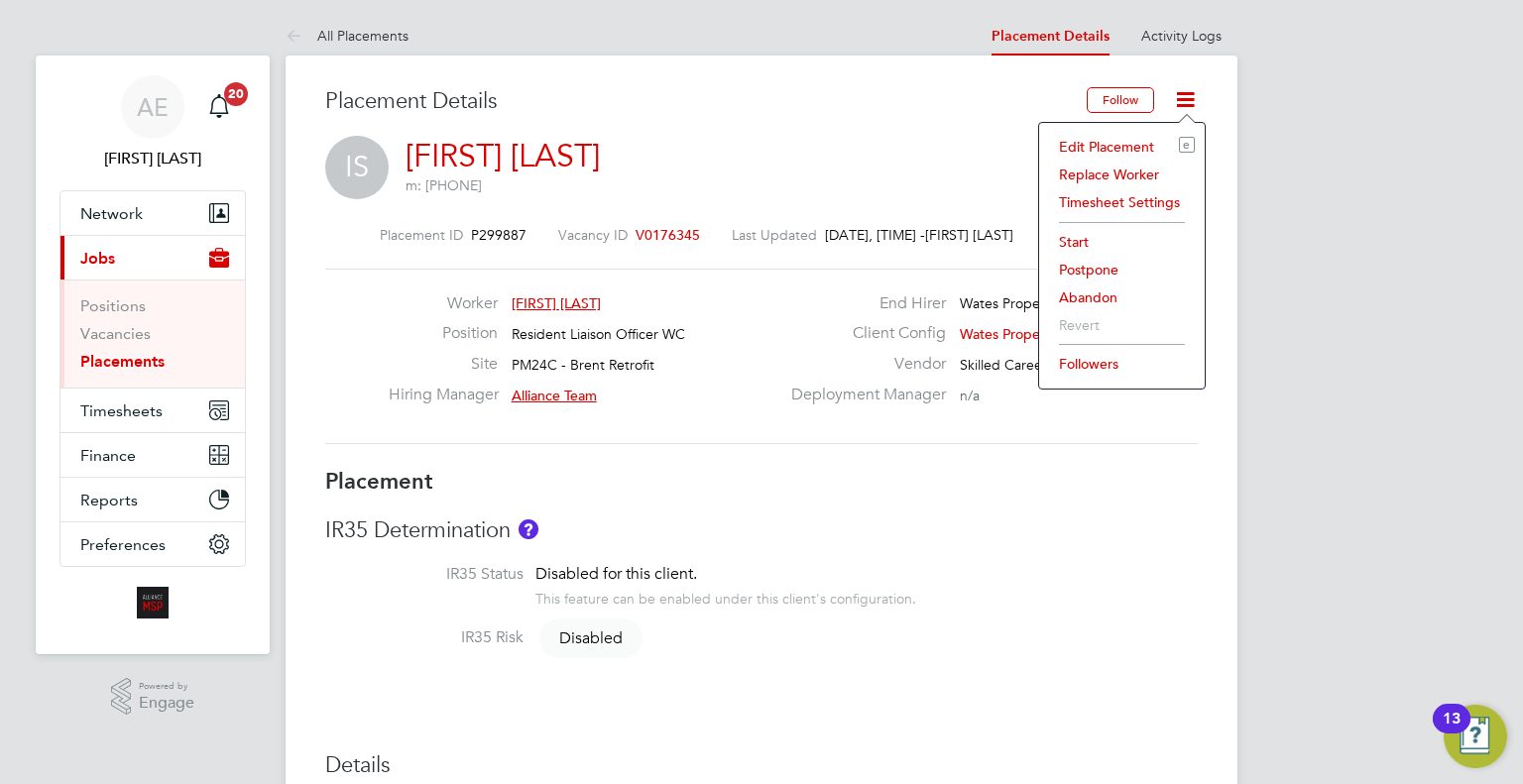 click on "Start" 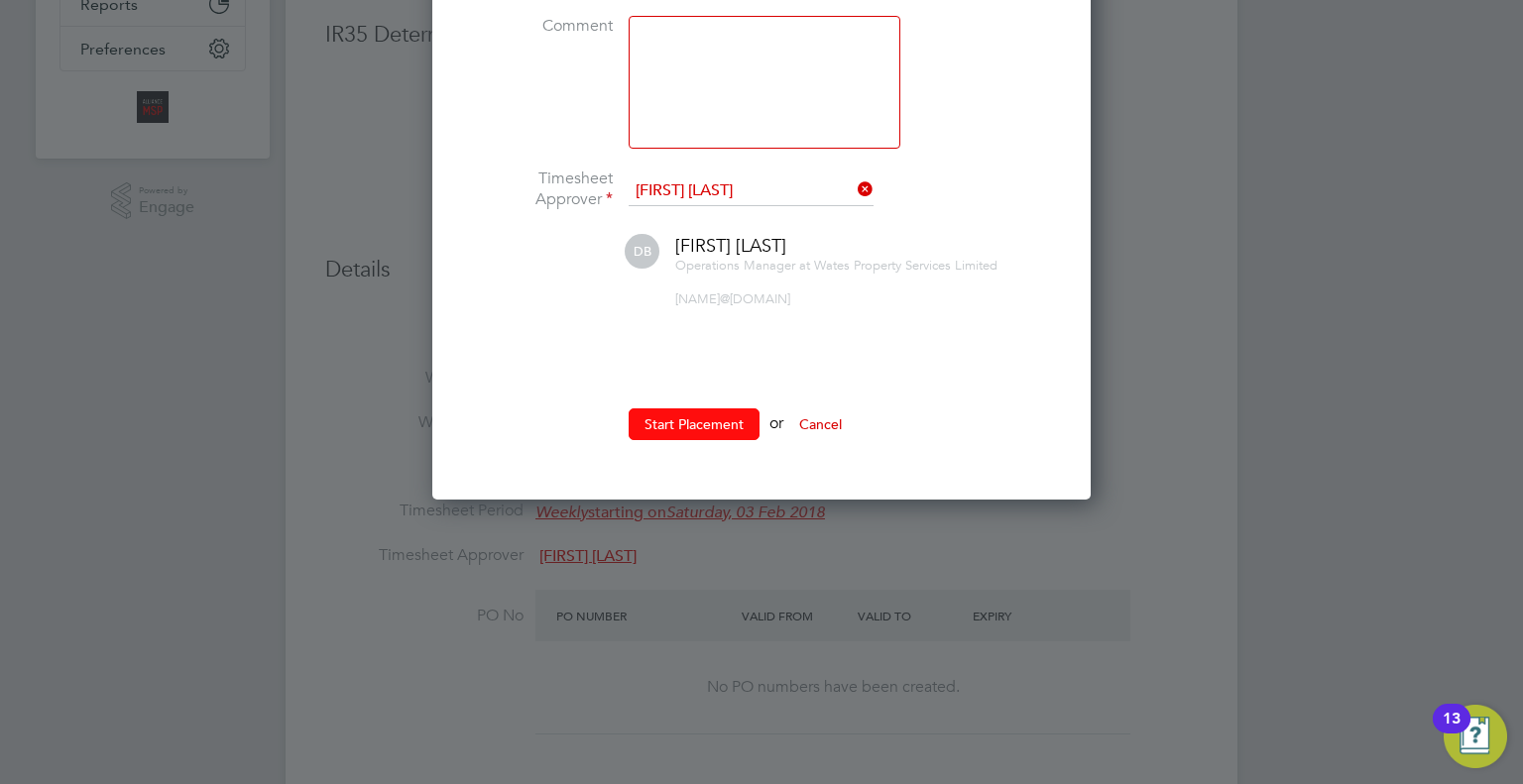 click on "Start Placement" 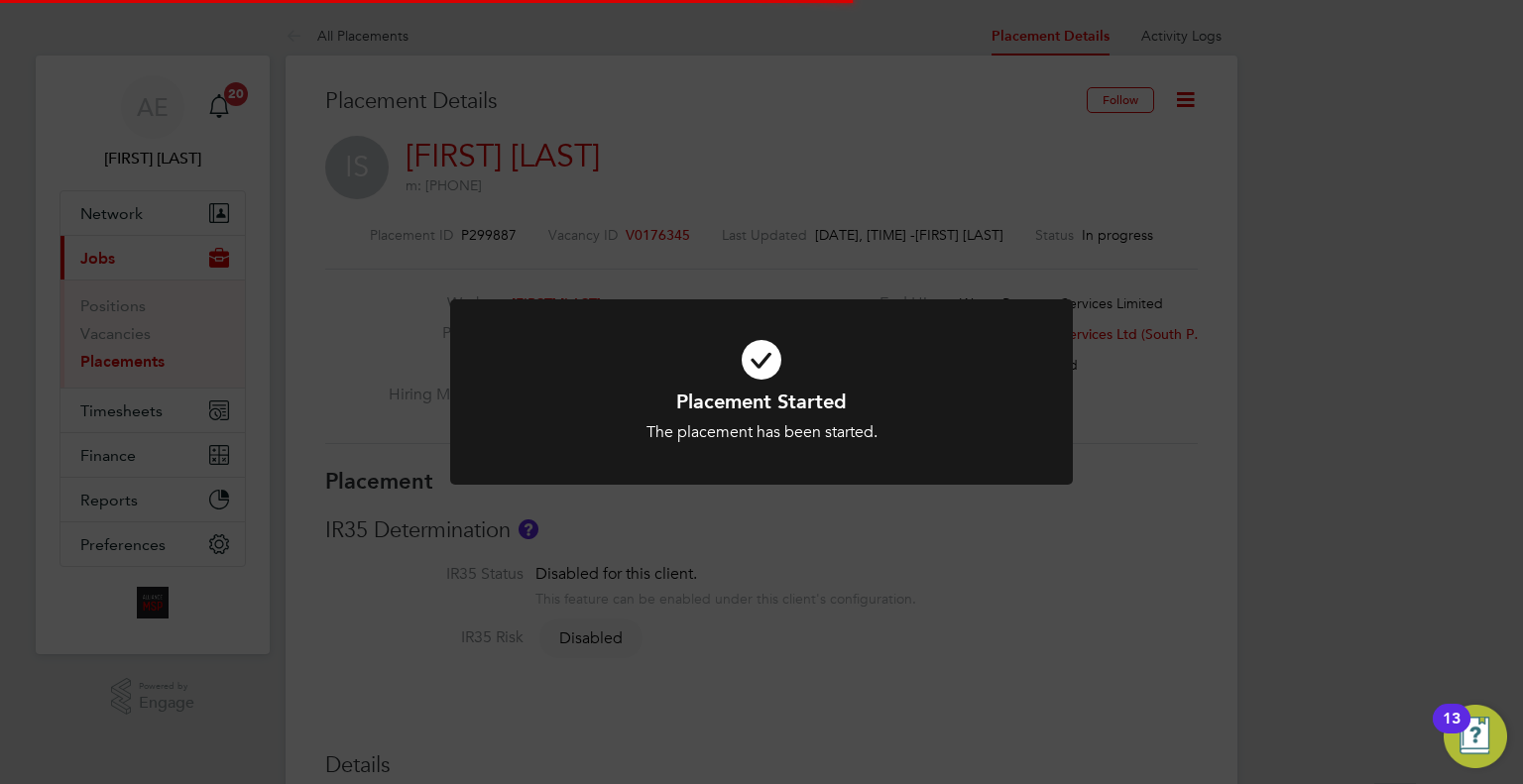 click on "Placement Started The placement has been started. Cancel Okay" 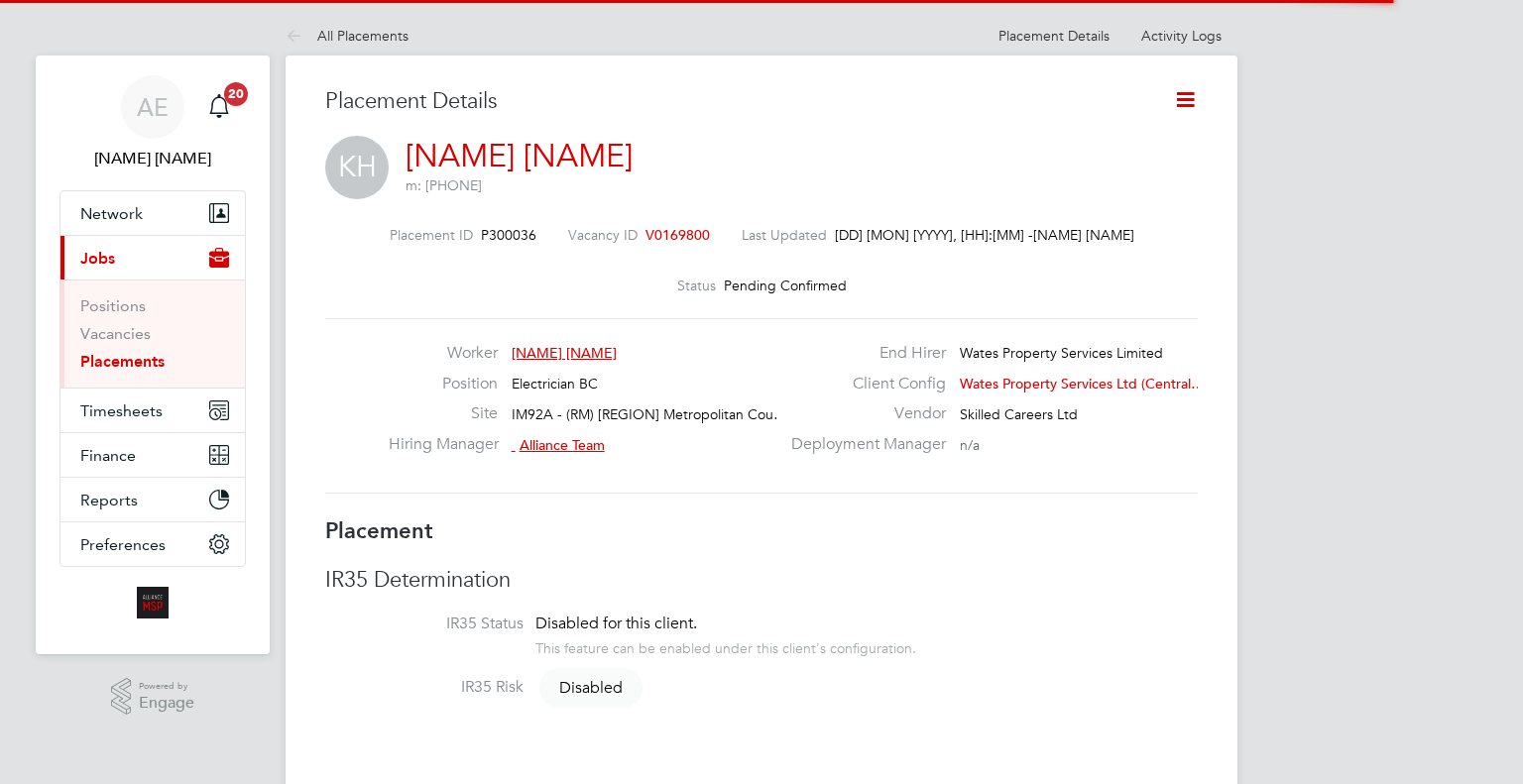 scroll, scrollTop: 0, scrollLeft: 0, axis: both 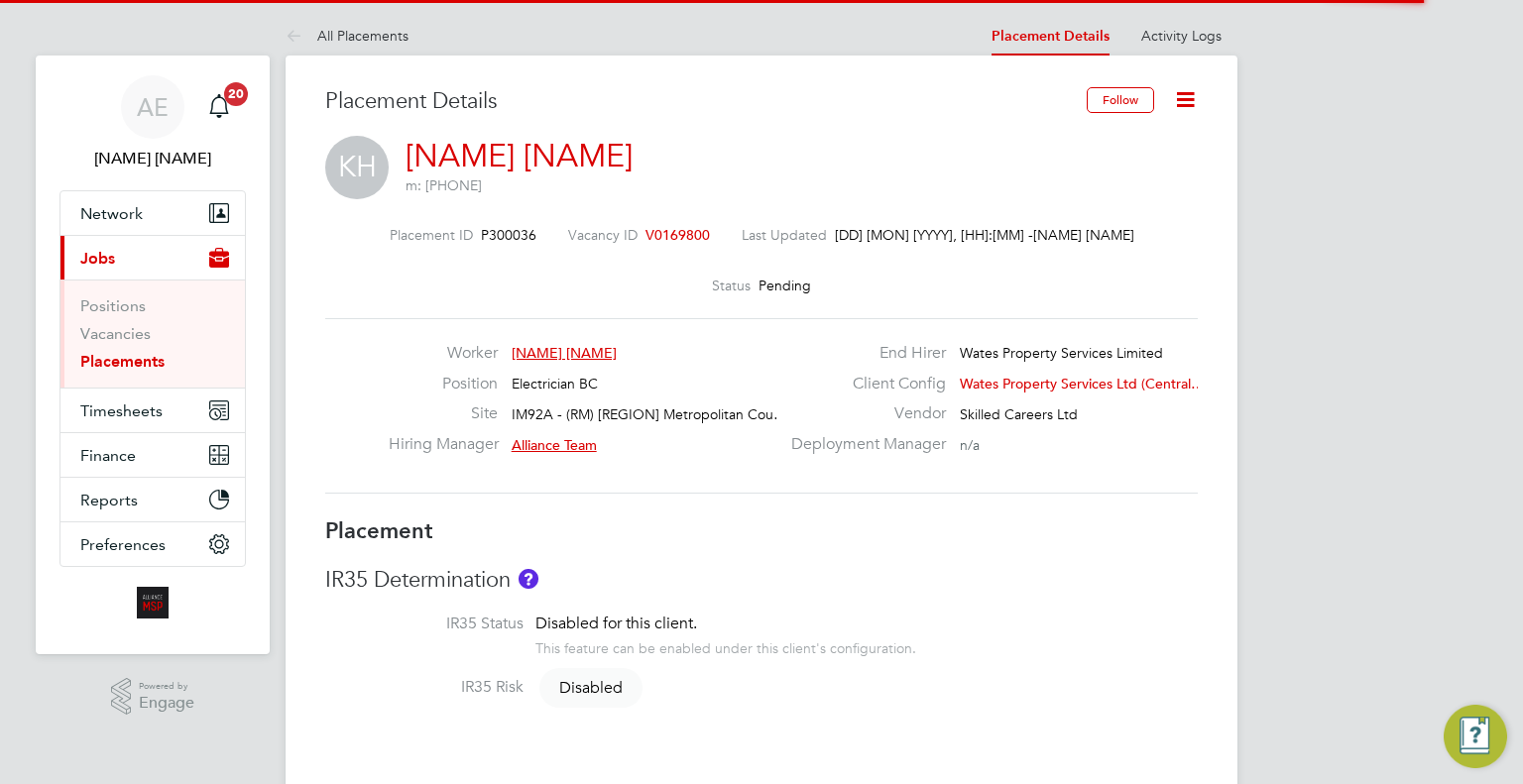 click 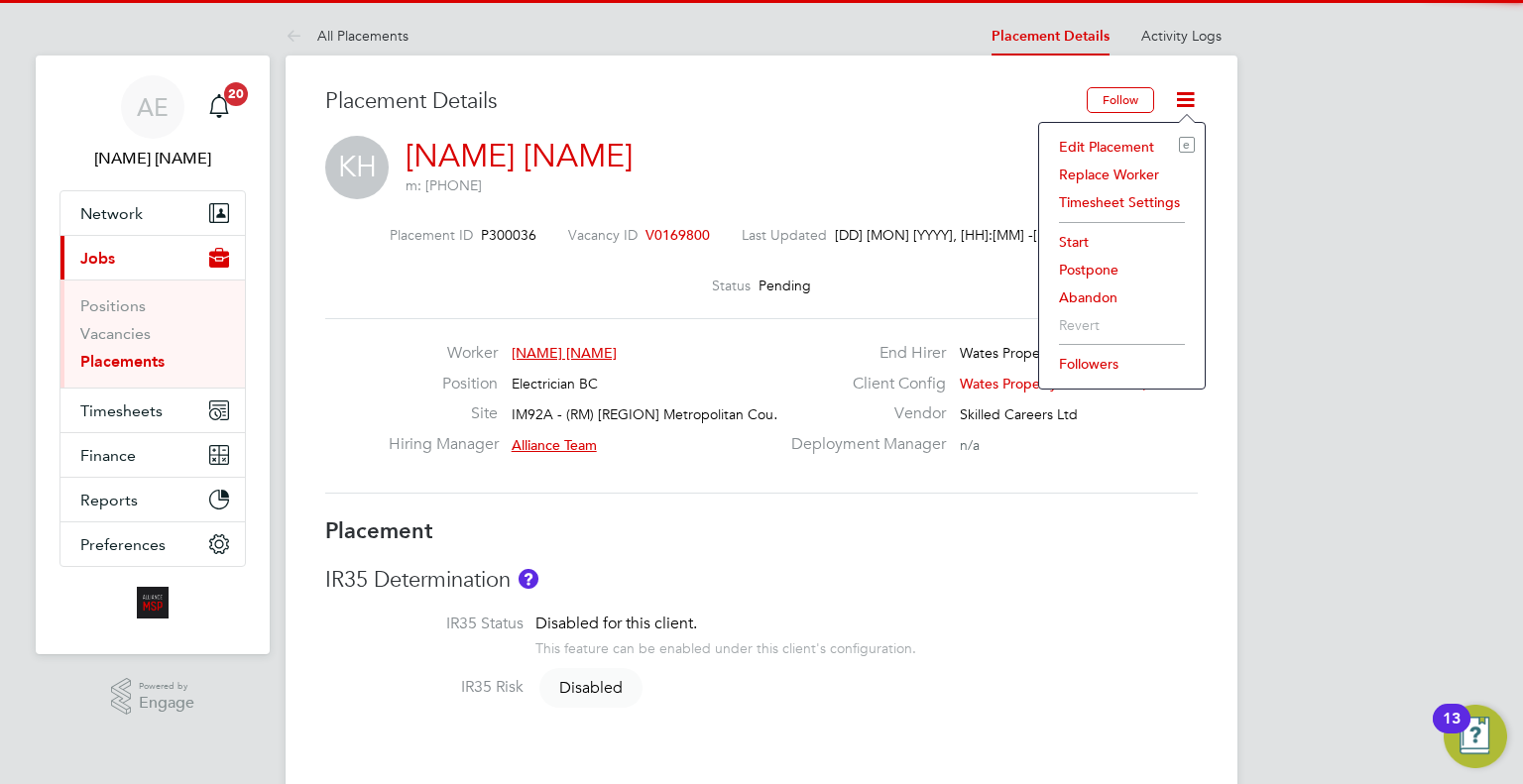 click on "Edit Placement e" 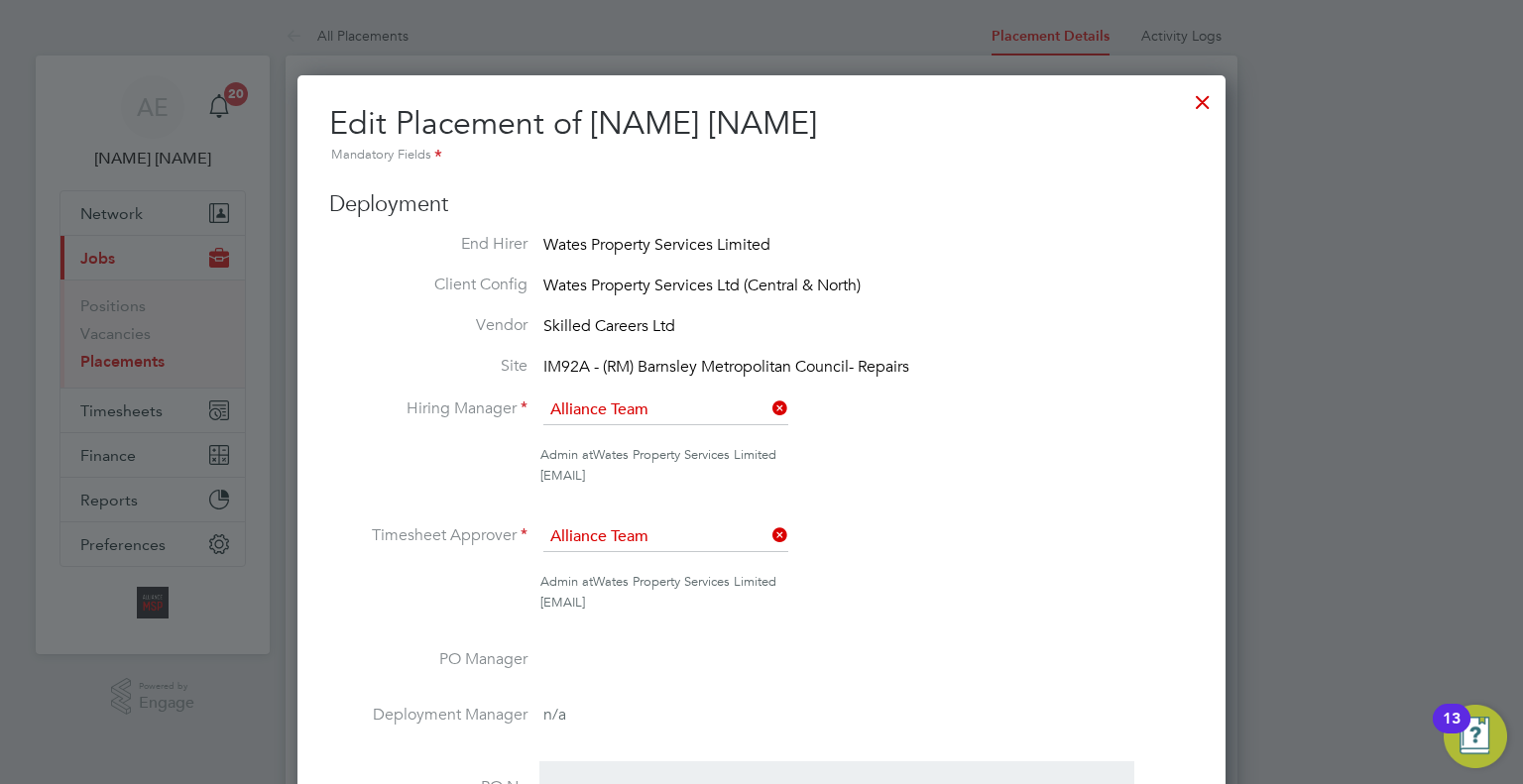 scroll, scrollTop: 10, scrollLeft: 10, axis: both 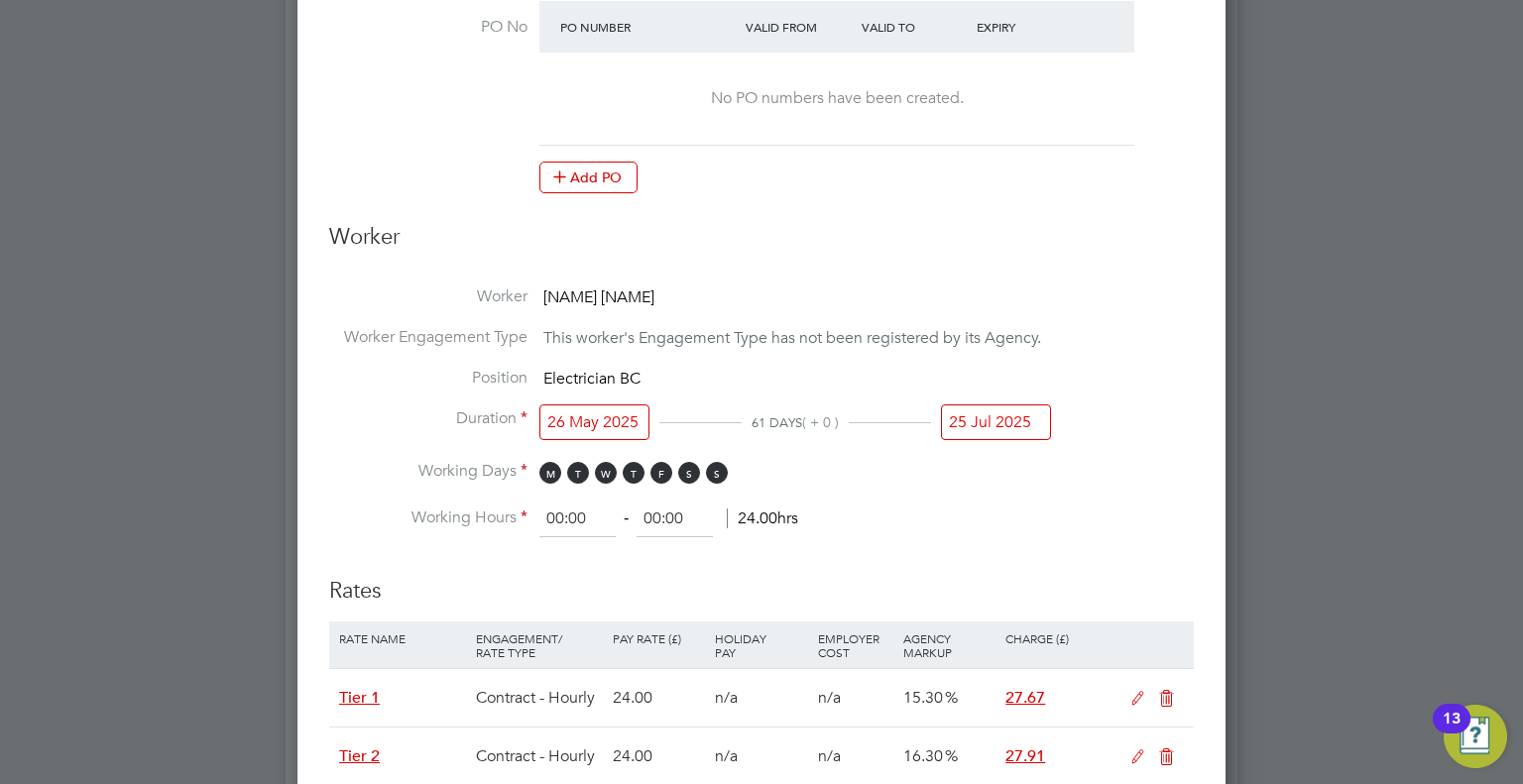 click on "25 Jul 2025" at bounding box center (996, 422) 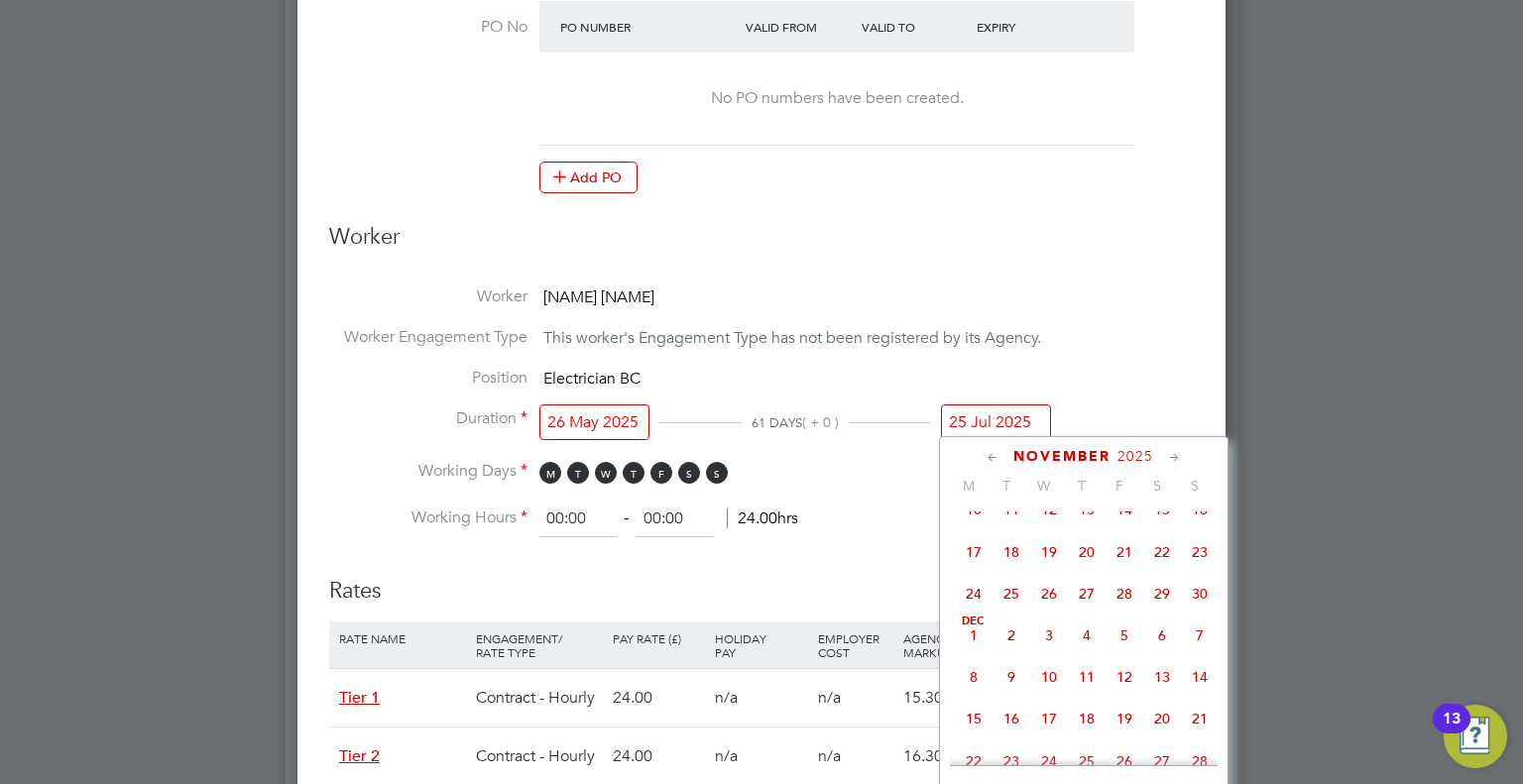 click on "29" 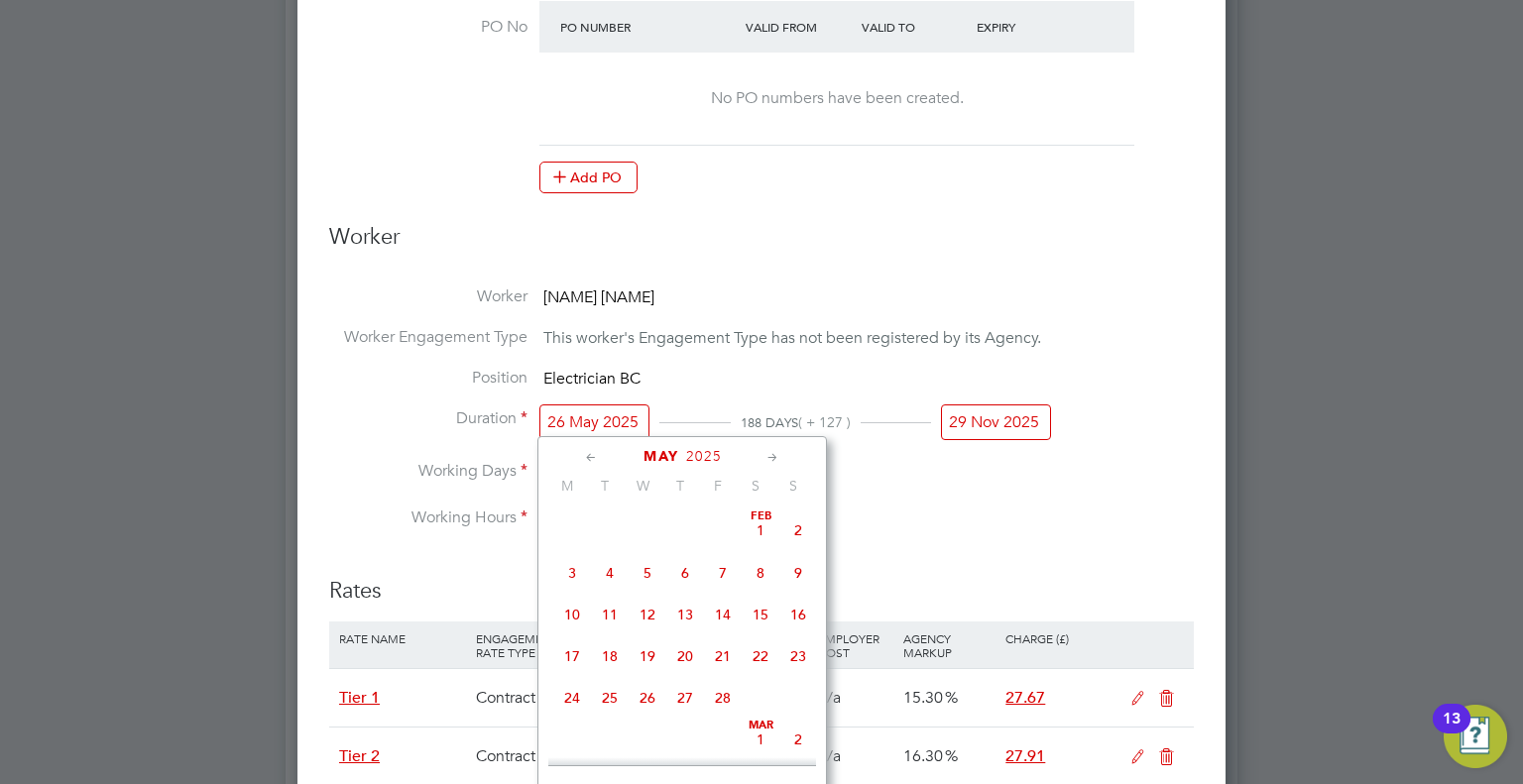 click on "26 May 2025" at bounding box center [594, 422] 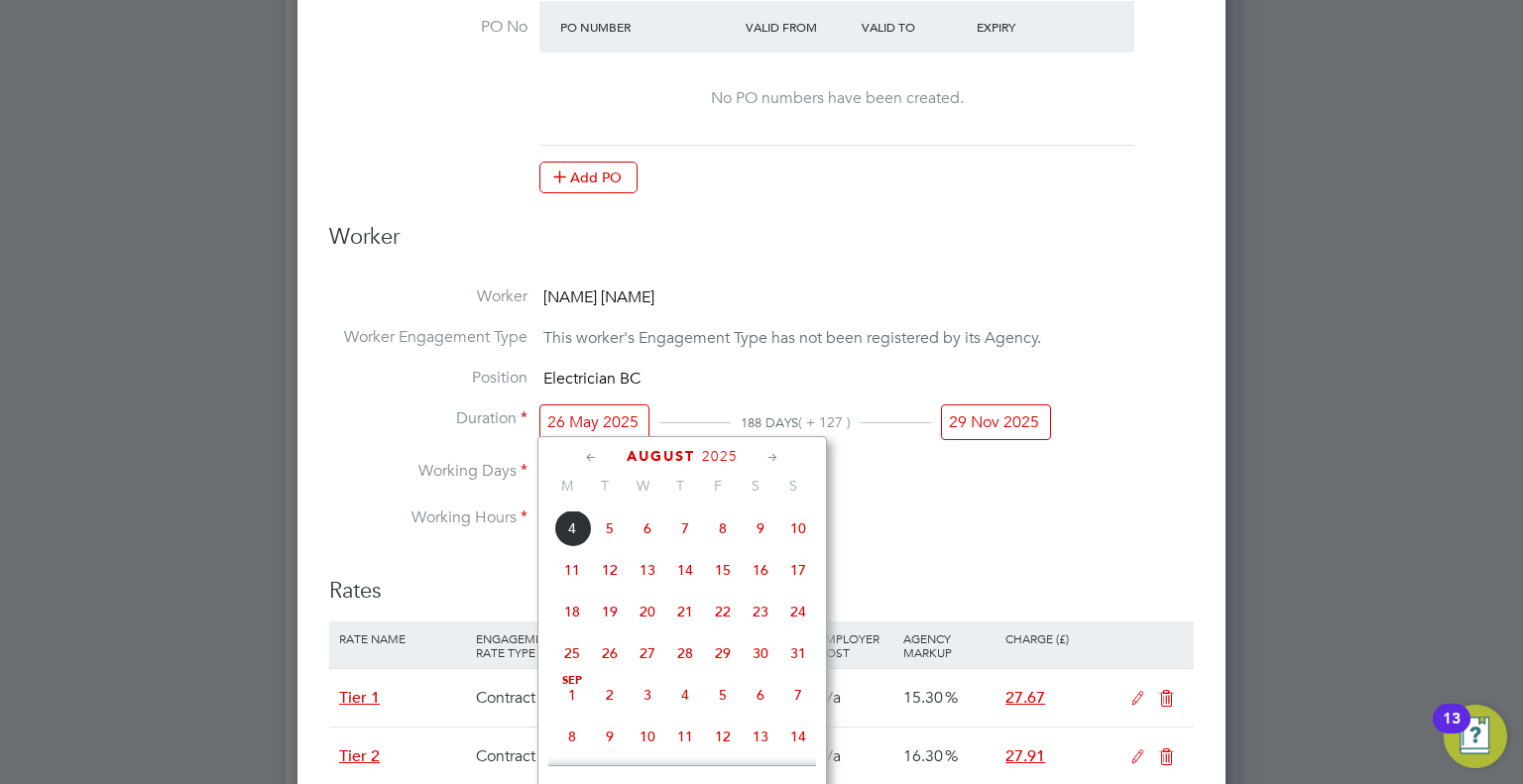 click on "18" 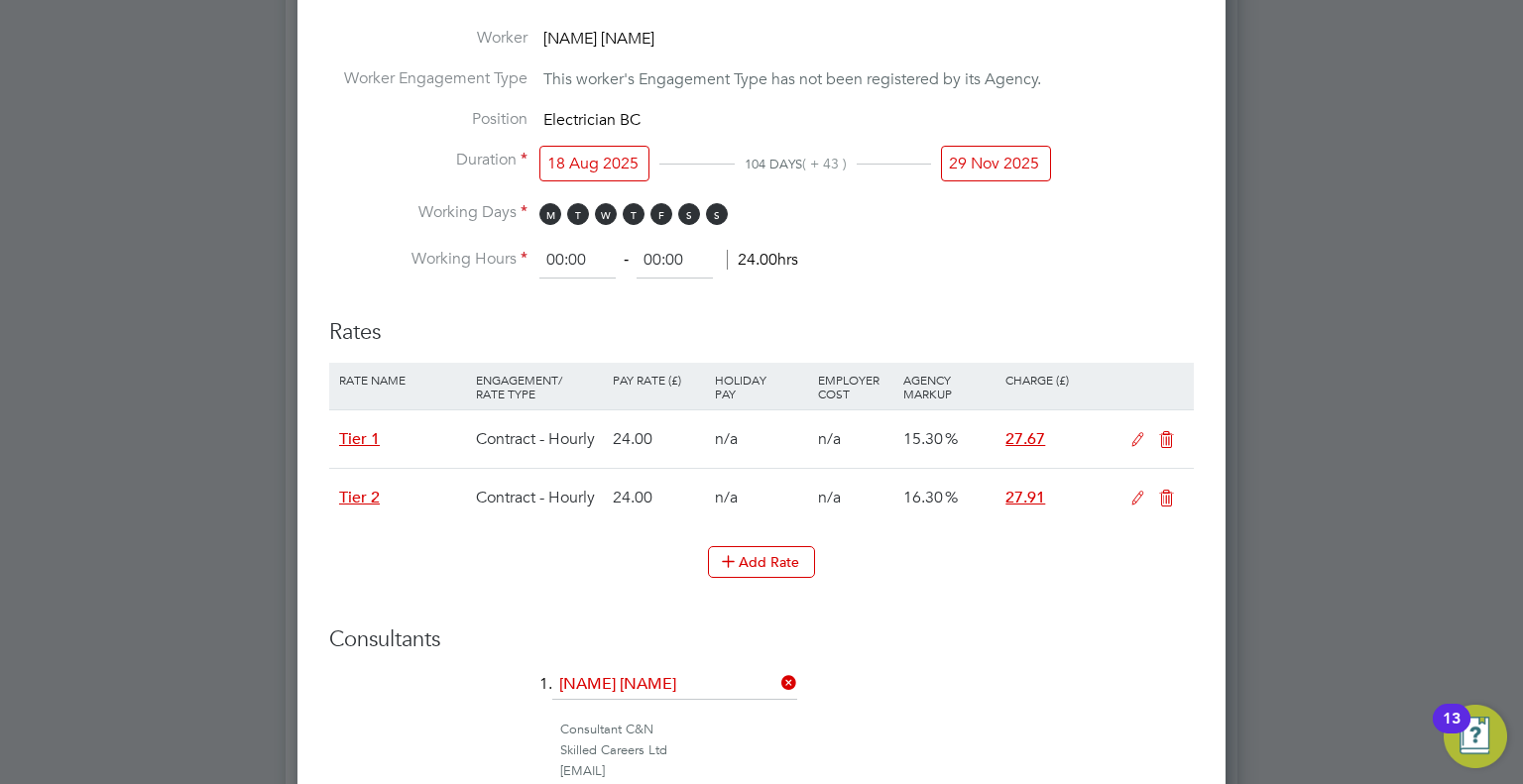 click at bounding box center [1166, 499] 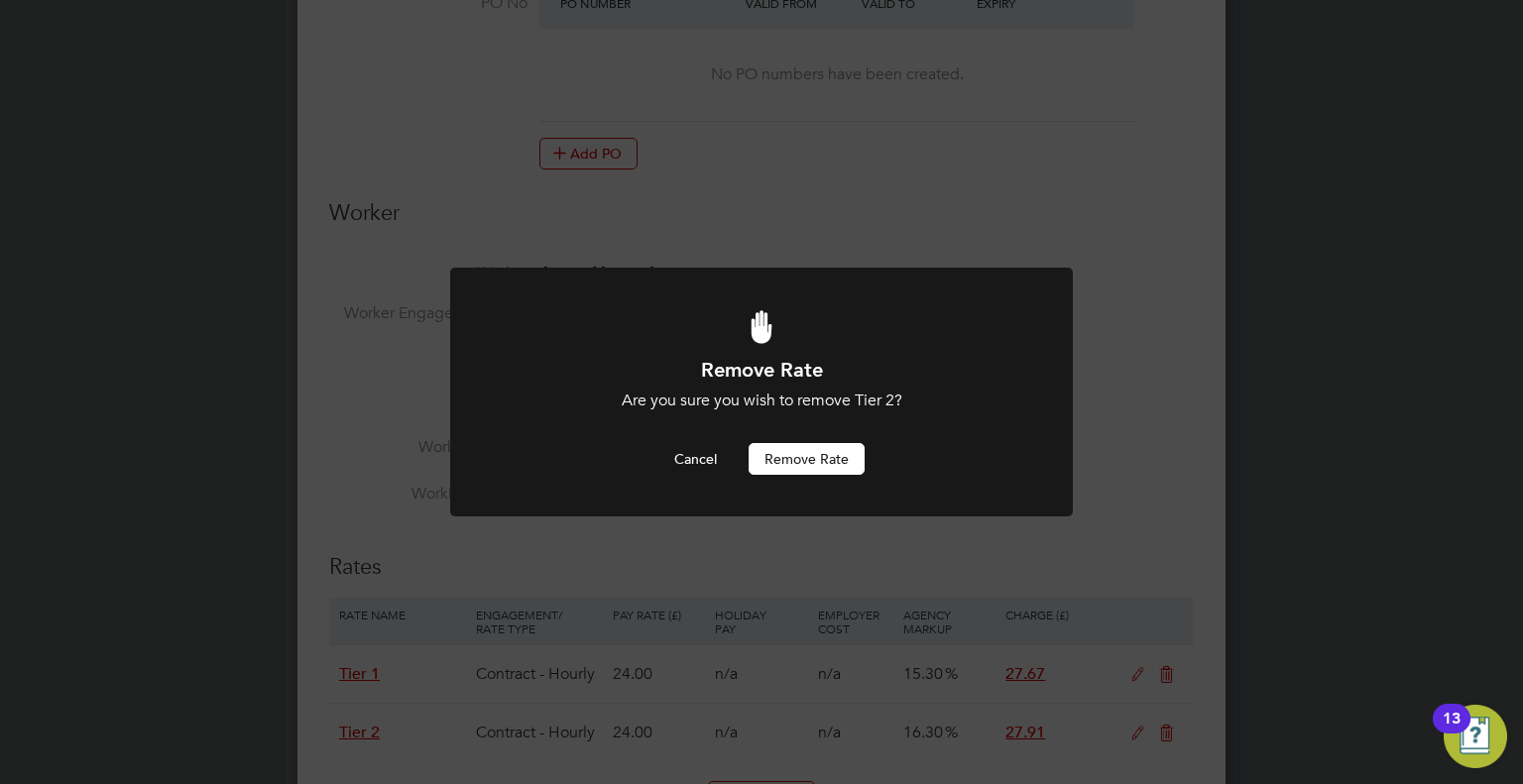 click on "Remove rate" at bounding box center (806, 459) 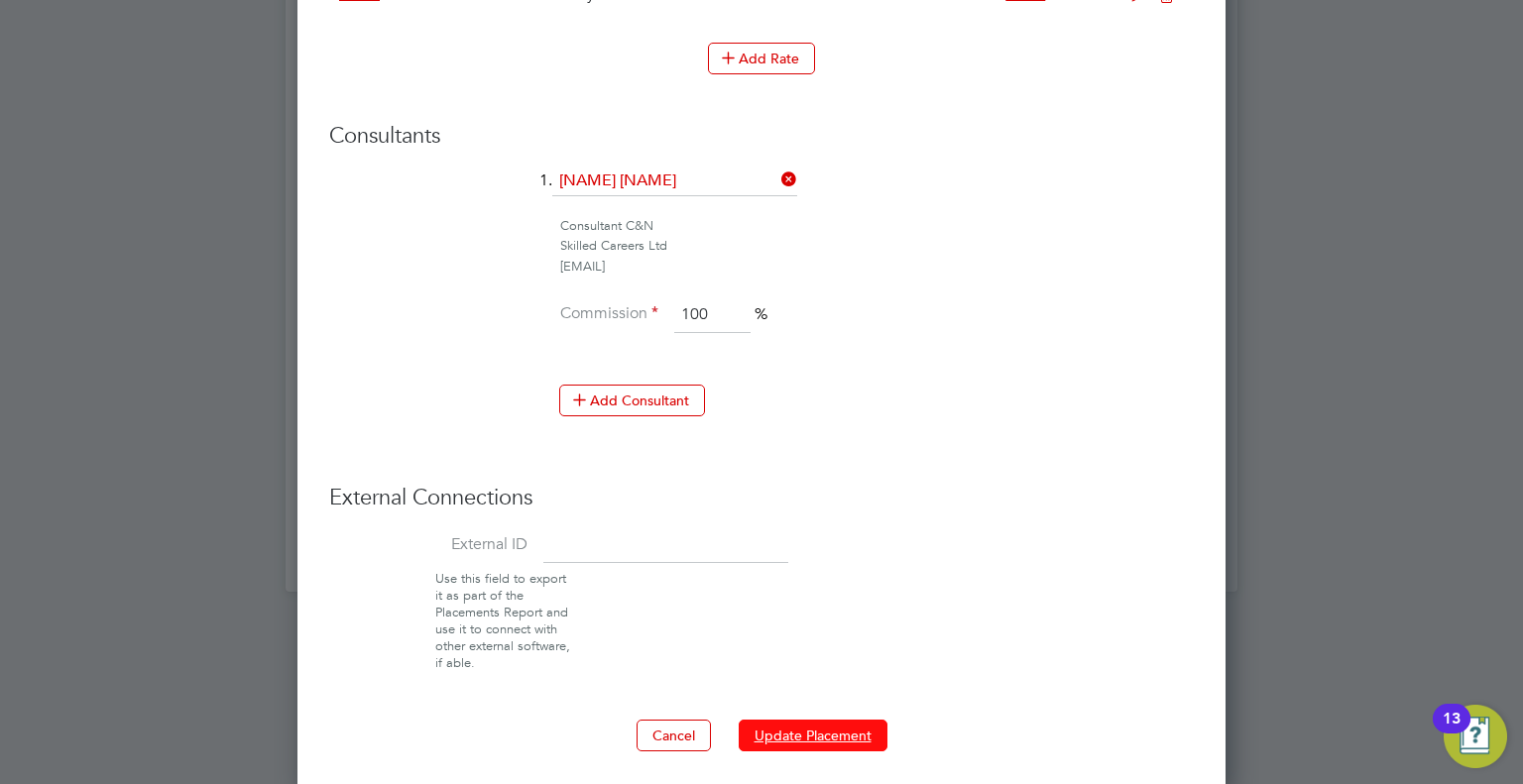 click on "Update Placement" at bounding box center (813, 735) 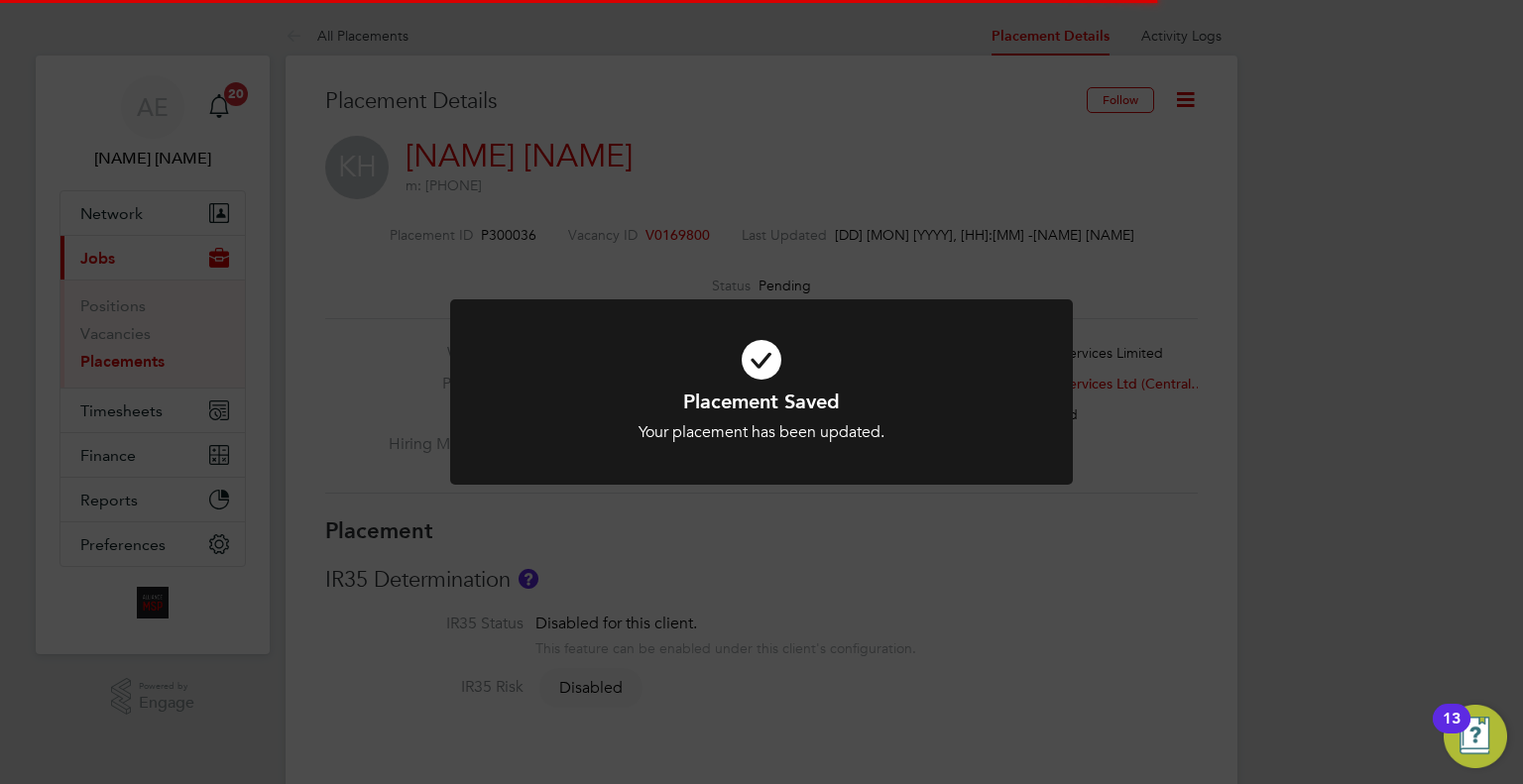 click on "Placement Saved Your placement has been updated. Cancel Okay" 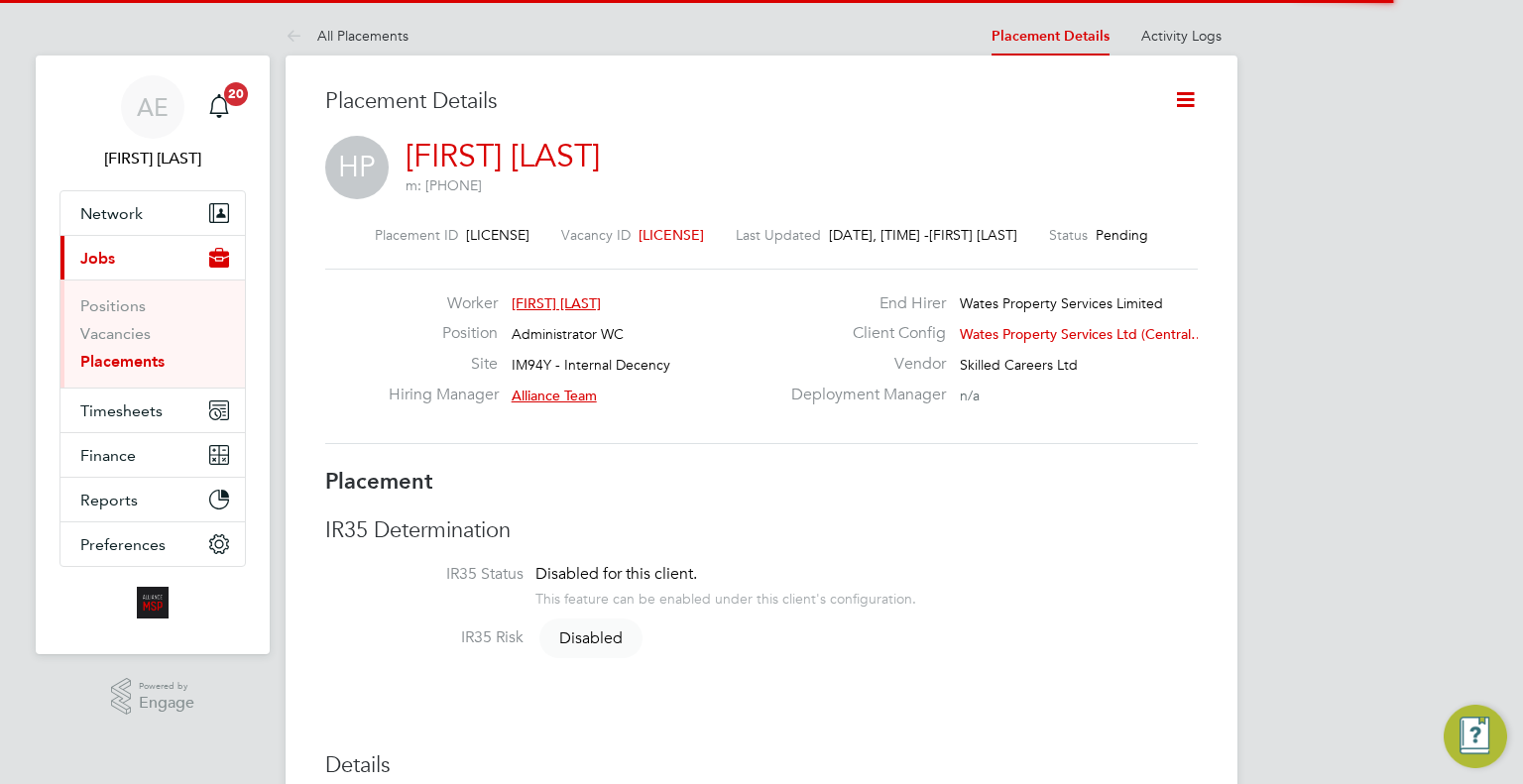 scroll, scrollTop: 0, scrollLeft: 0, axis: both 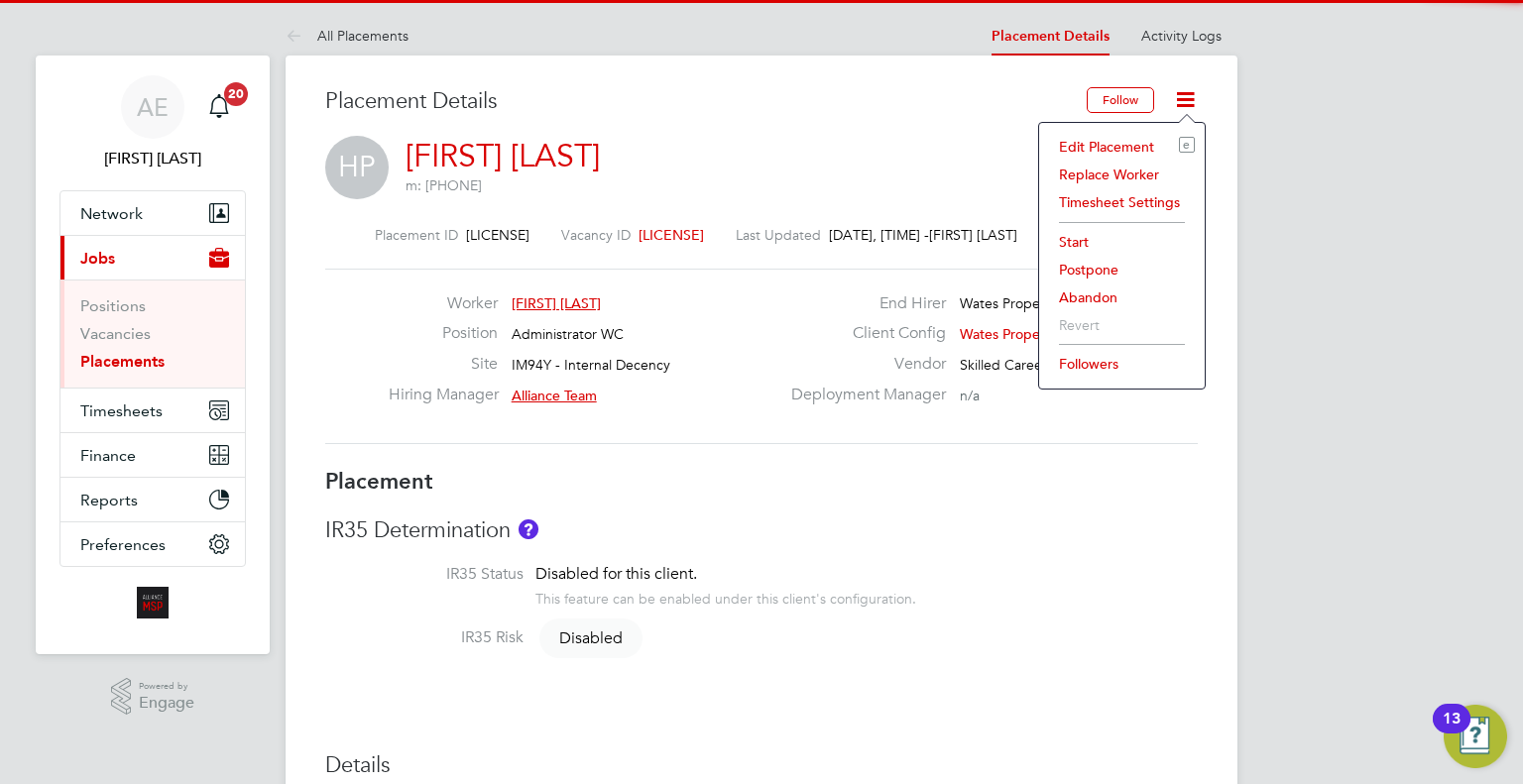 click on "Edit Placement e" 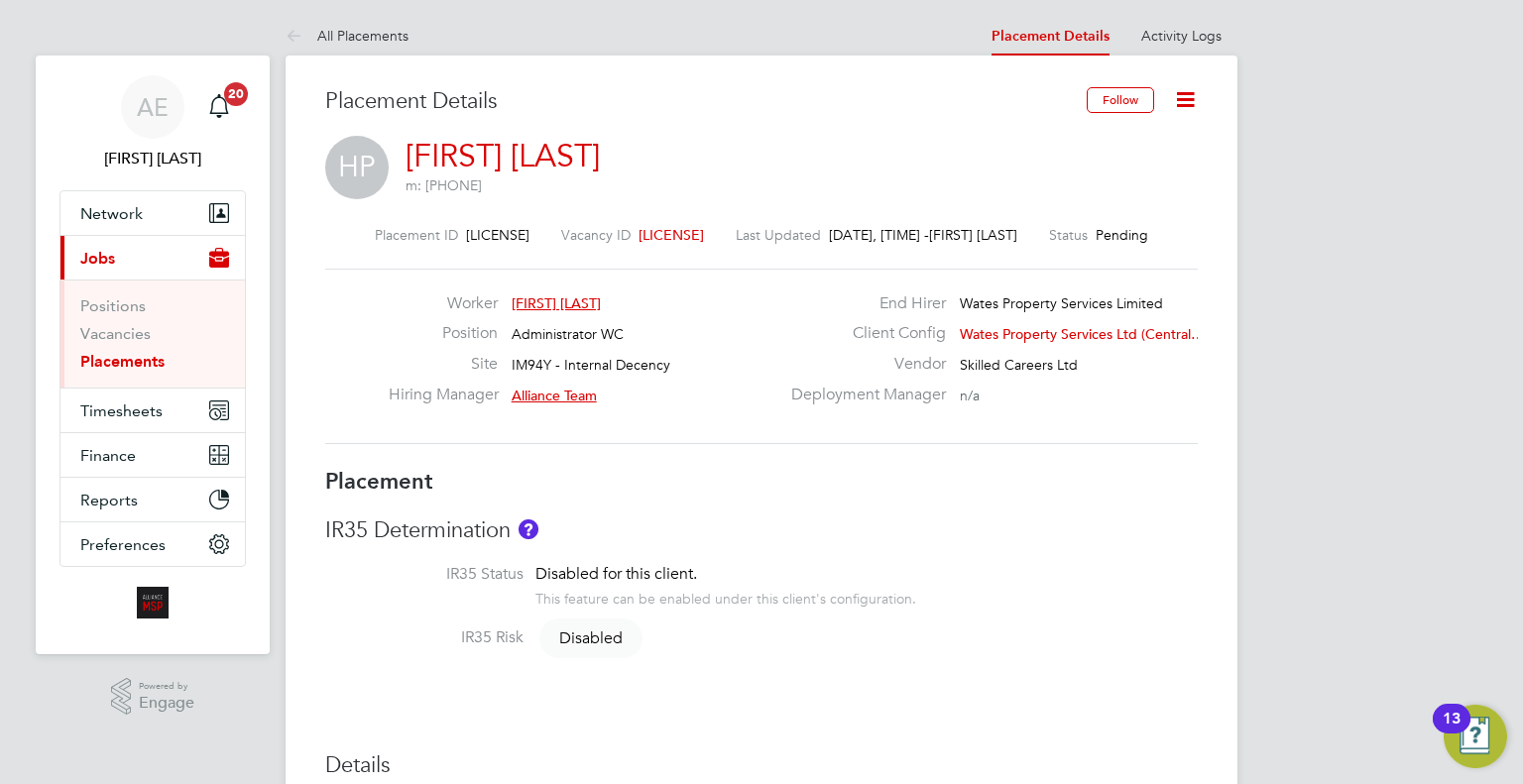 scroll, scrollTop: 10, scrollLeft: 10, axis: both 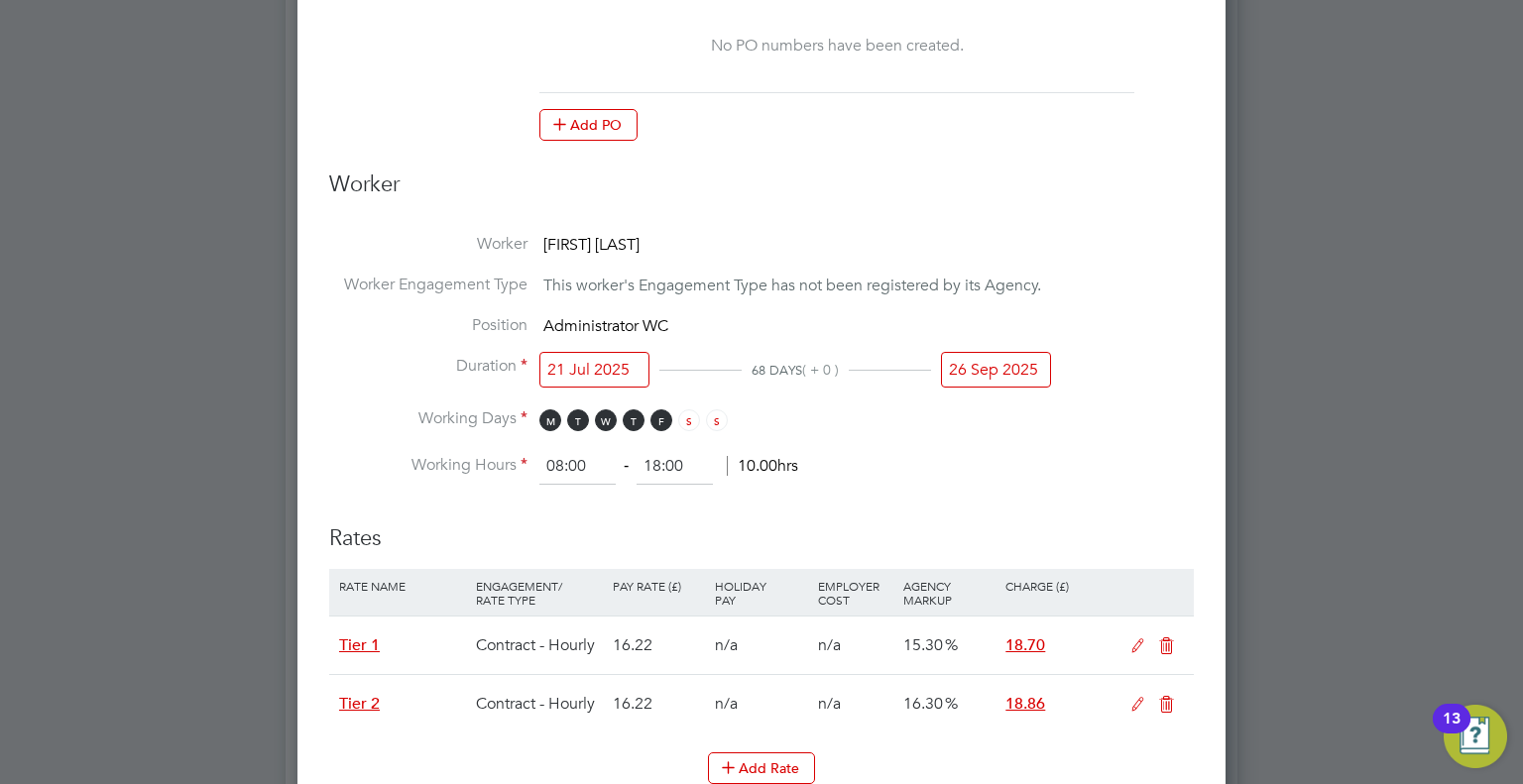 click on "21 Jul 2025" at bounding box center (594, 370) 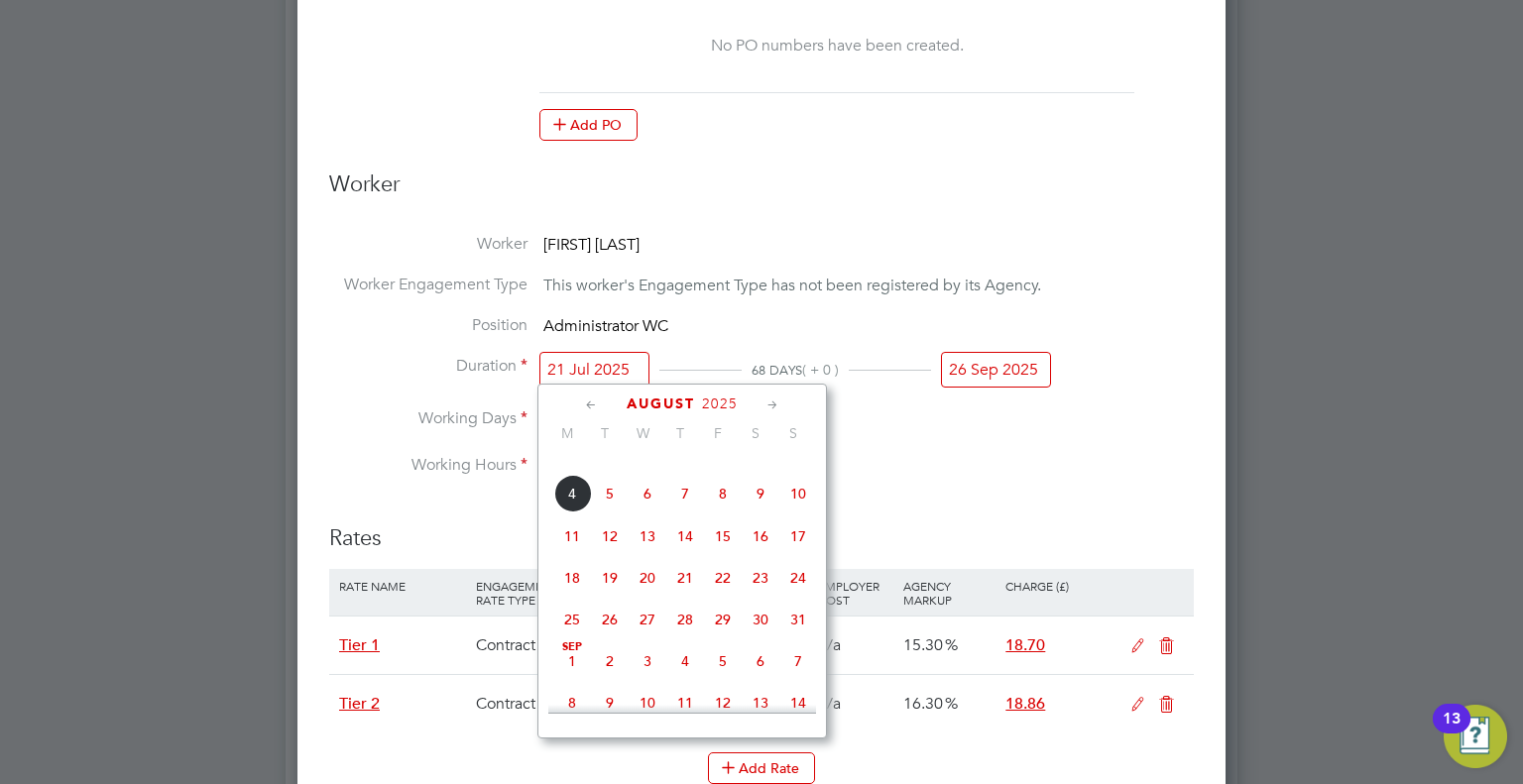 click on "26" 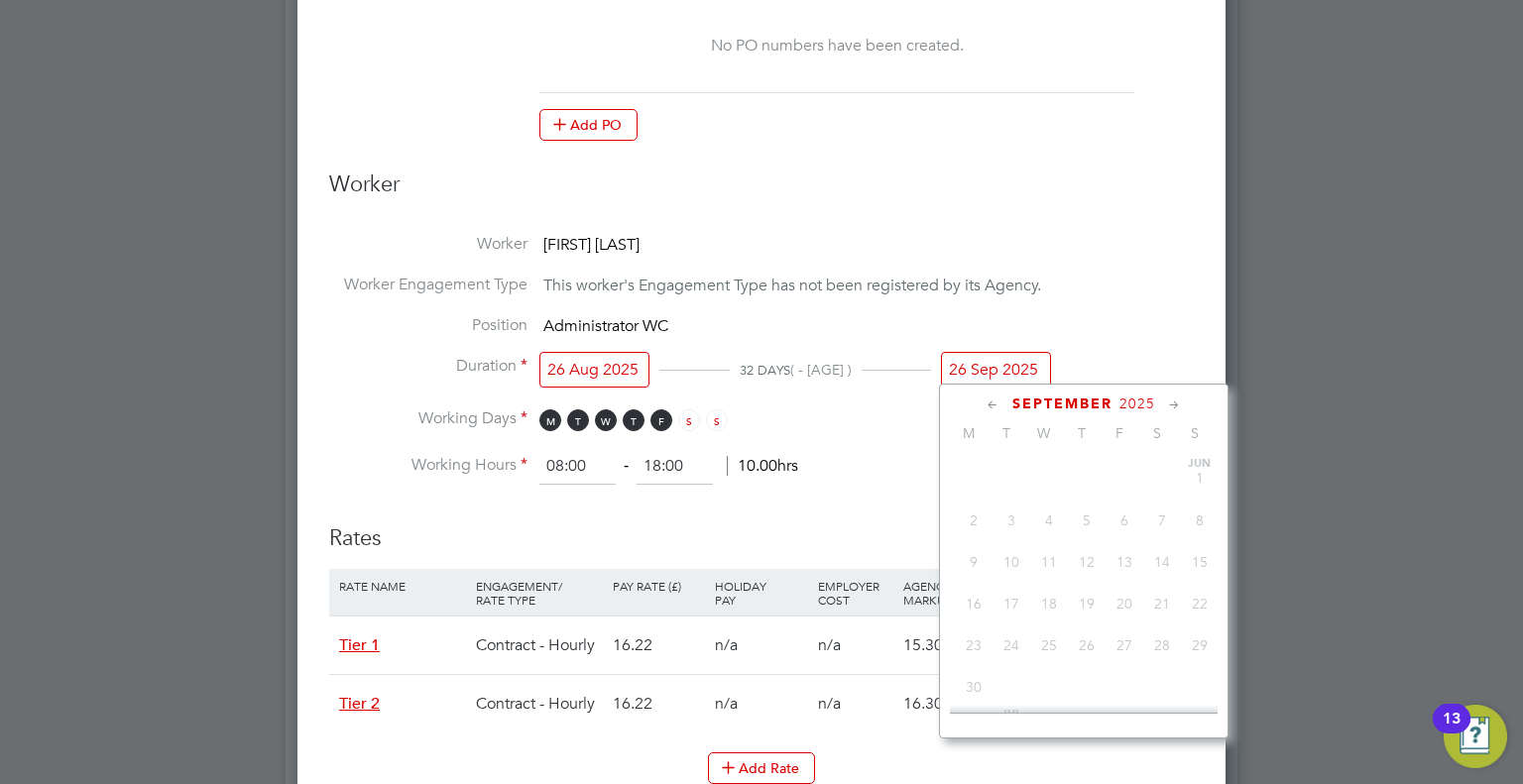 click on "26 Sep 2025" at bounding box center [996, 370] 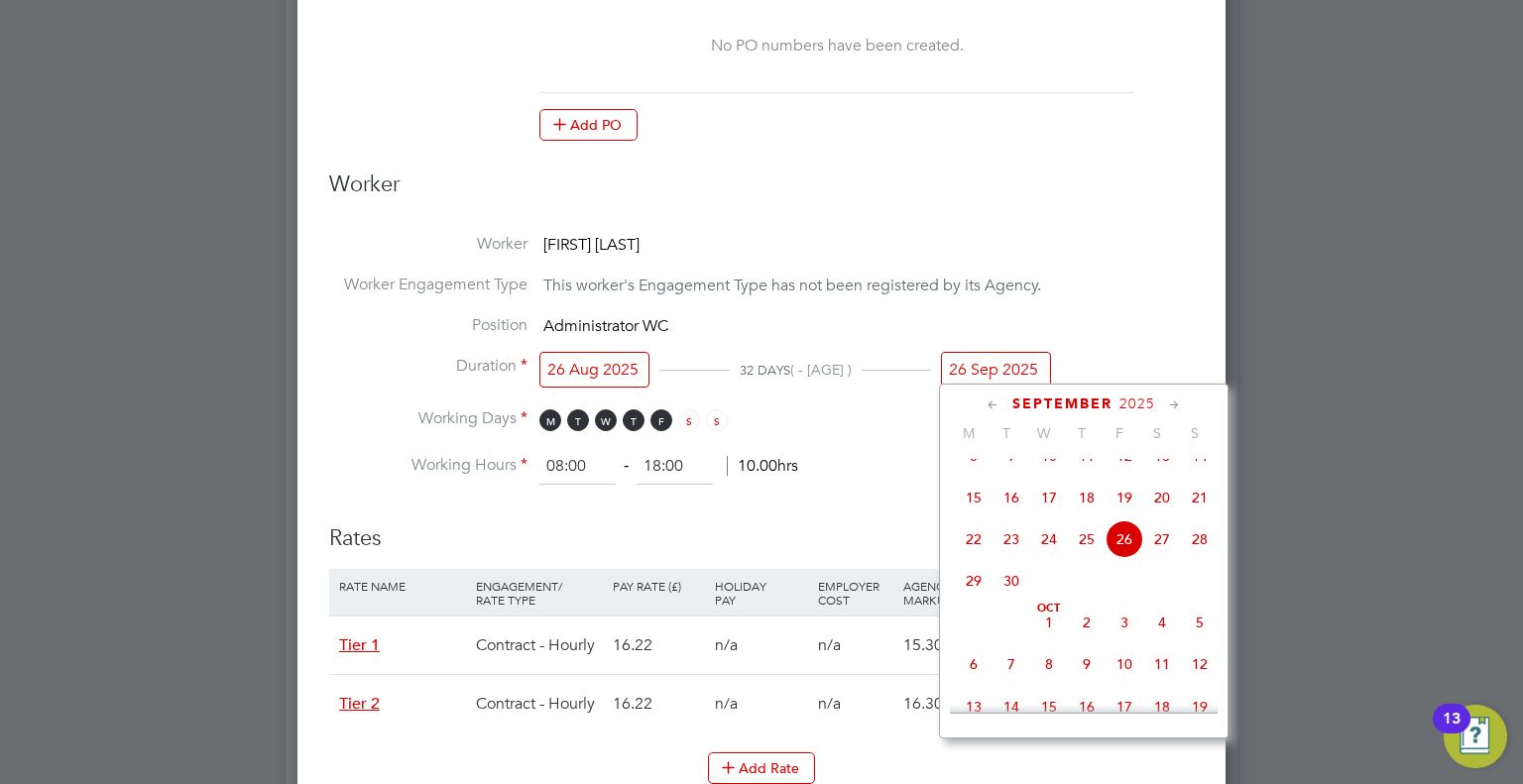 click 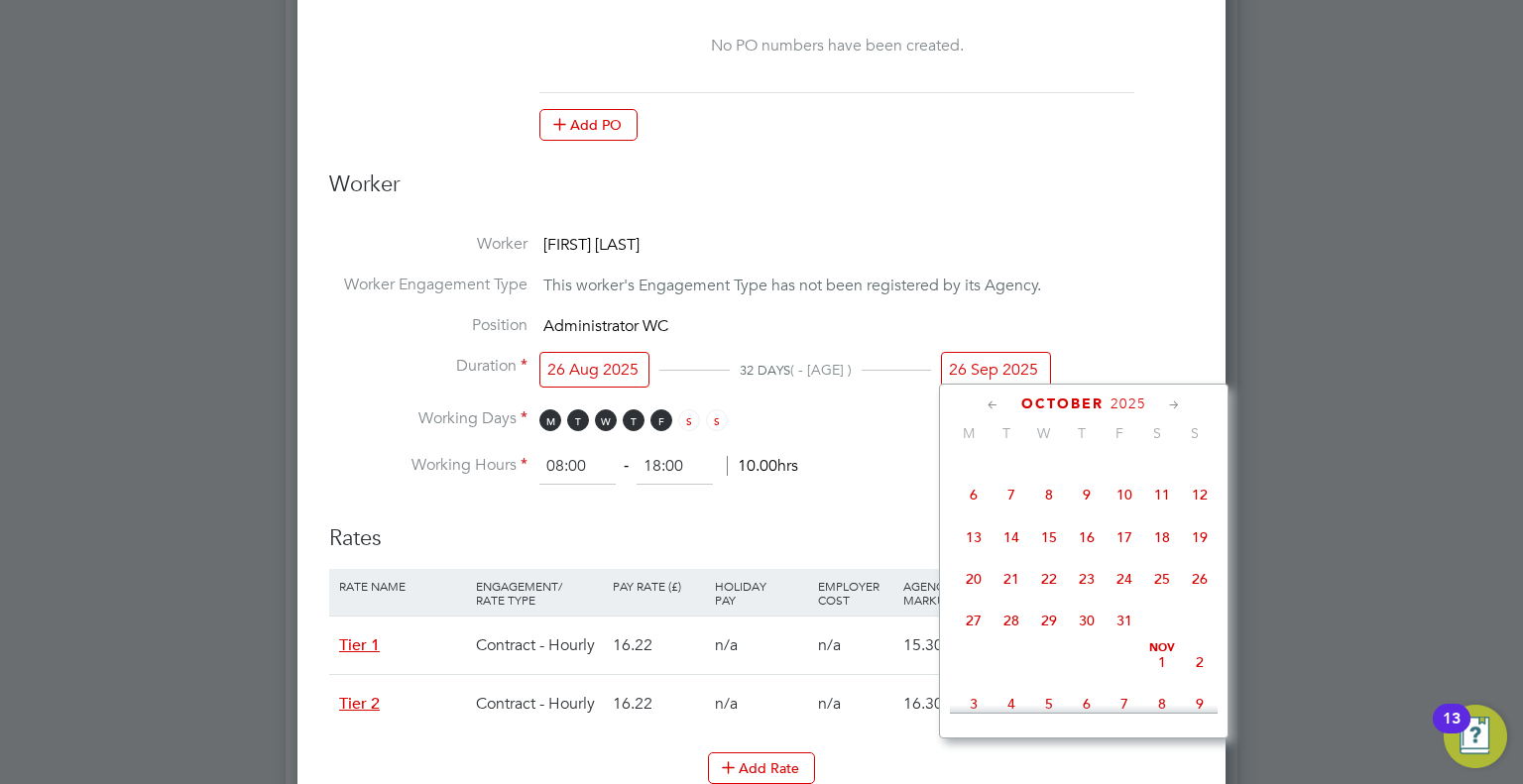 click on "31" 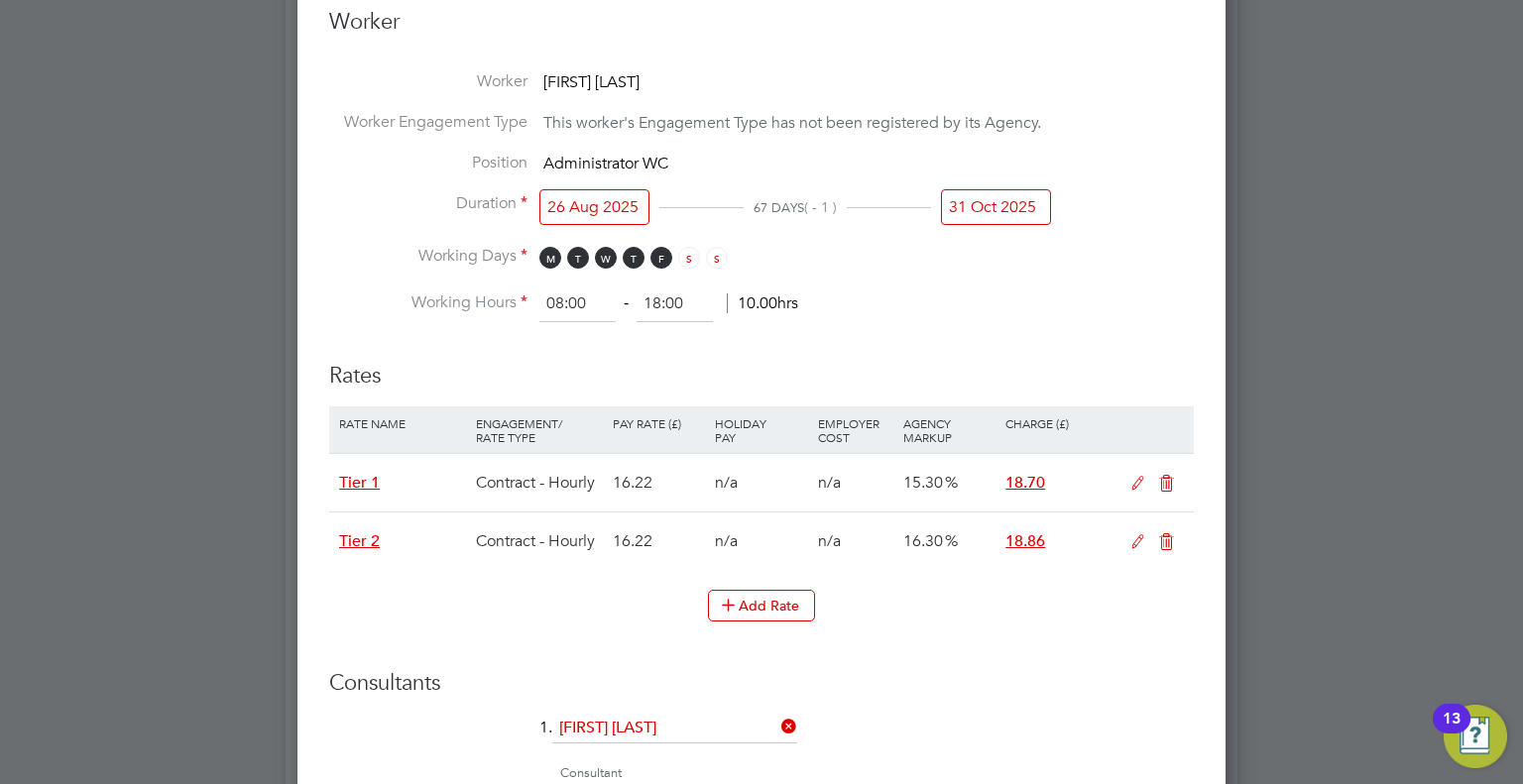 click at bounding box center [1166, 542] 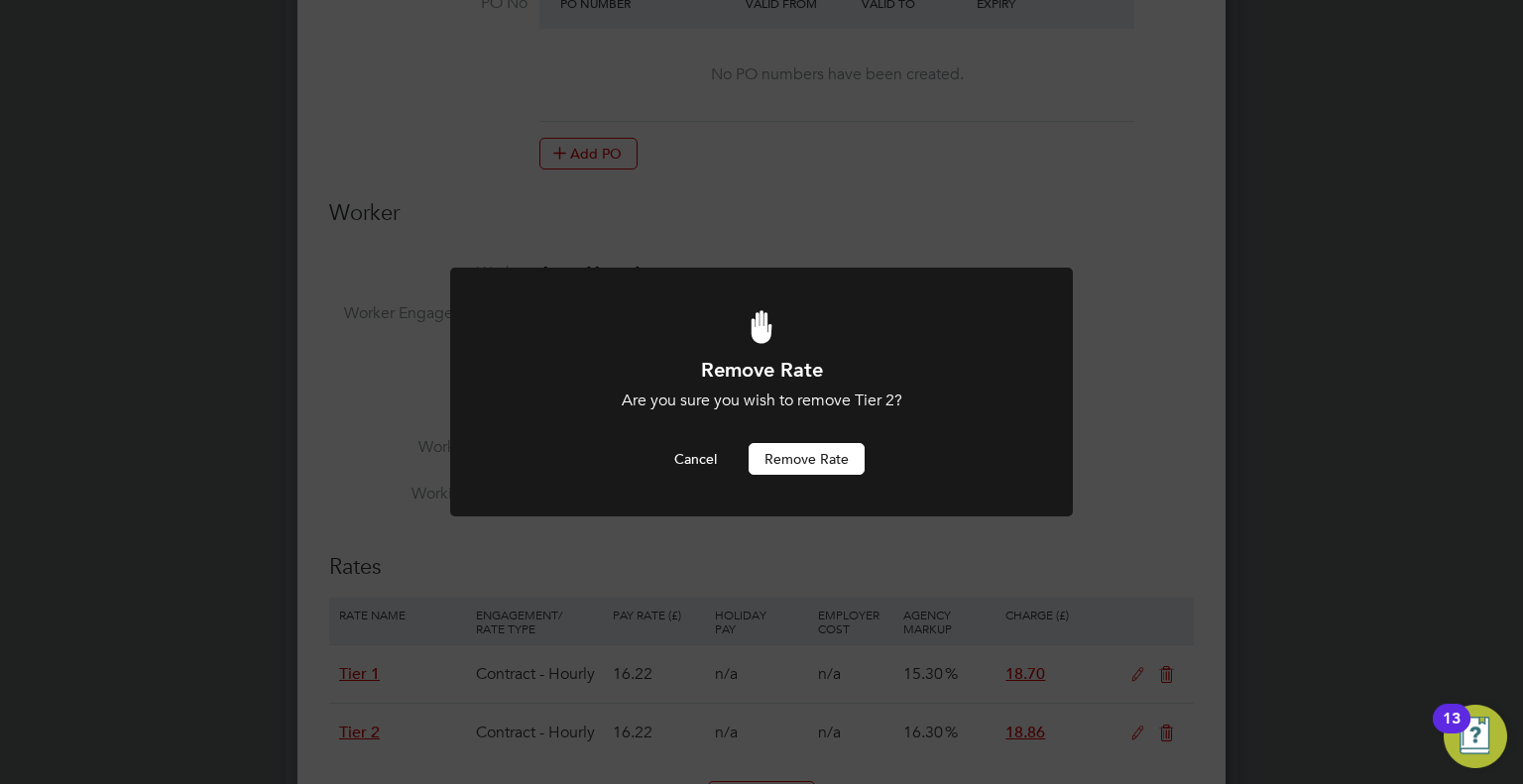 click on "Remove rate" at bounding box center [806, 459] 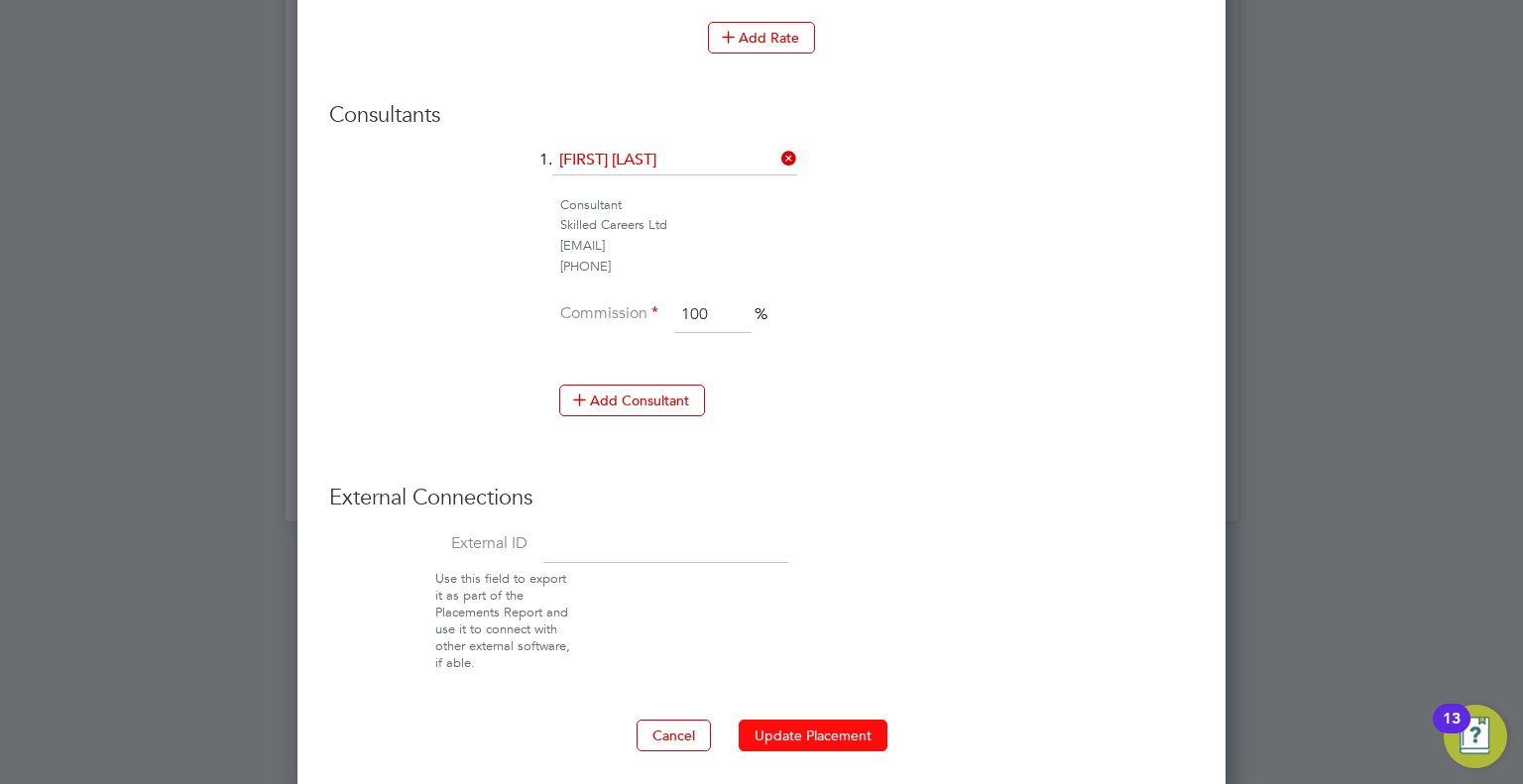 click on "Update Placement" at bounding box center (813, 735) 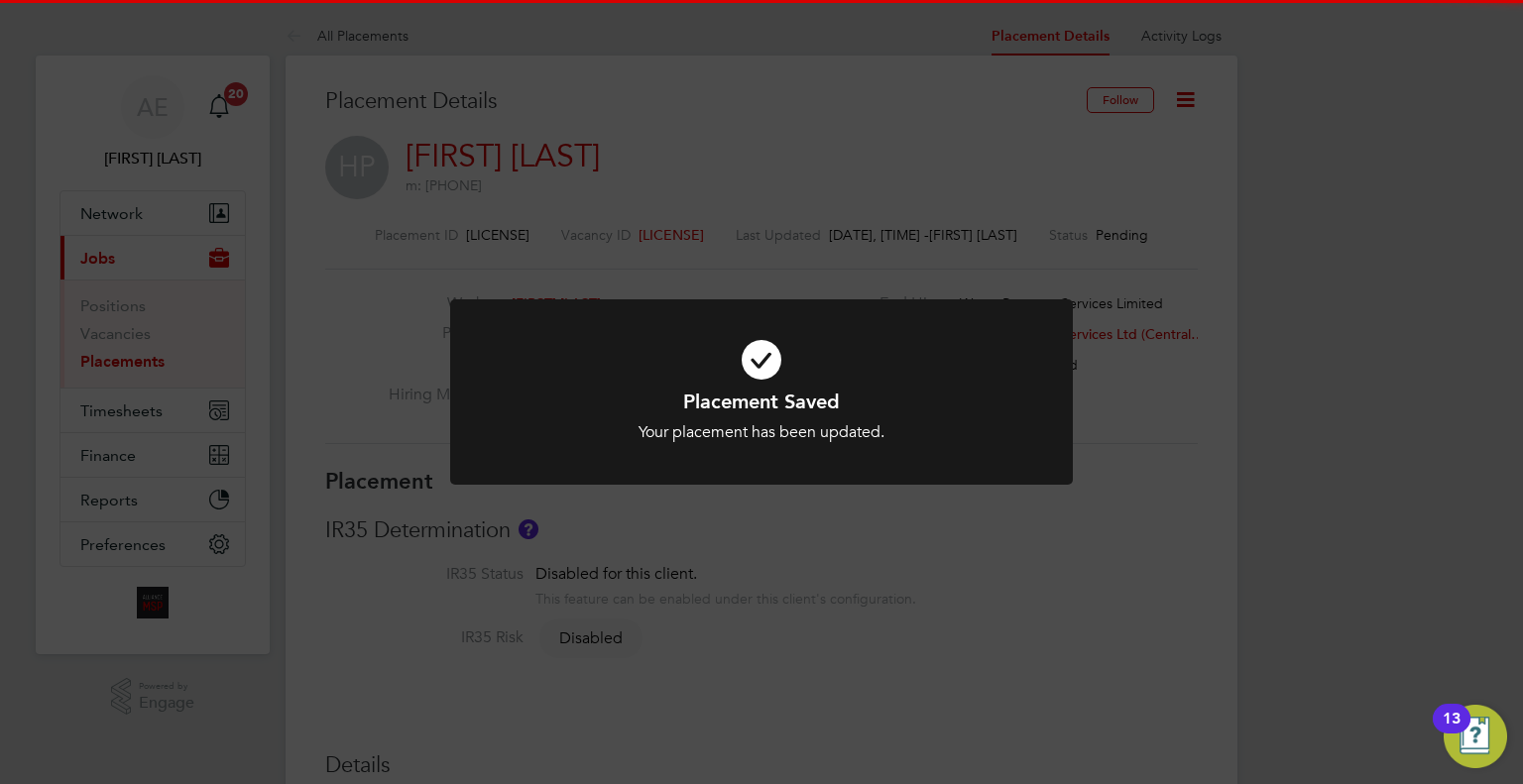 click on "Placement Saved Your placement has been updated. Cancel Okay" 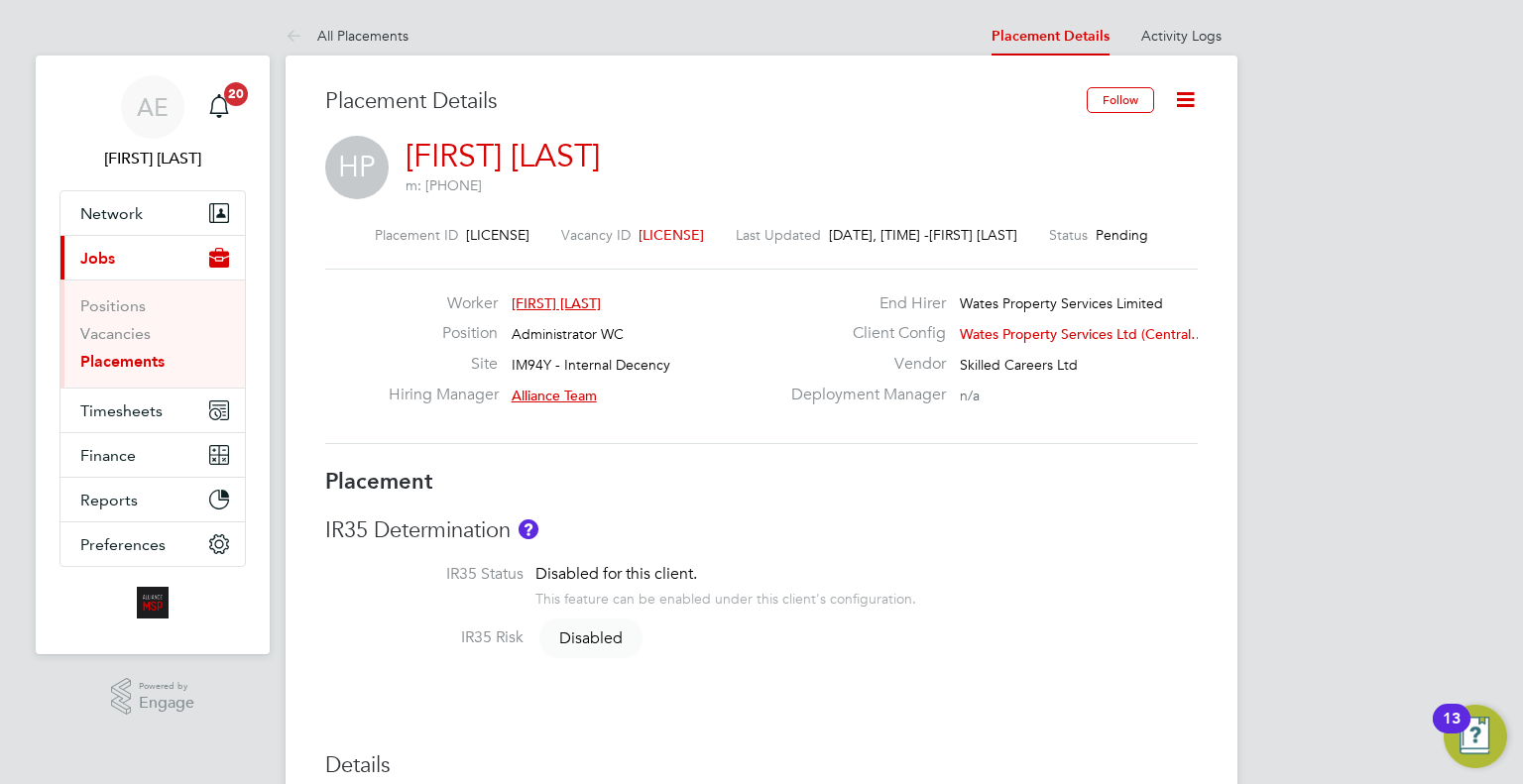 click 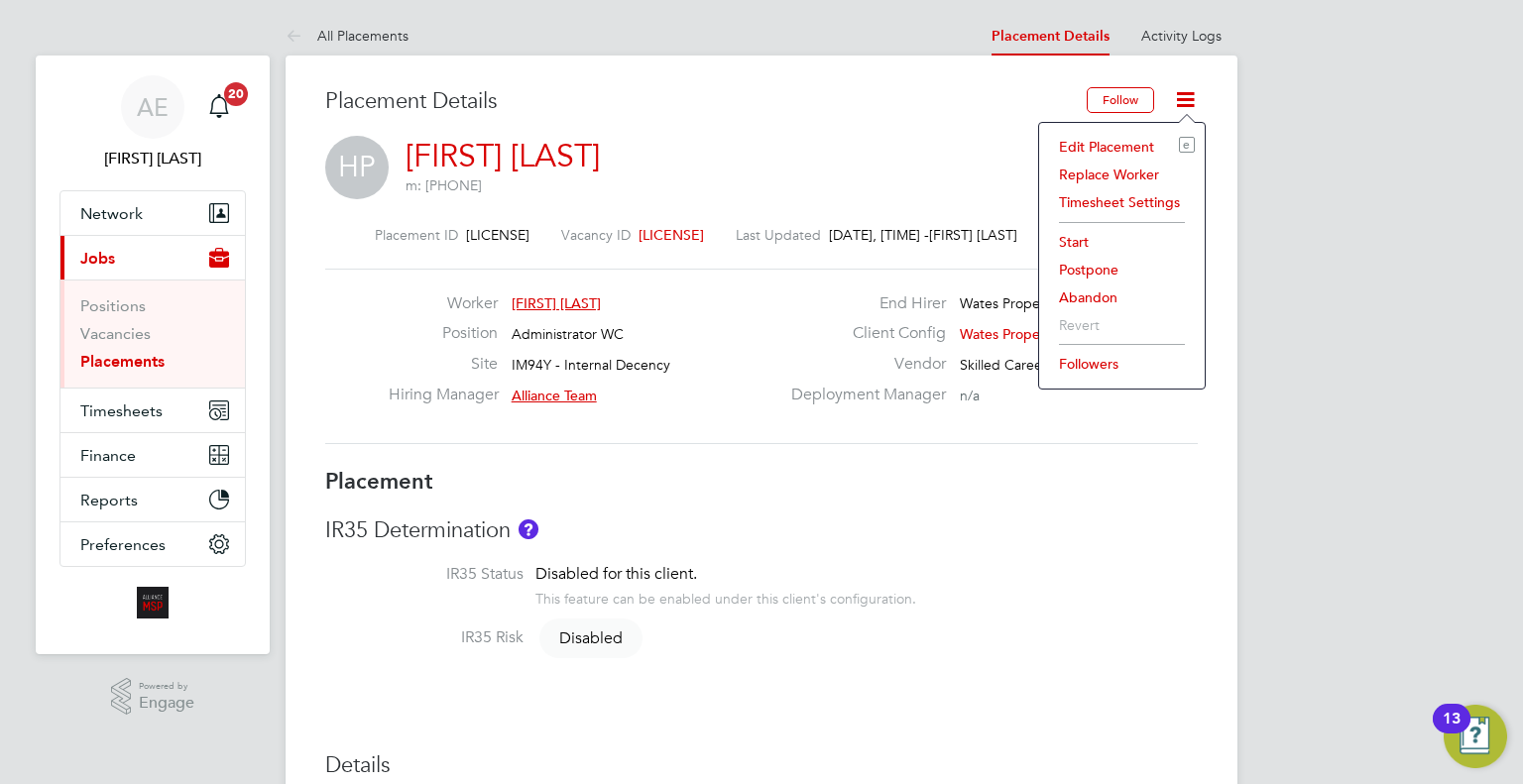 click on "Edit Placement e" 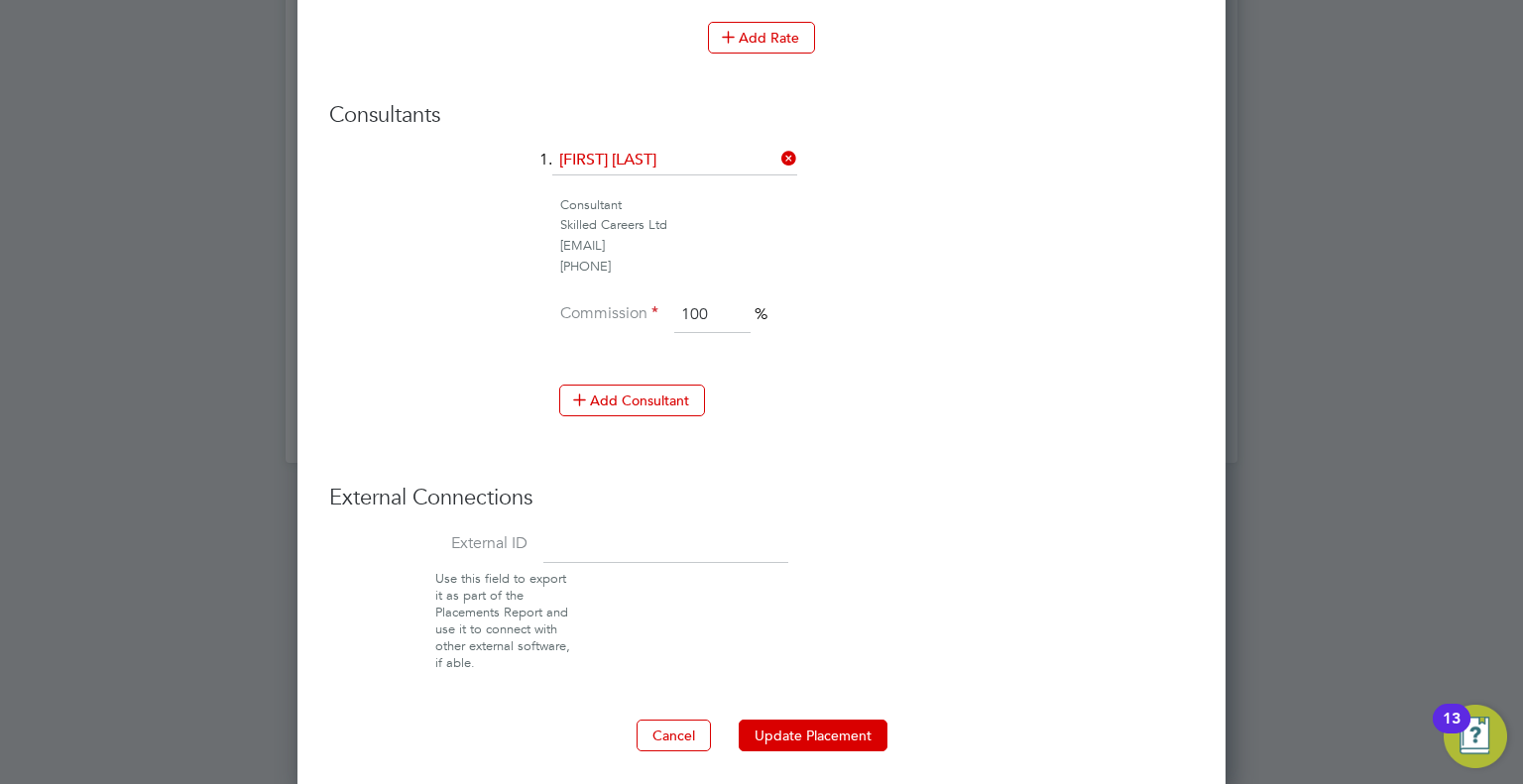 click at bounding box center [665, 545] 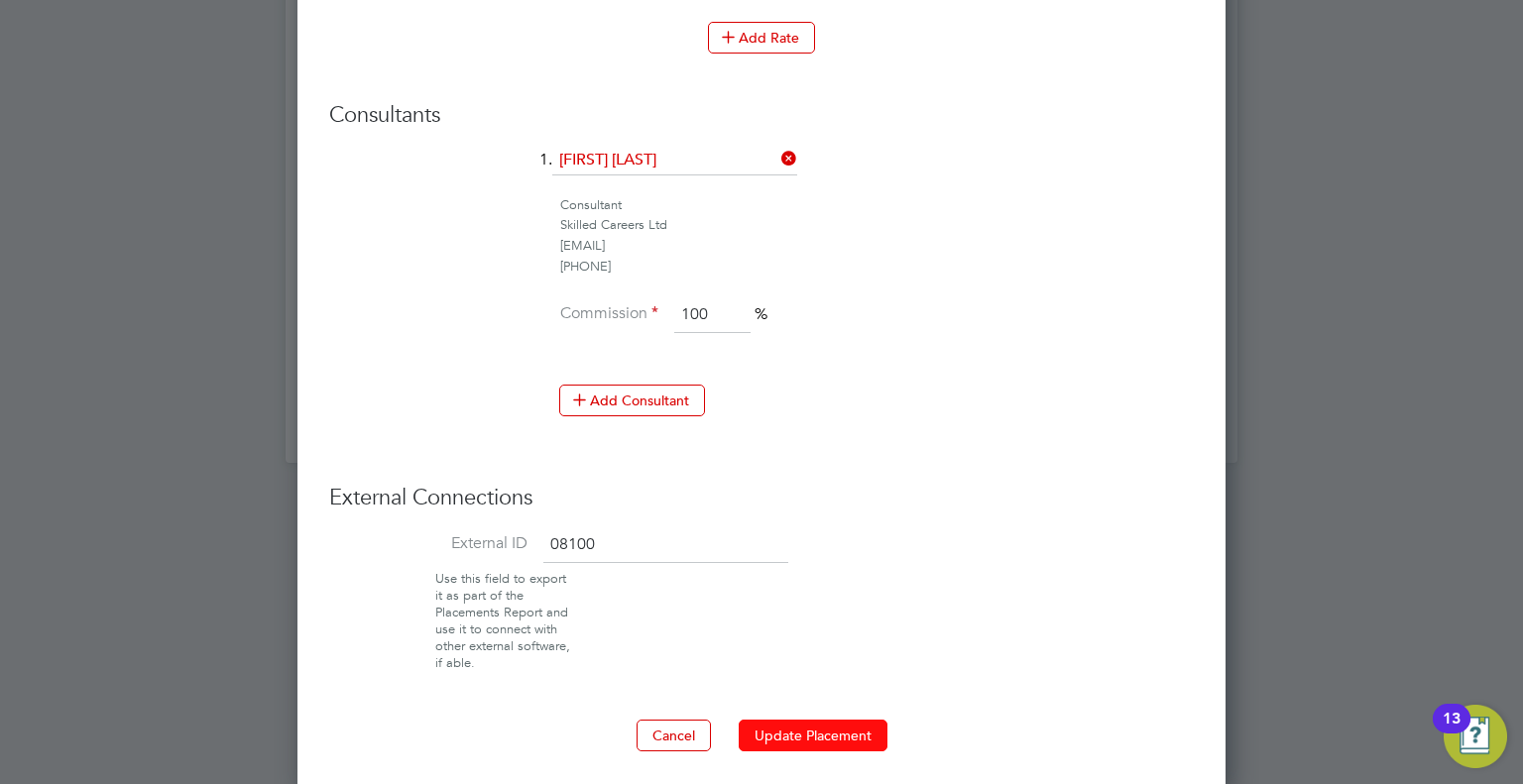 type on "08100" 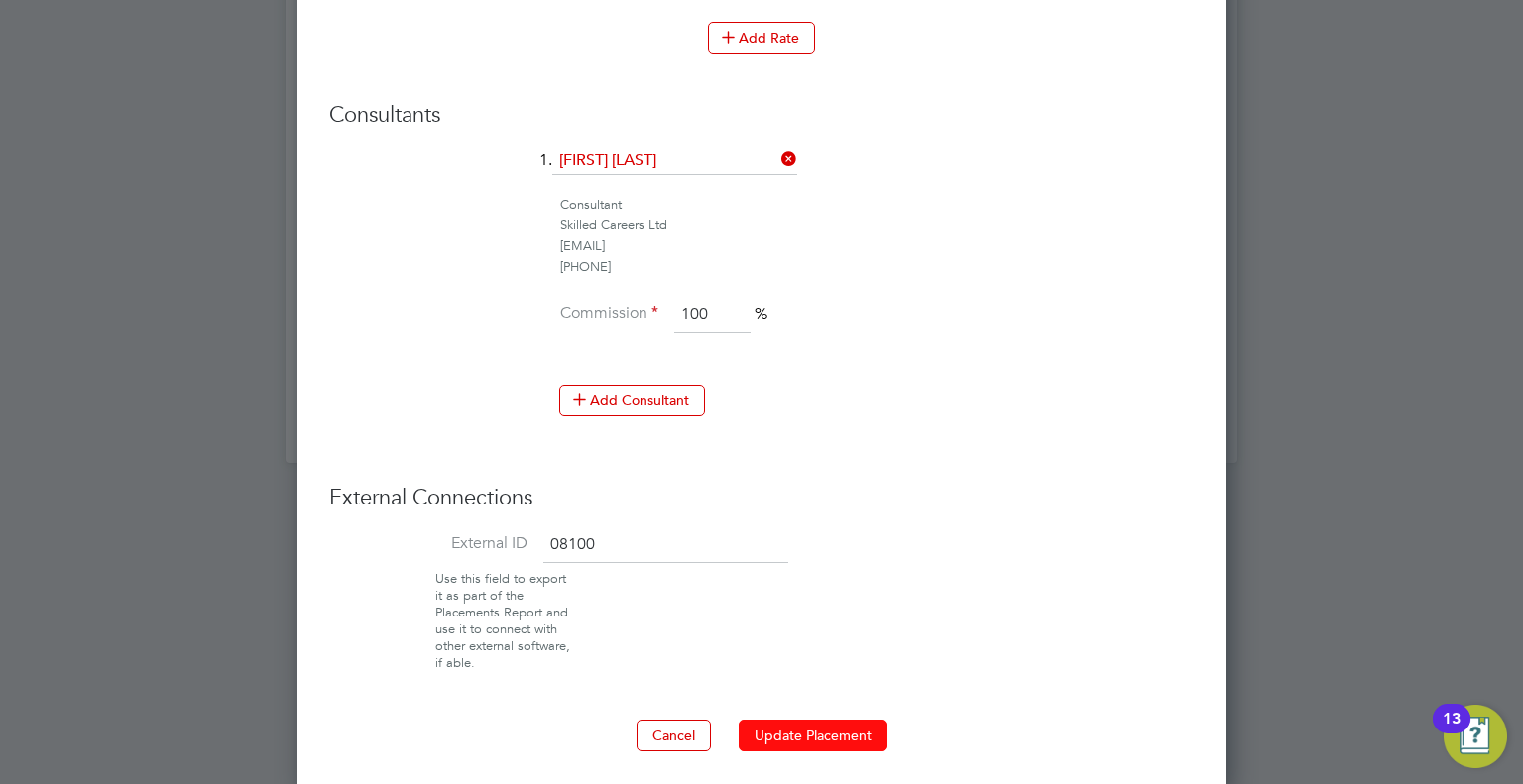 click on "Update Placement" at bounding box center (813, 735) 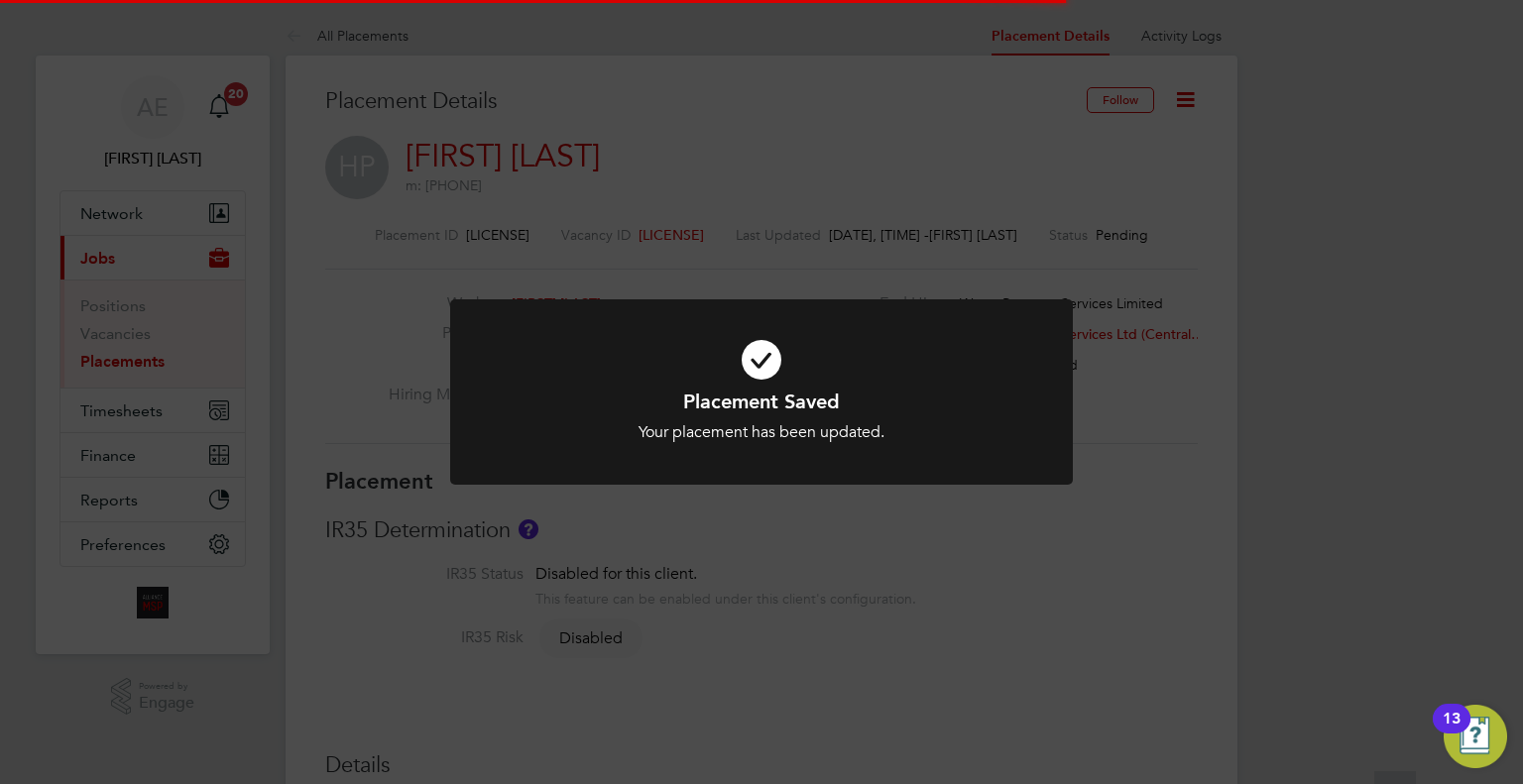 click on "Placement Saved Your placement has been updated. Cancel Okay" 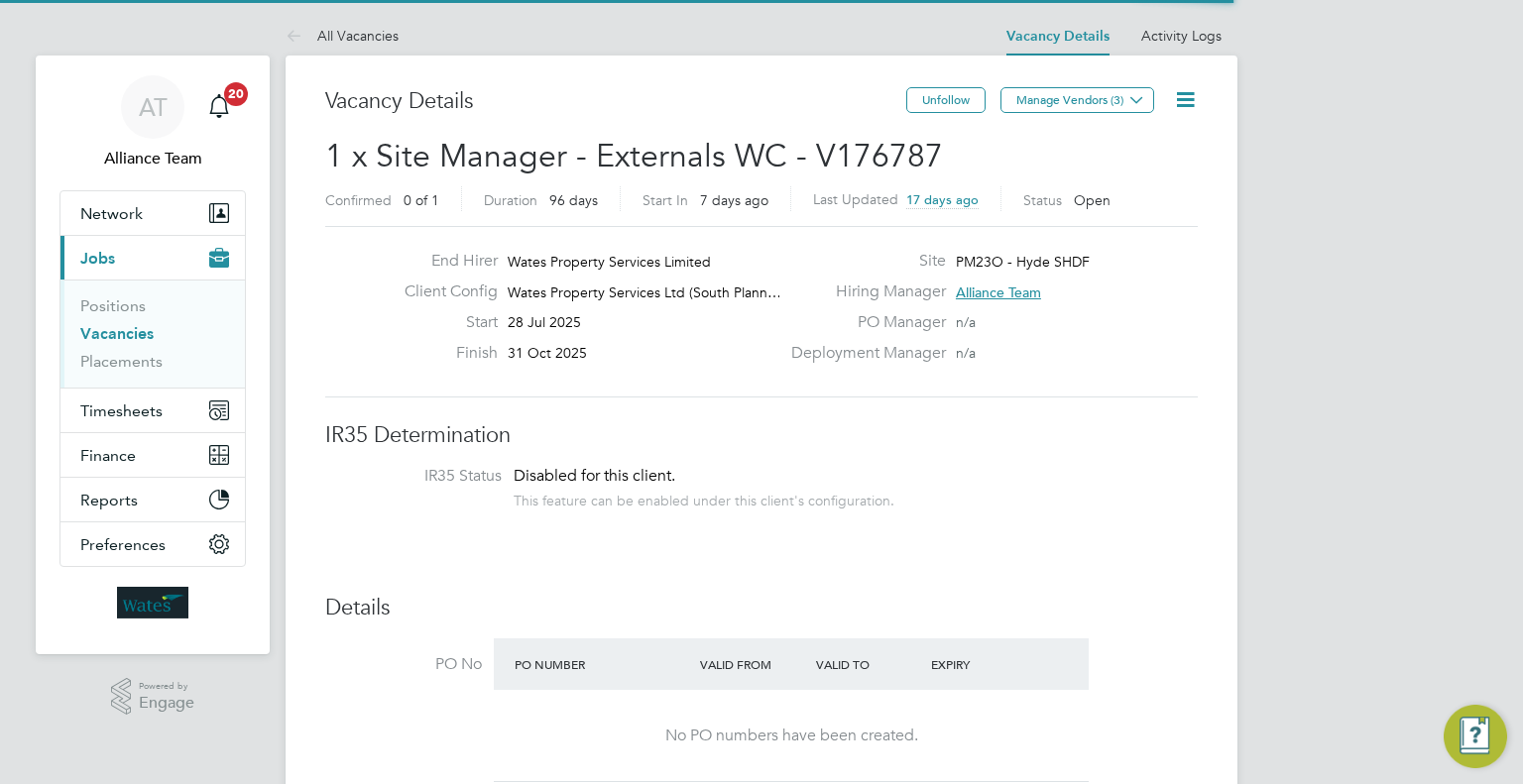 scroll, scrollTop: 0, scrollLeft: 0, axis: both 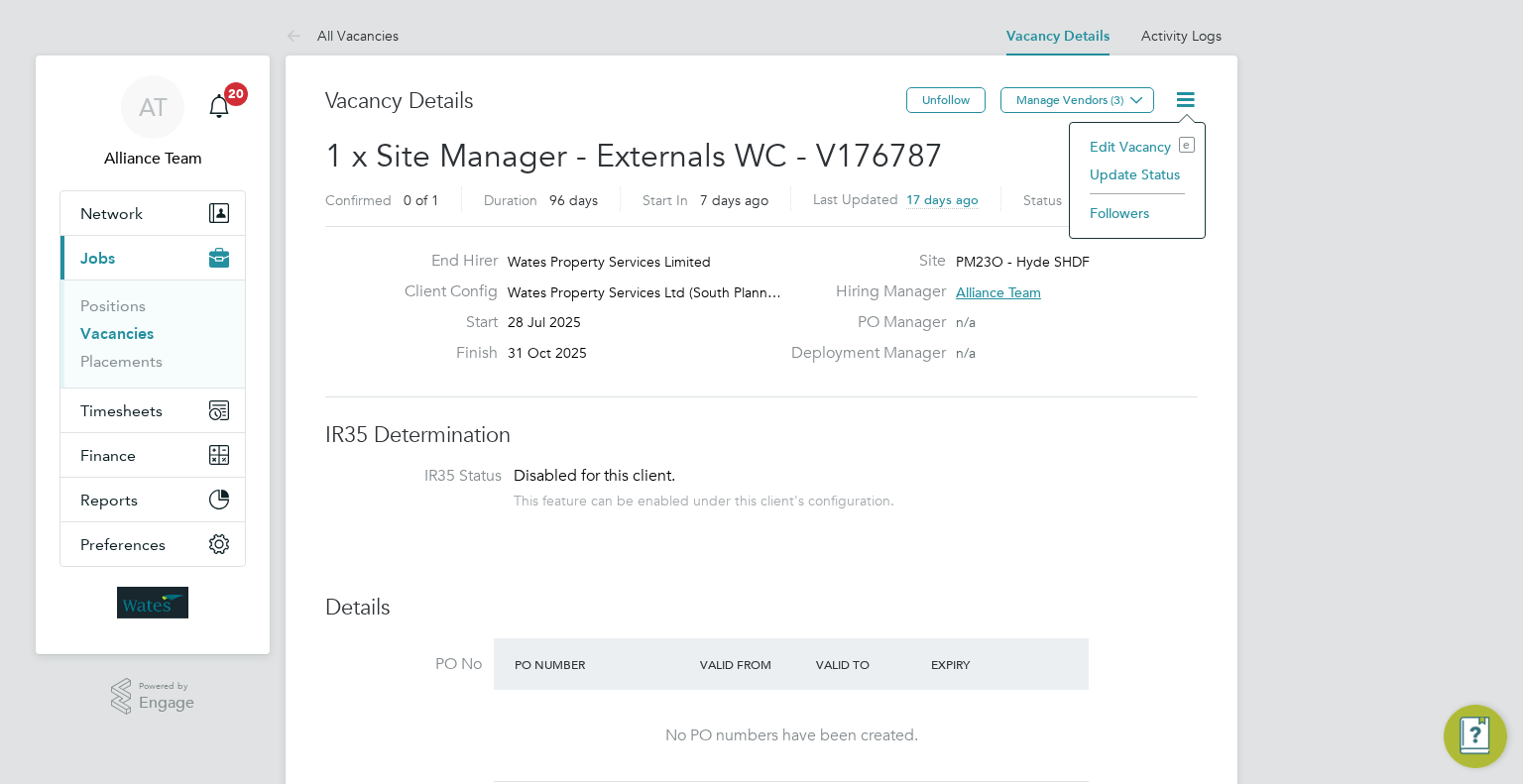 click on "Update Status" 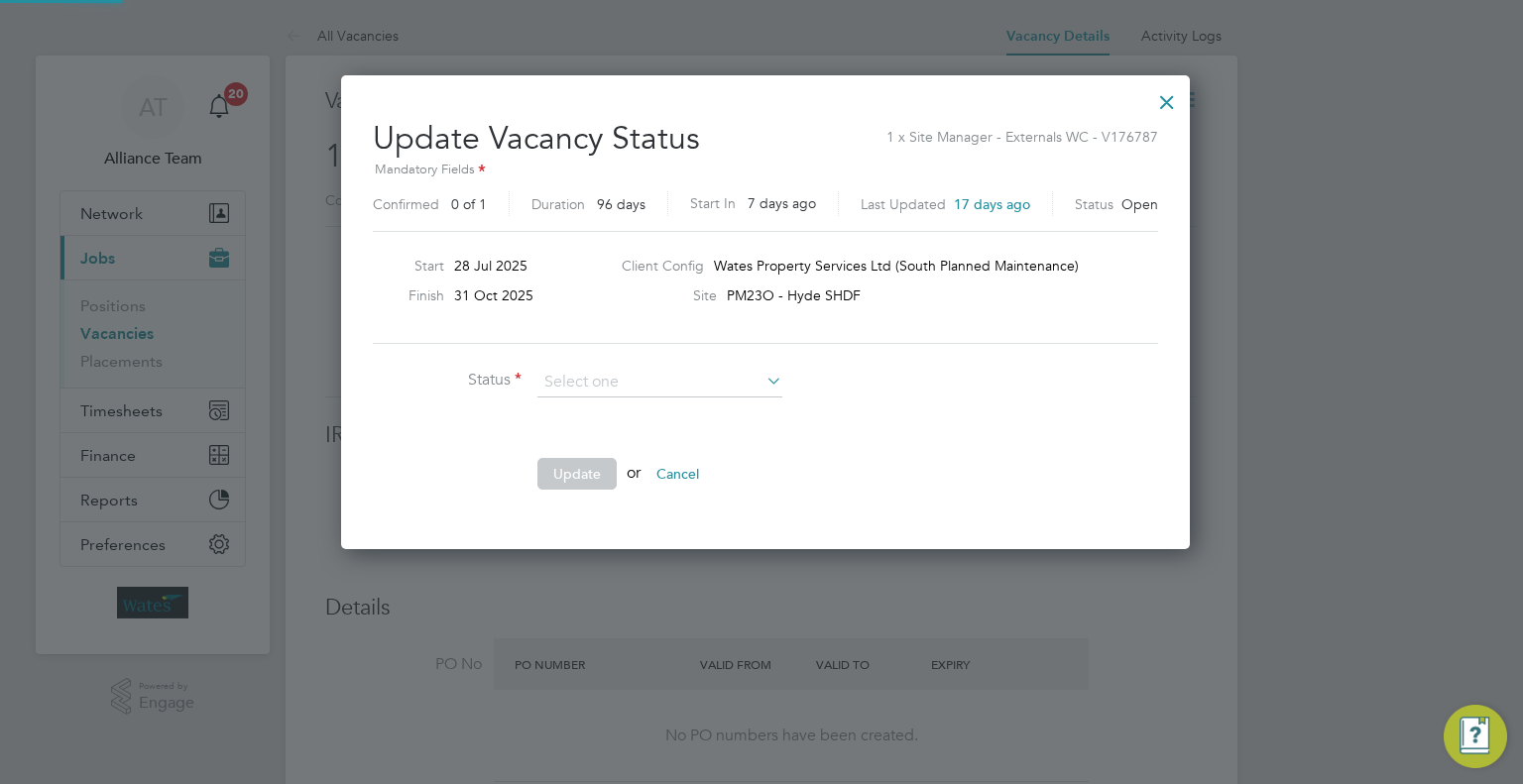 scroll, scrollTop: 10, scrollLeft: 10, axis: both 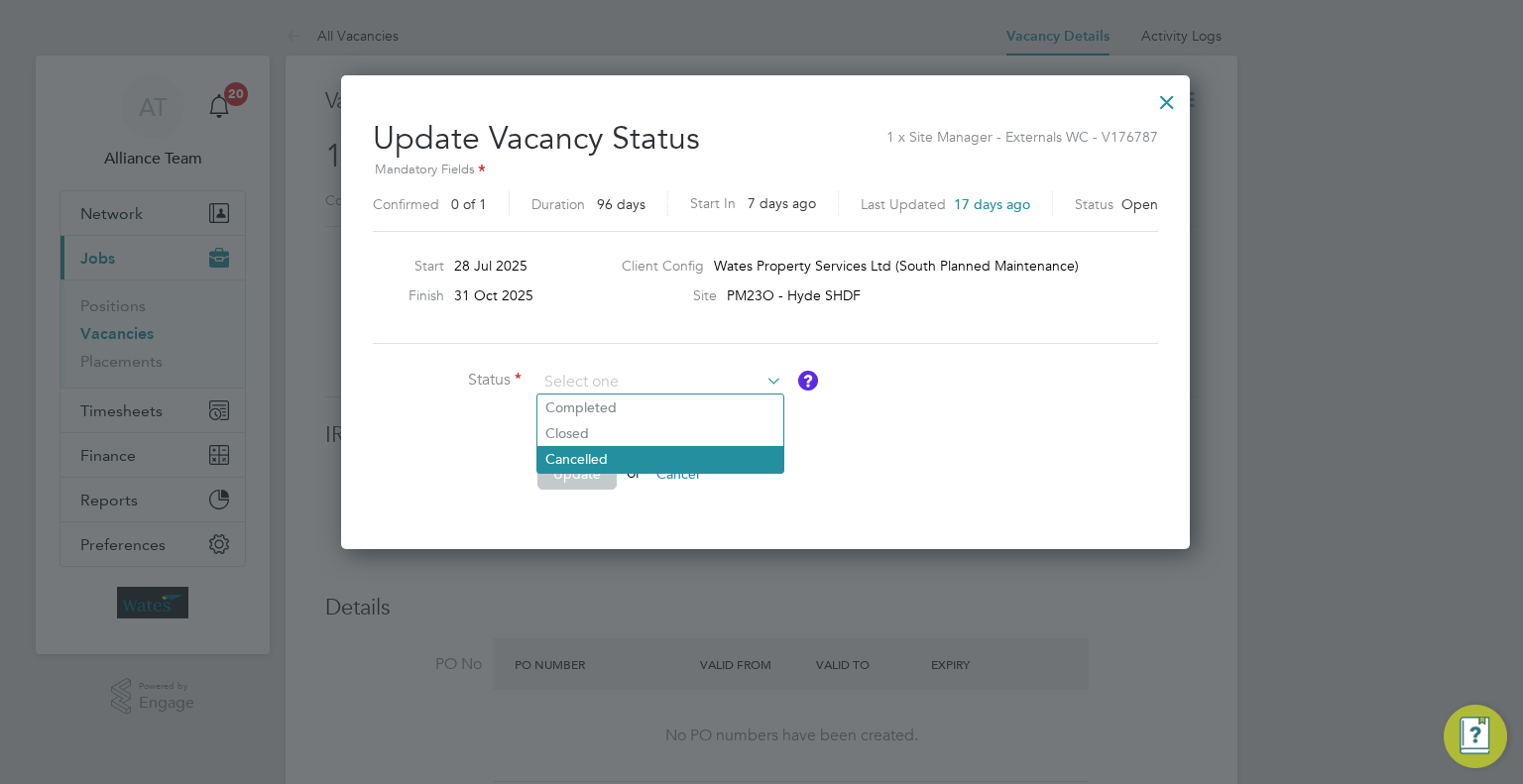 click on "Cancelled" 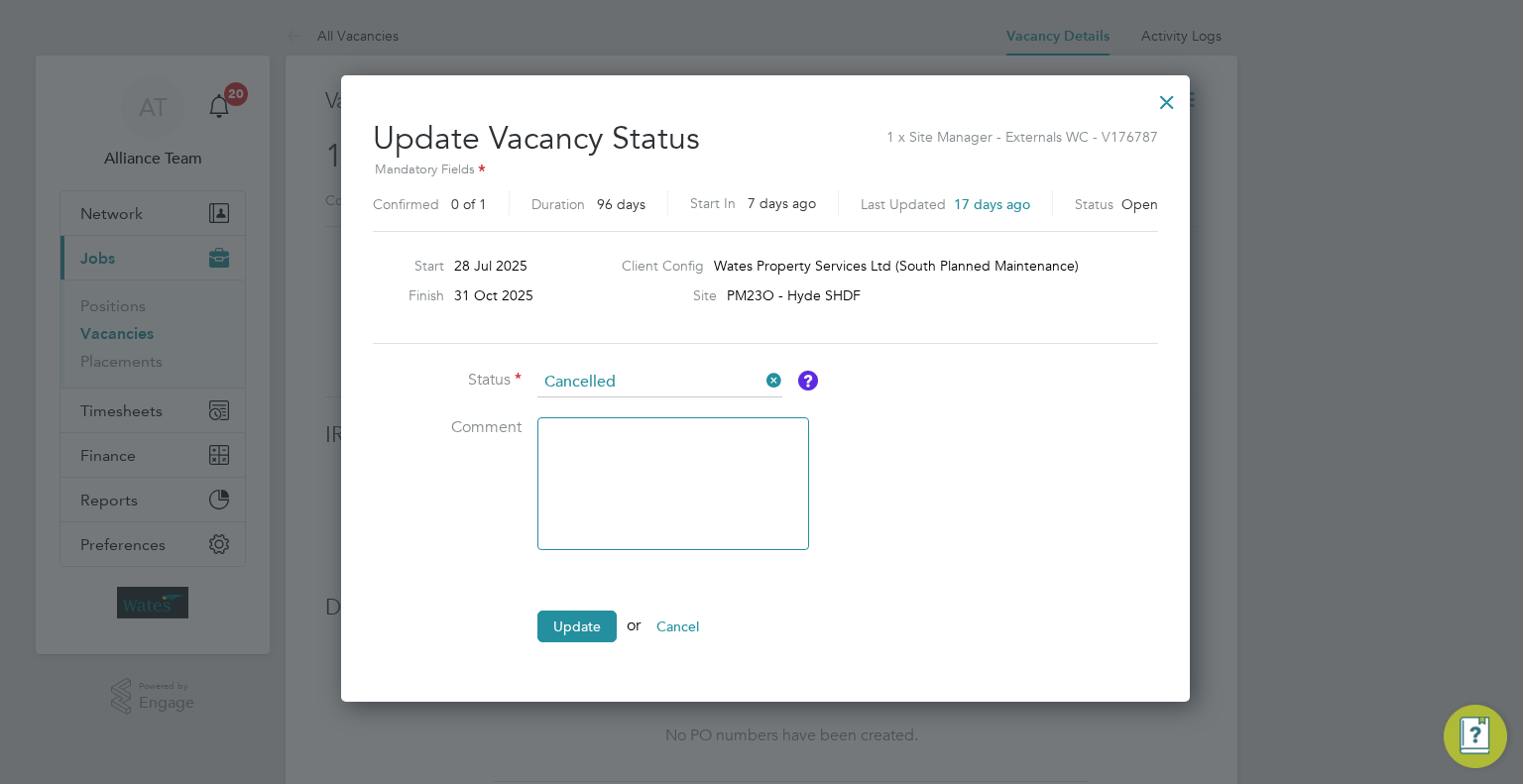 scroll, scrollTop: 9, scrollLeft: 9, axis: both 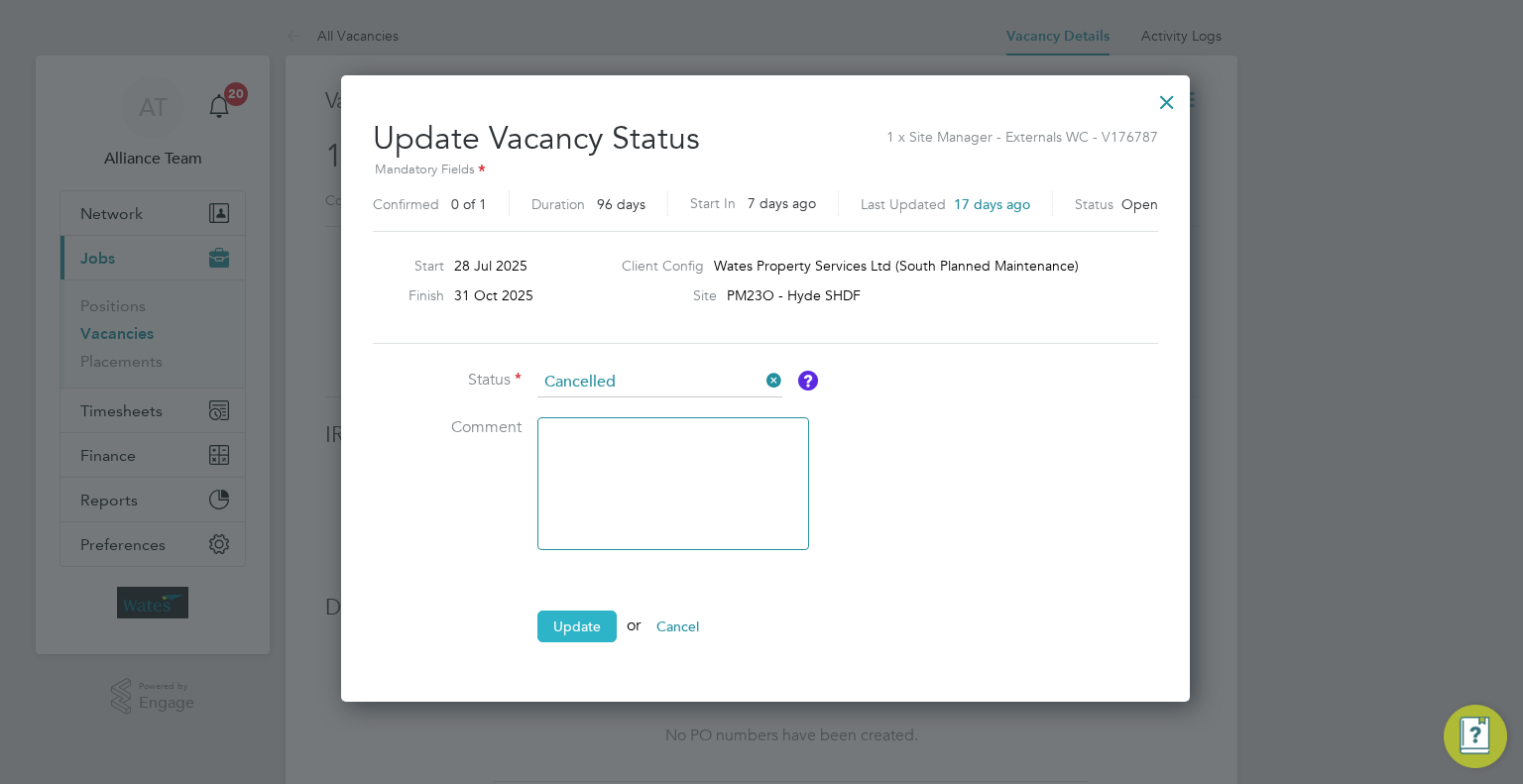 click on "Update" at bounding box center (577, 626) 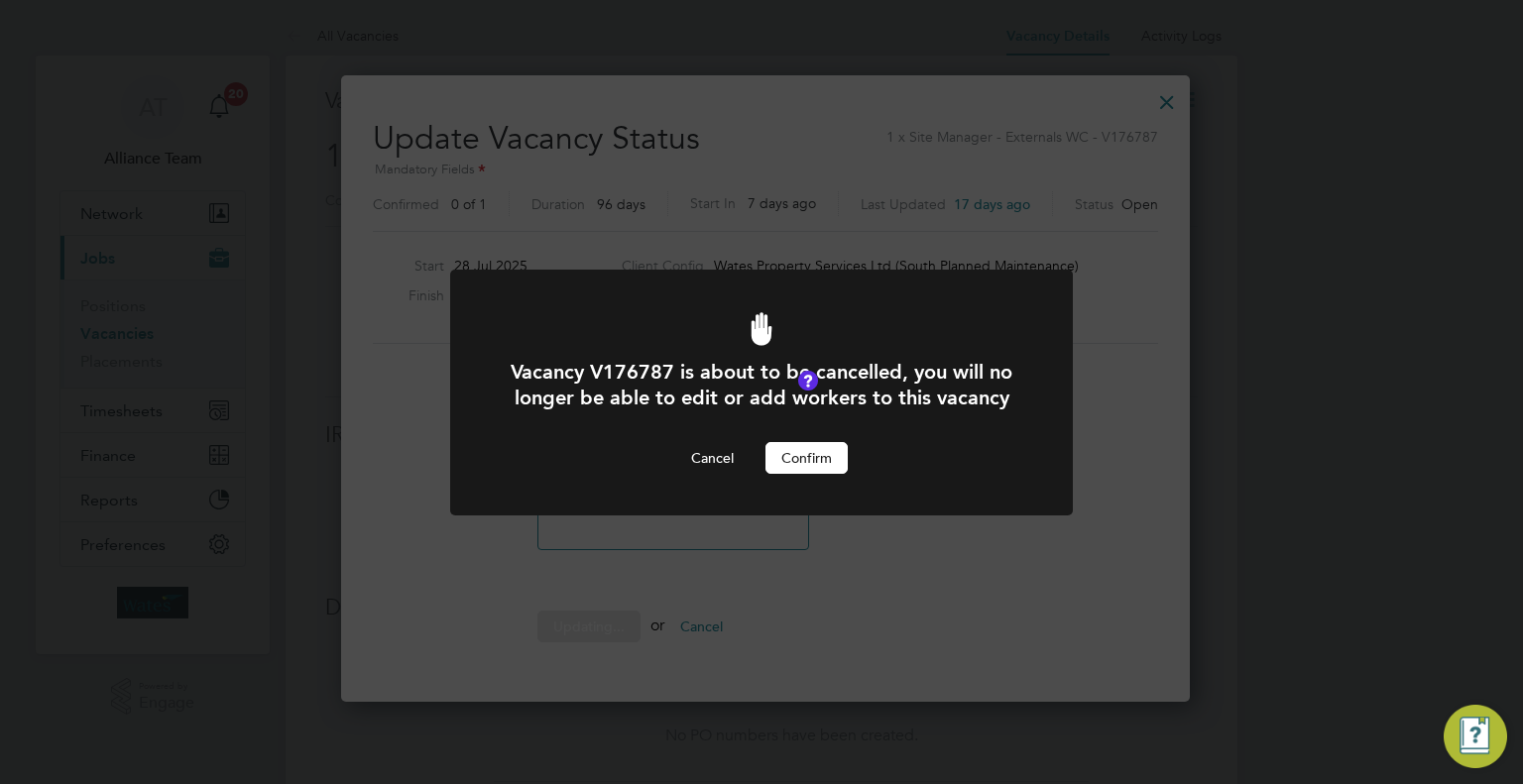 click on "Confirm" at bounding box center [806, 458] 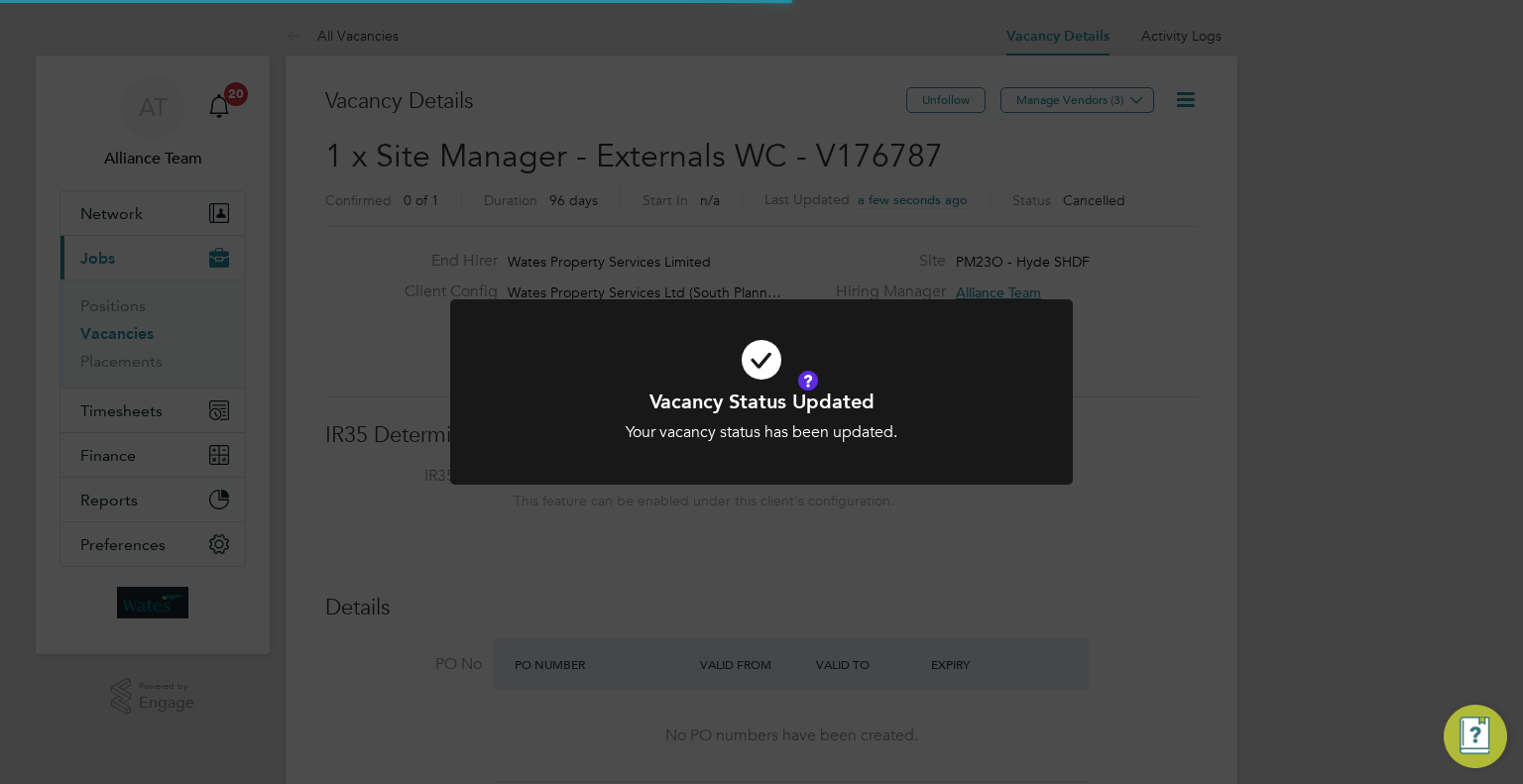 scroll, scrollTop: 9, scrollLeft: 10, axis: both 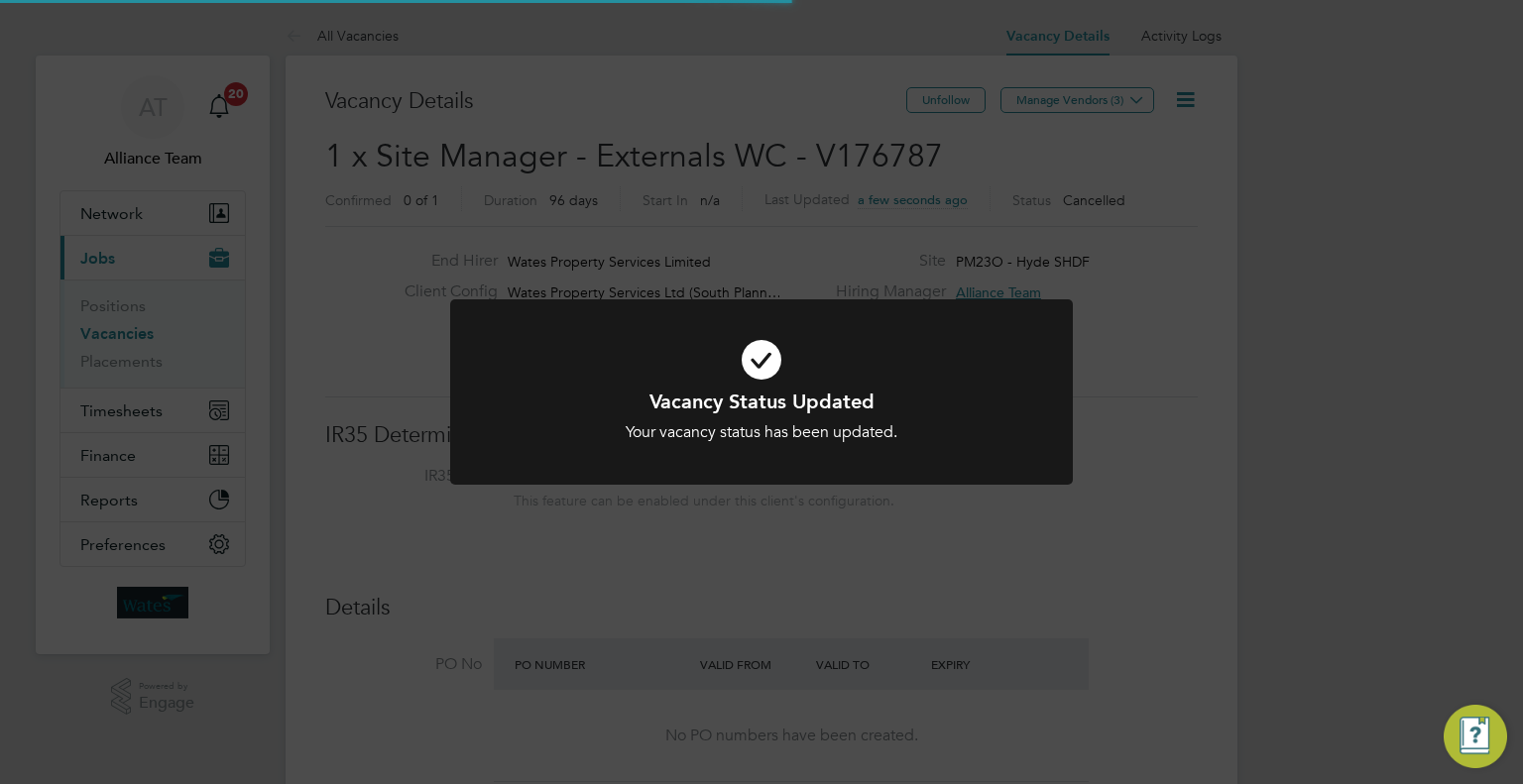 click on "Vacancy Status Updated Your vacancy status has been updated. Cancel Okay" 